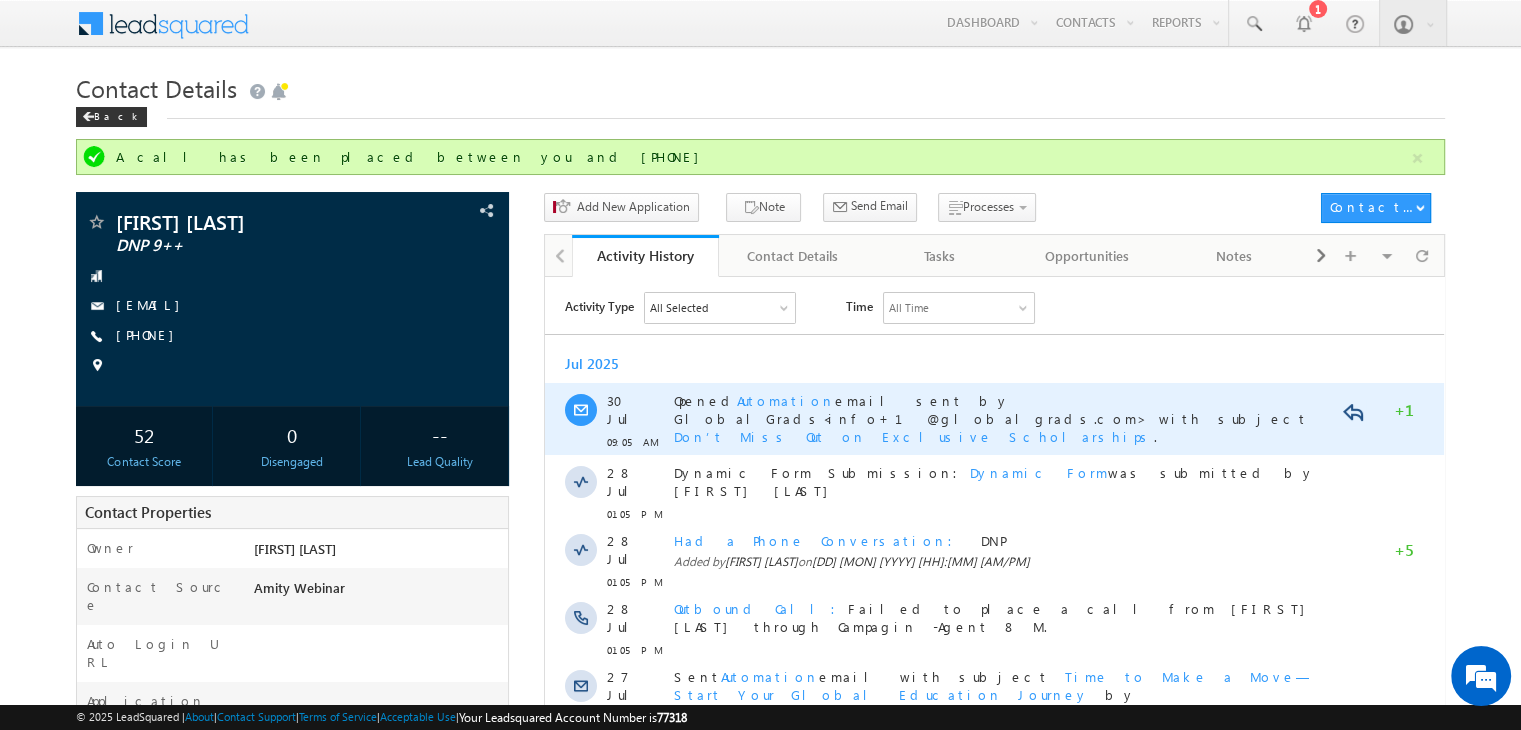 scroll, scrollTop: 0, scrollLeft: 0, axis: both 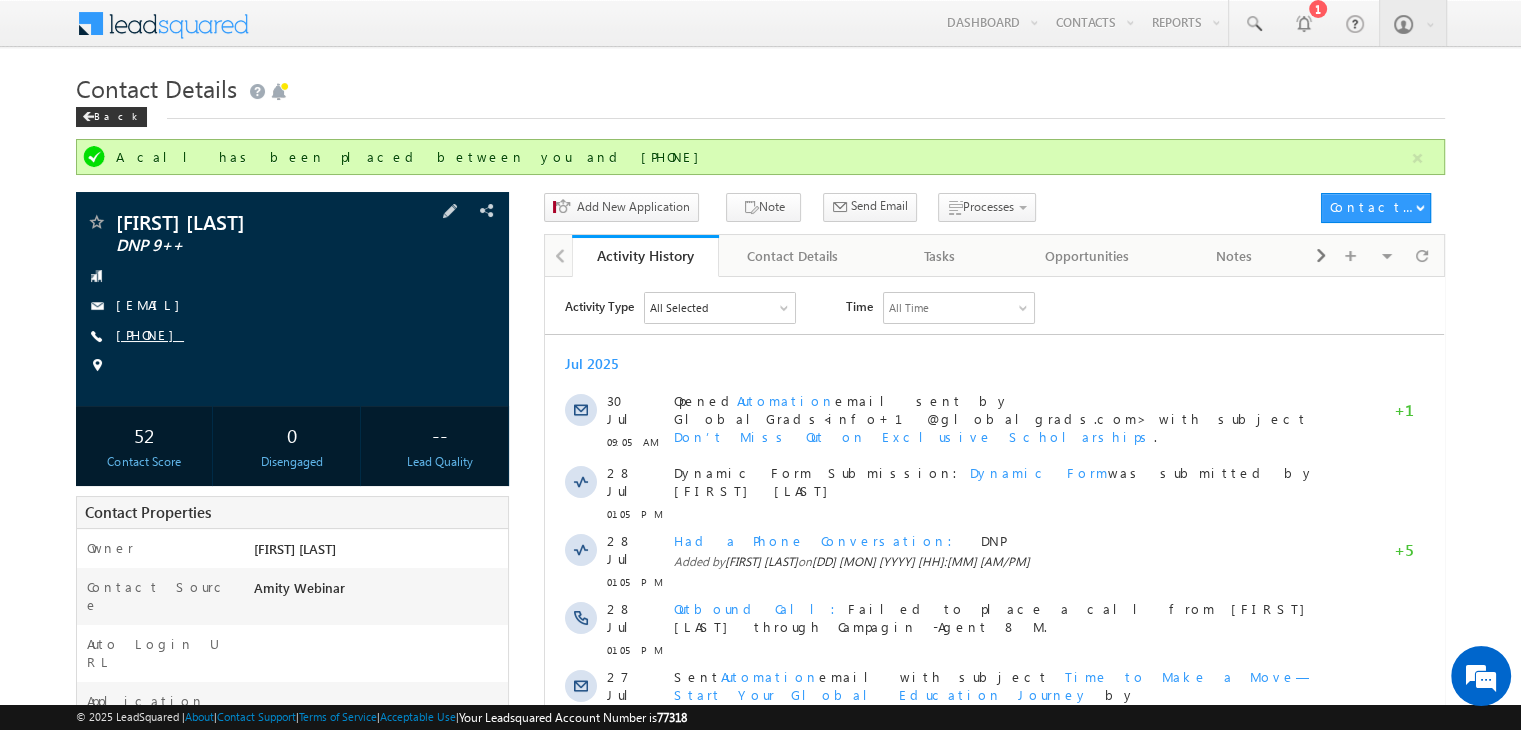 click on "[PHONE]" at bounding box center [150, 334] 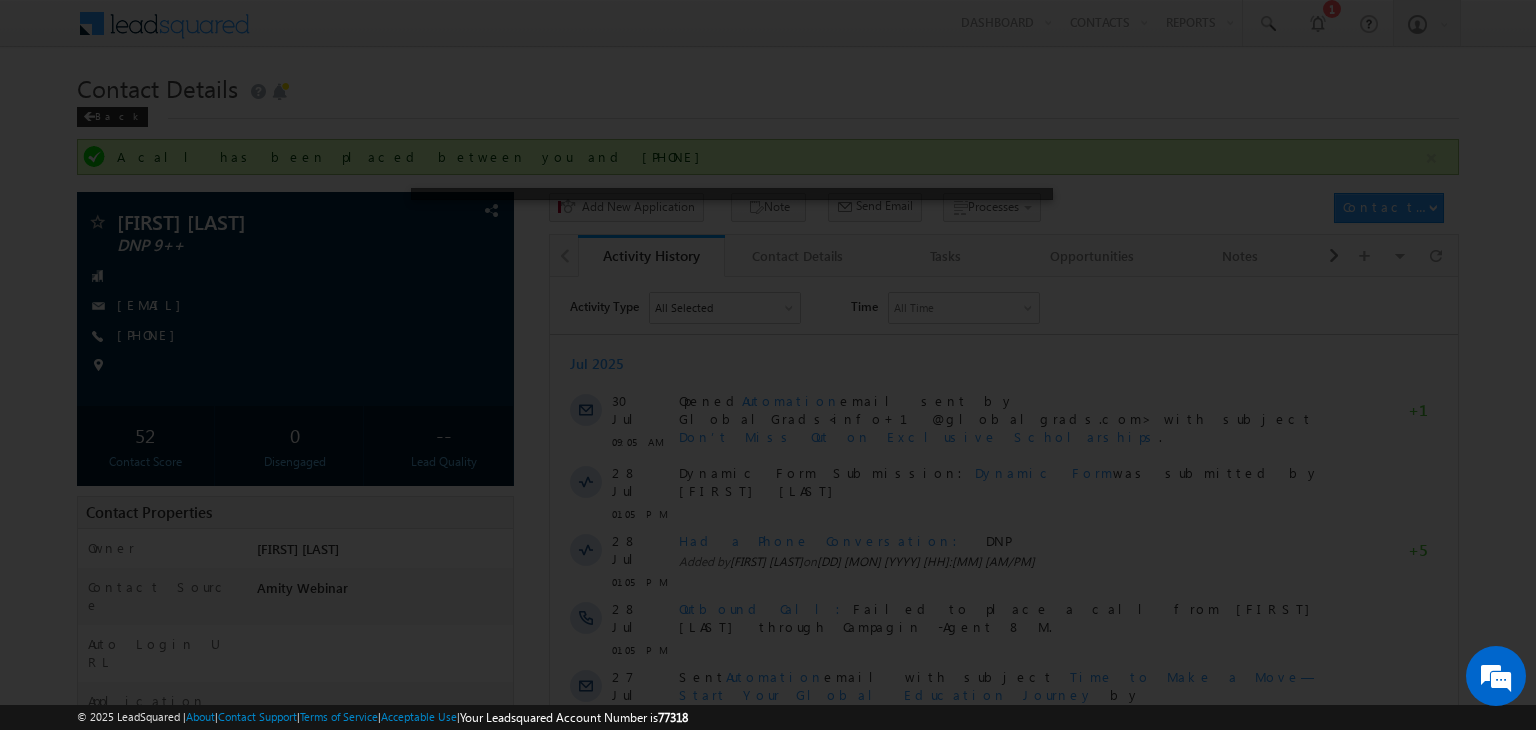 click at bounding box center (768, 365) 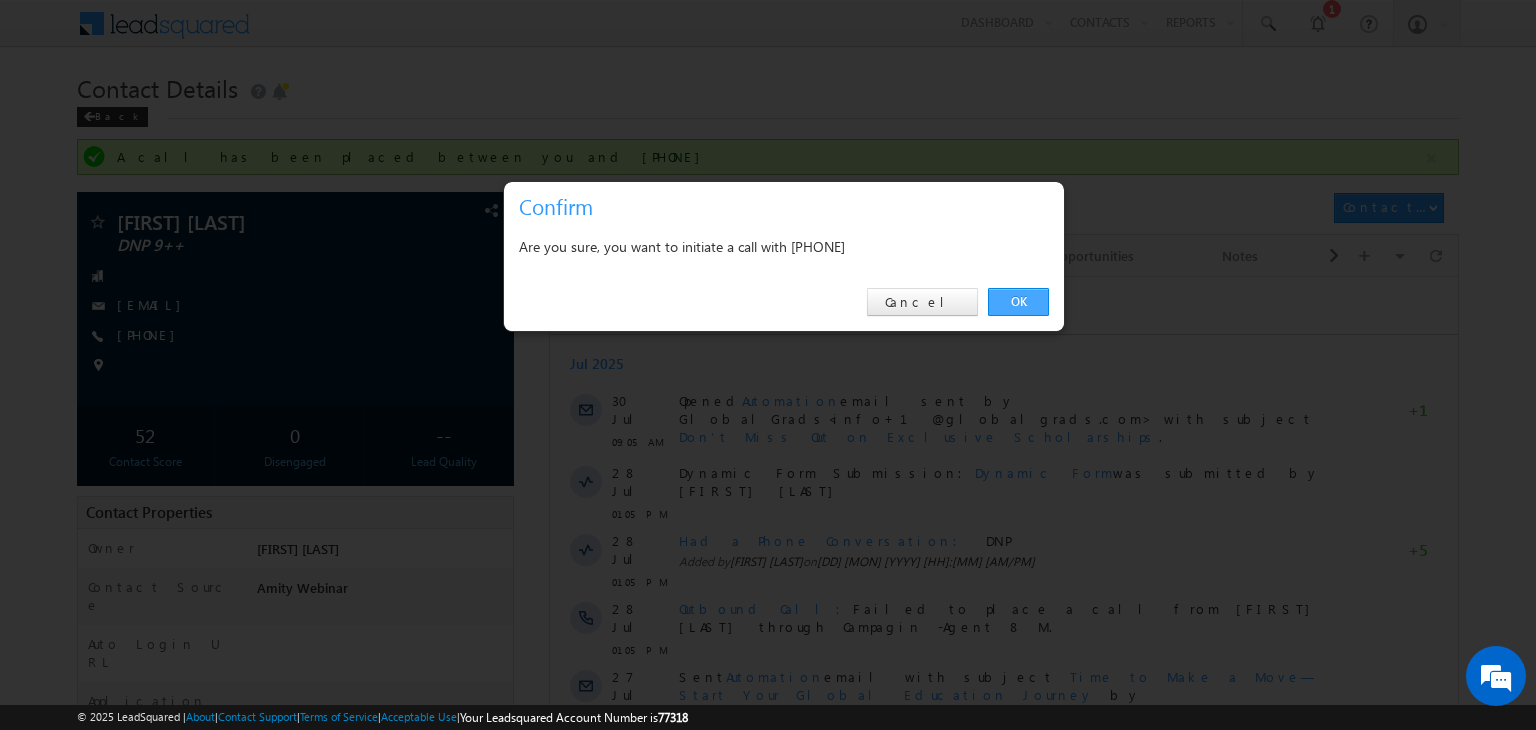 click on "OK" at bounding box center (1018, 302) 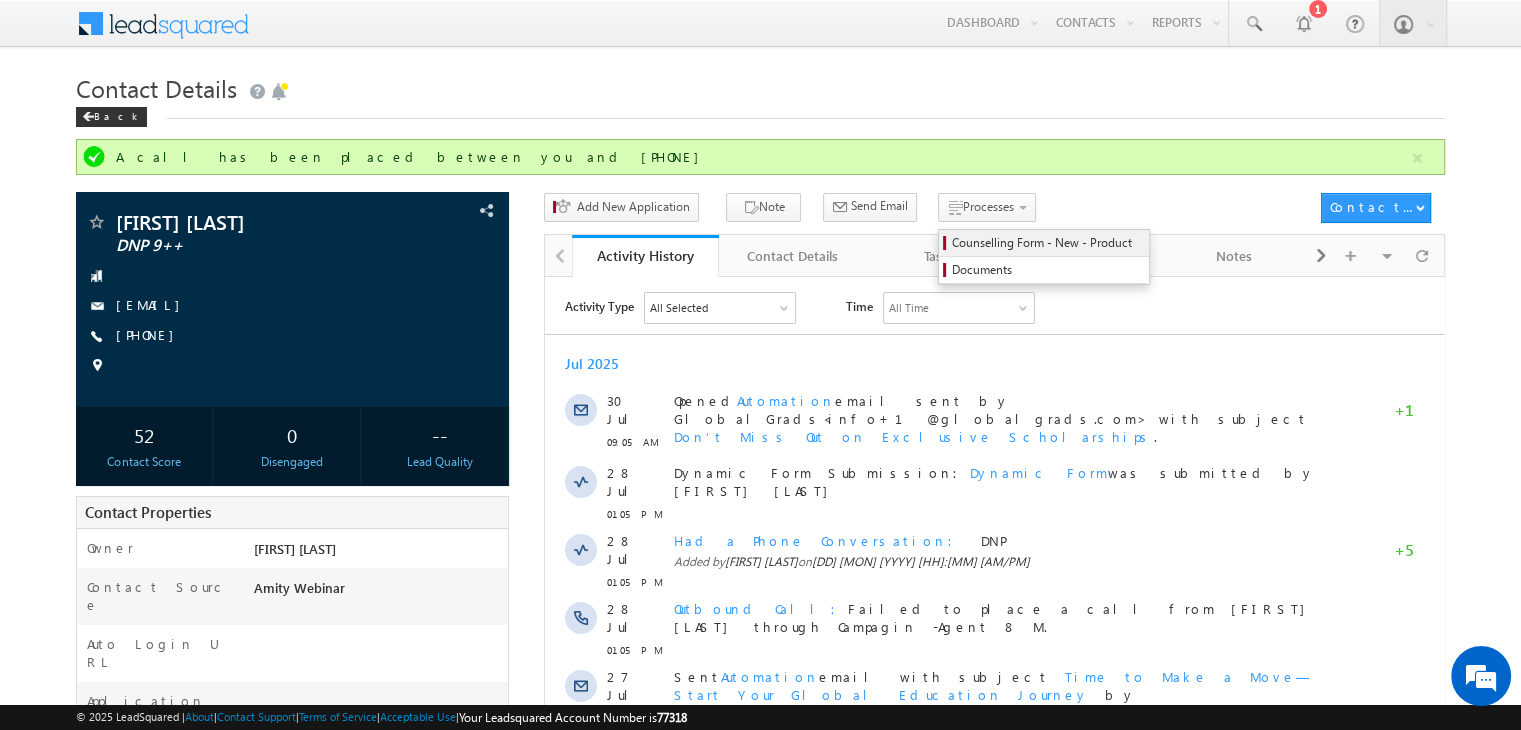 click on "Counselling Form - New - Product" at bounding box center (1047, 243) 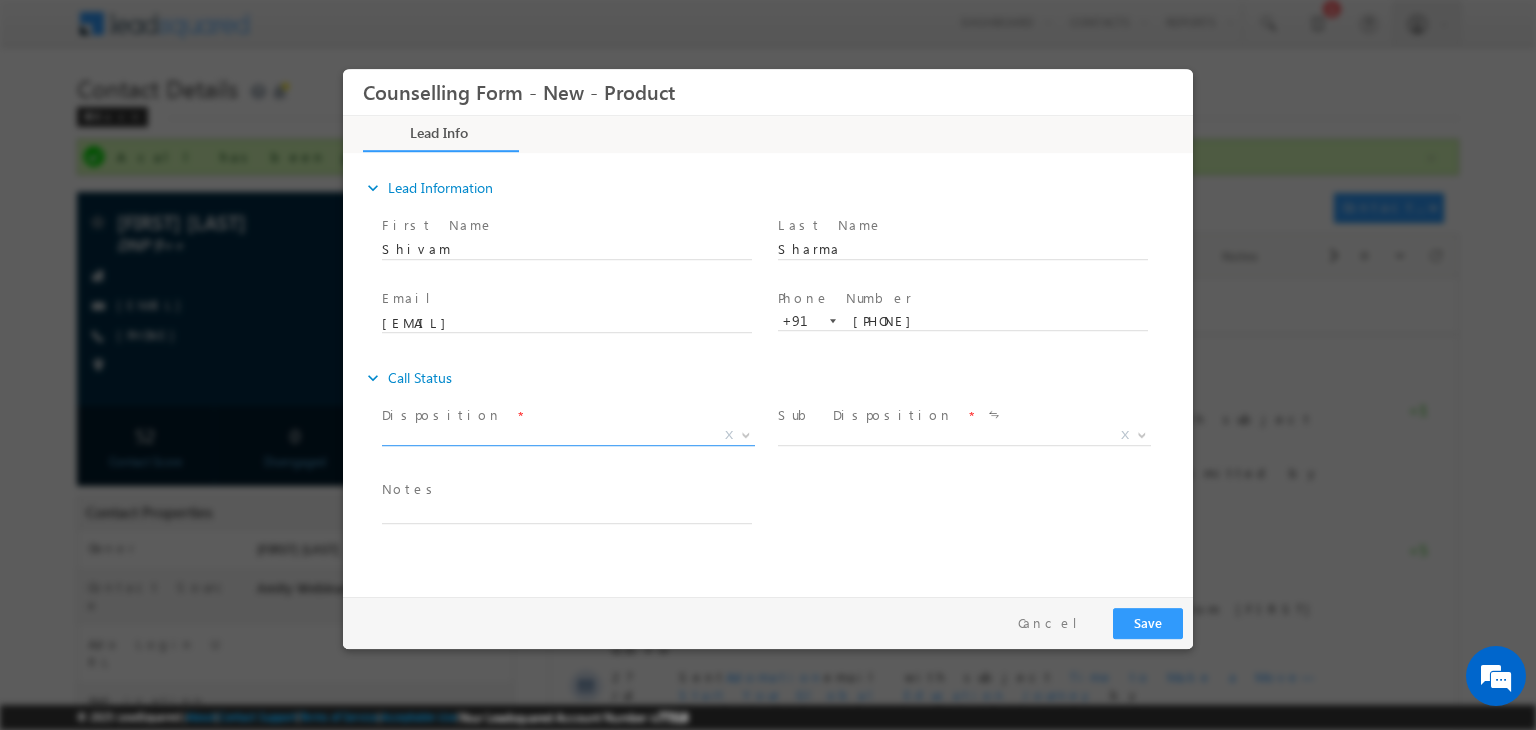 click on "X" at bounding box center (568, 436) 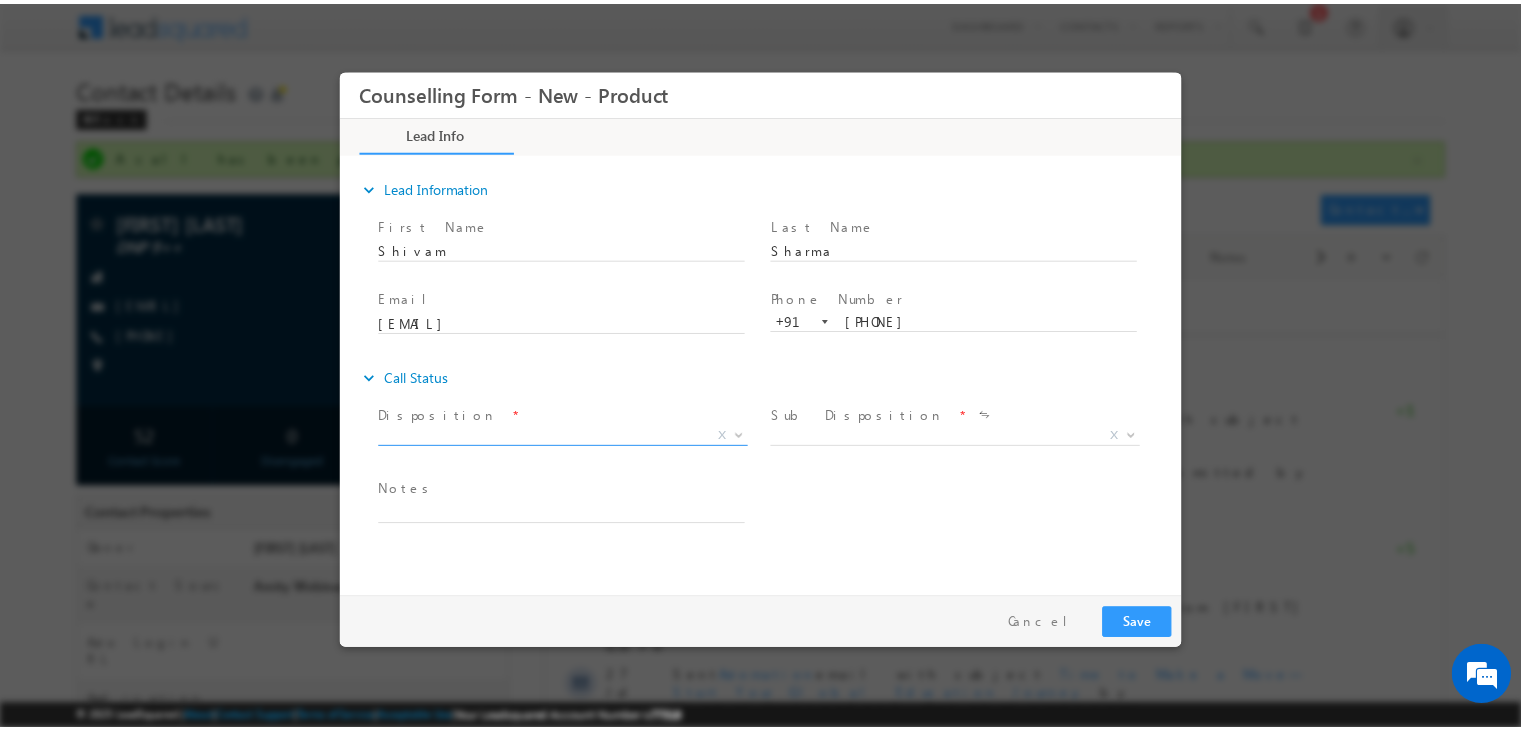 scroll, scrollTop: 0, scrollLeft: 0, axis: both 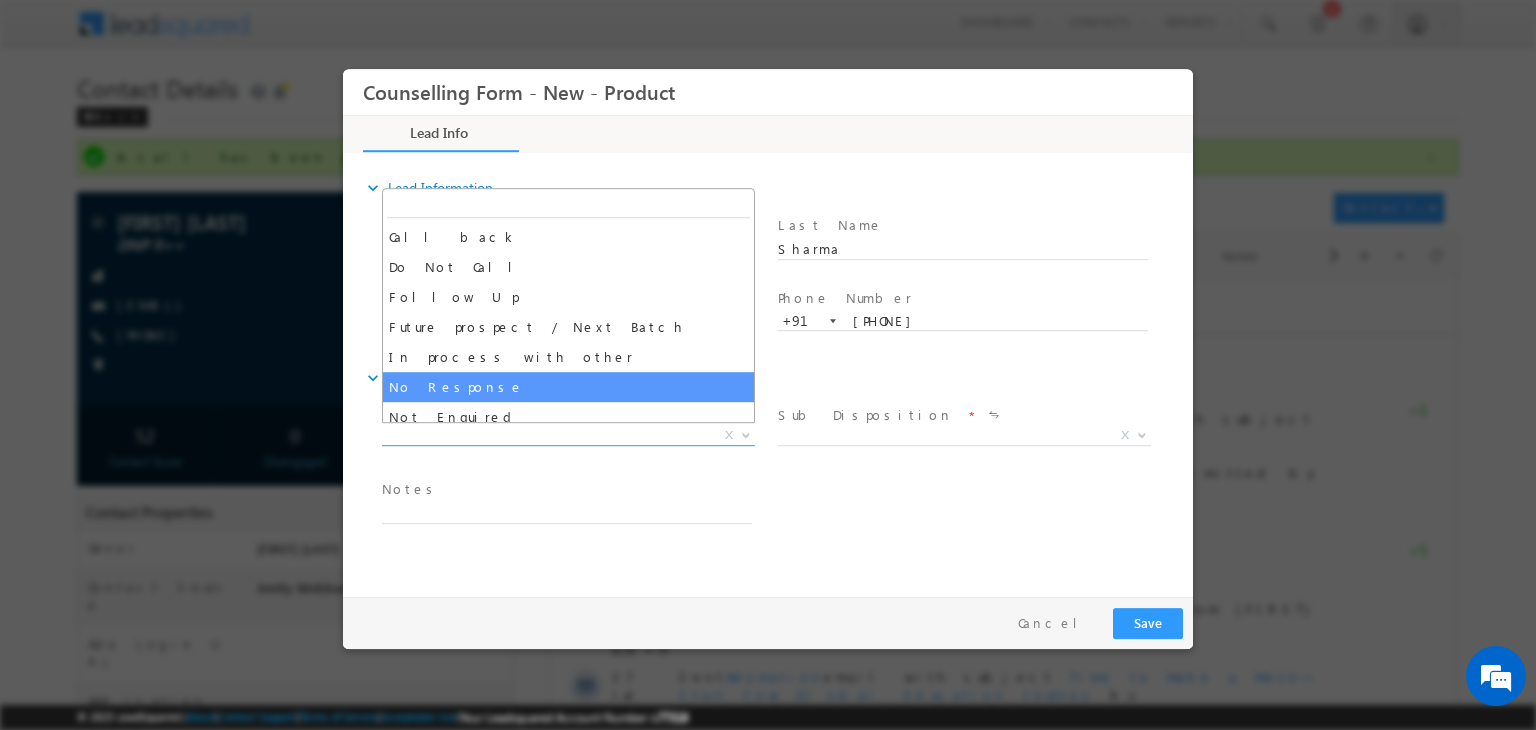 select on "No Response" 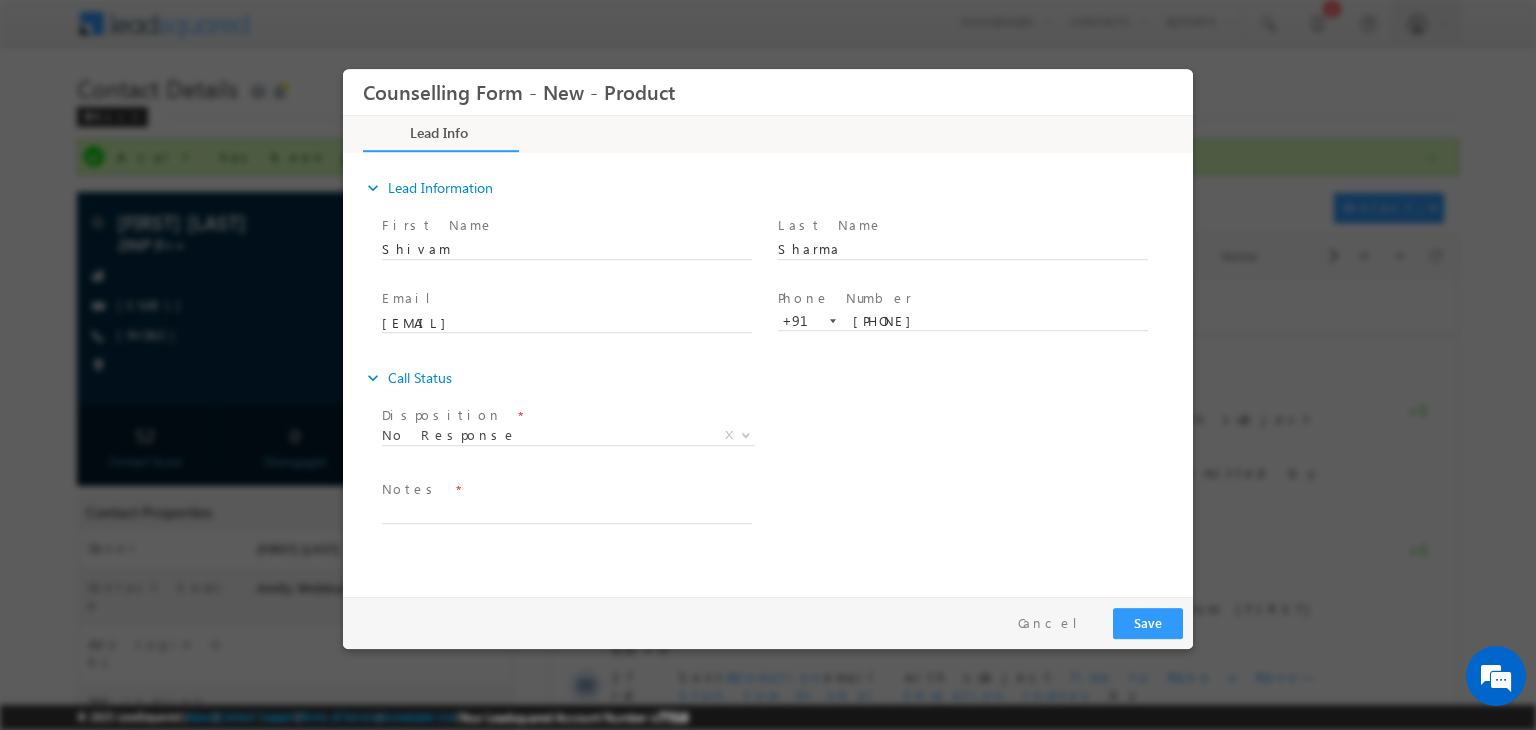 drag, startPoint x: 564, startPoint y: 499, endPoint x: 554, endPoint y: 507, distance: 12.806249 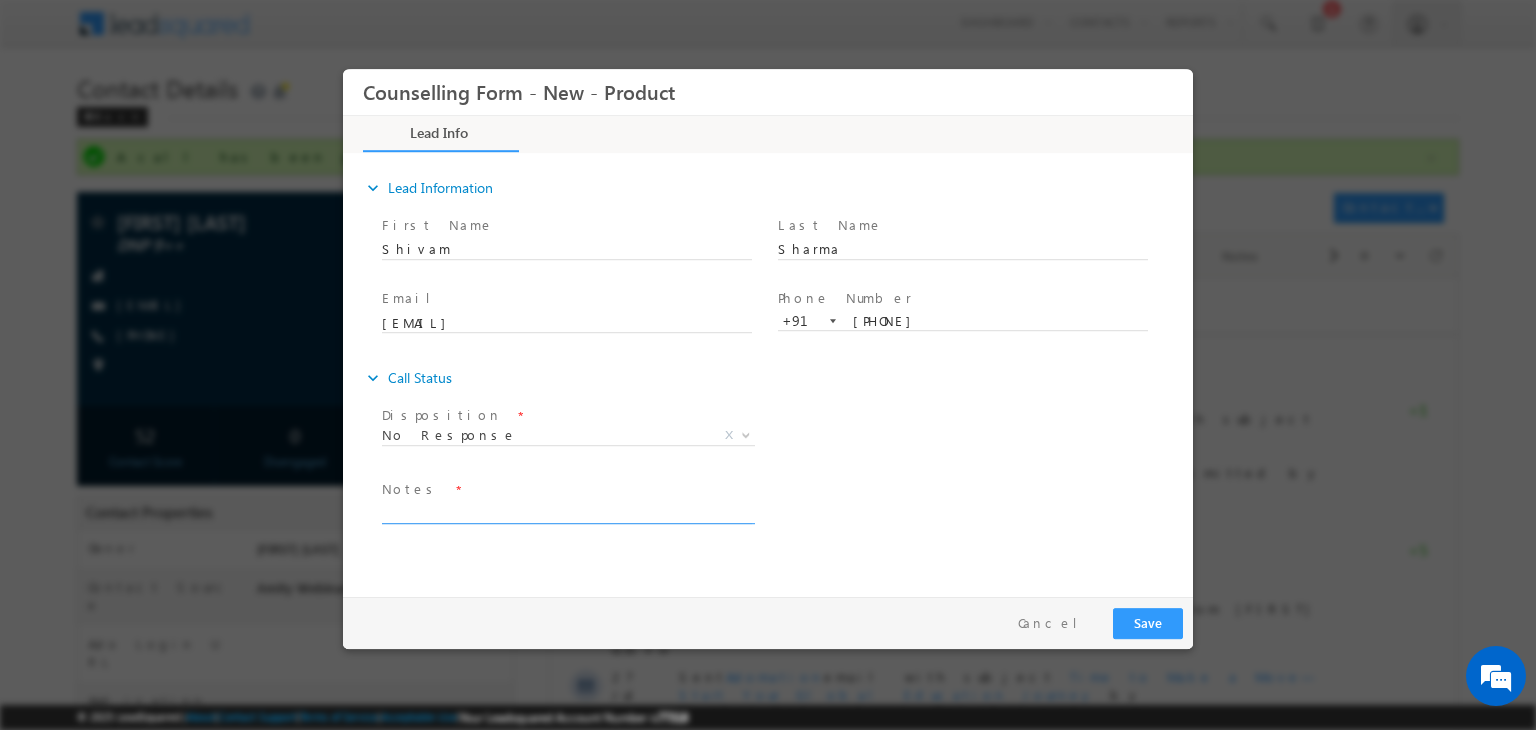 click at bounding box center (567, 512) 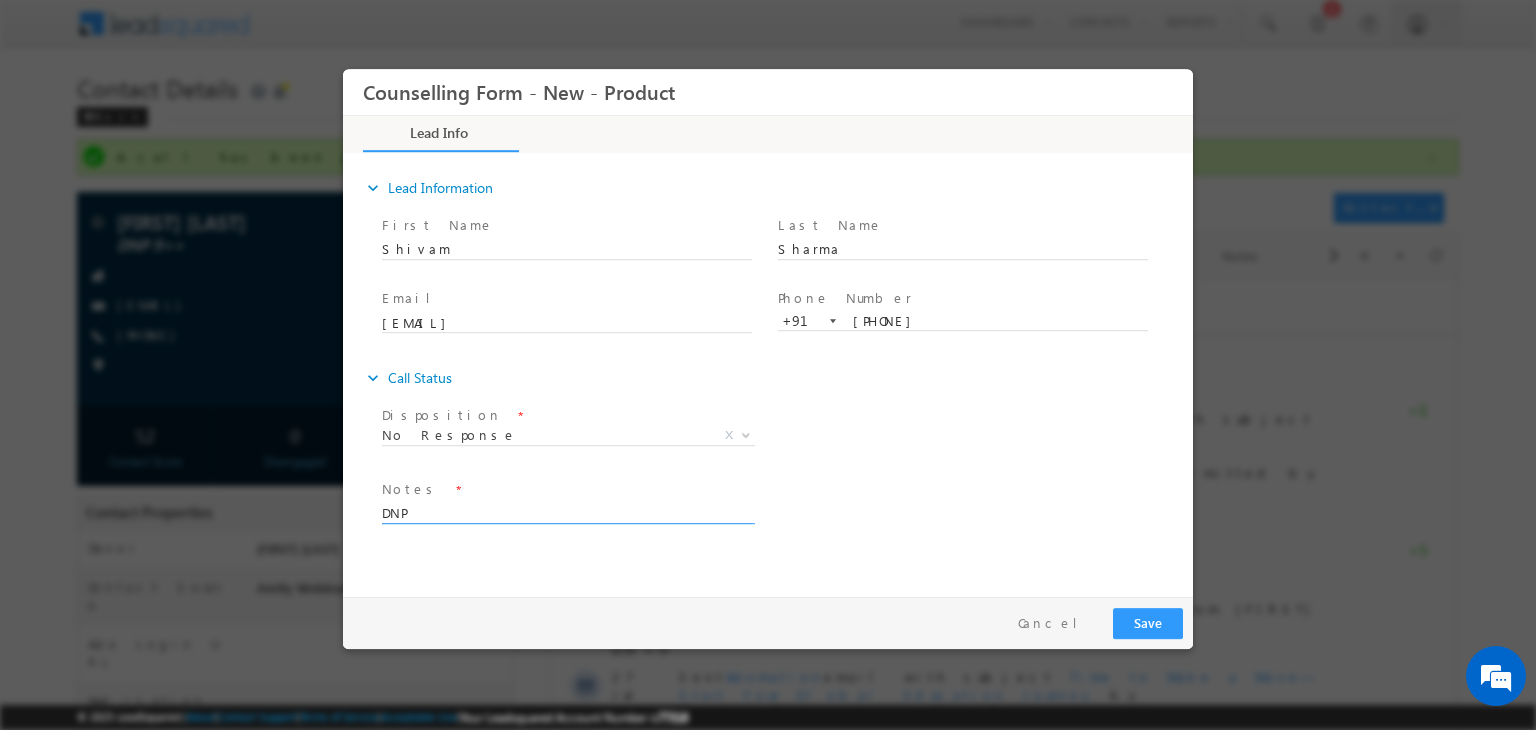 type on "DNP" 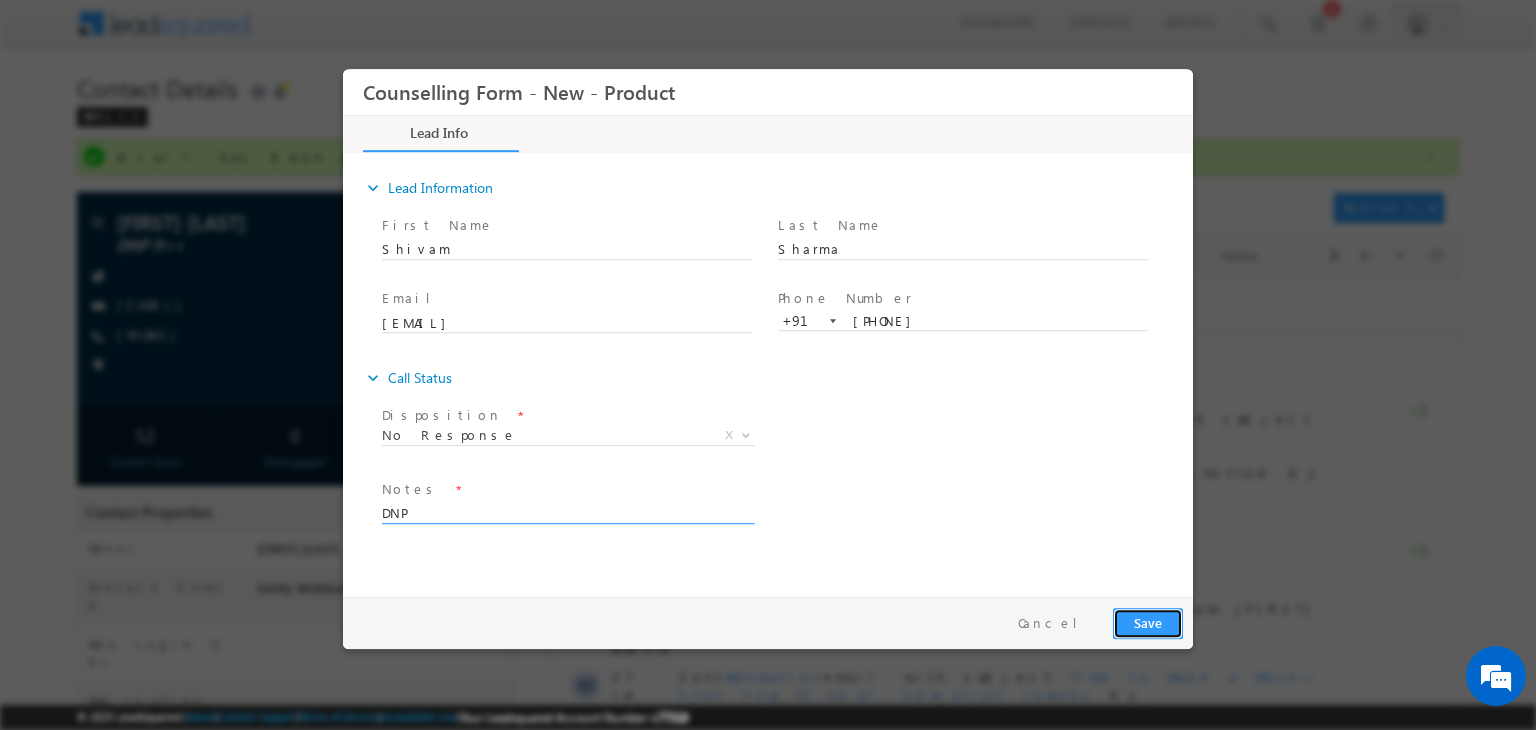 click on "Save" at bounding box center (1148, 623) 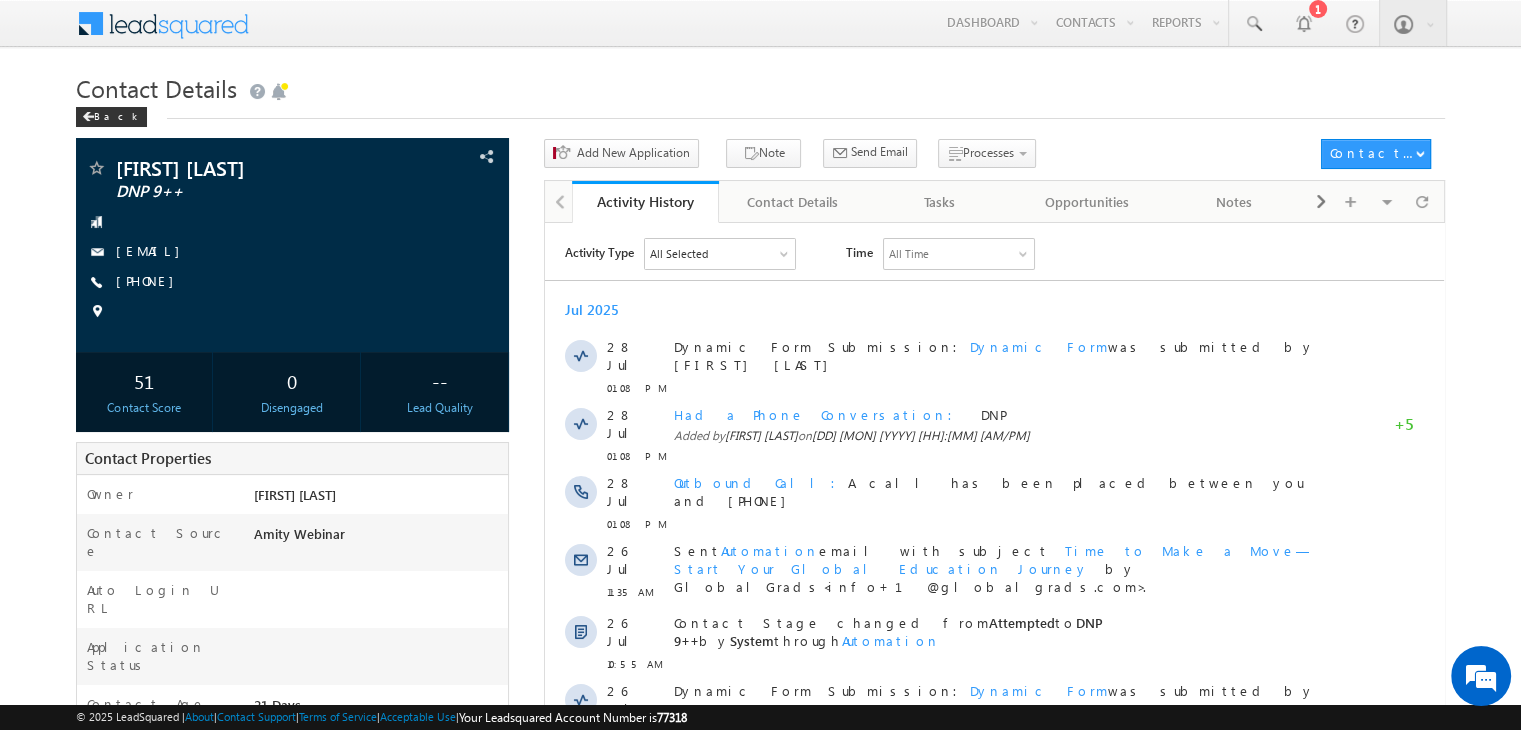 scroll, scrollTop: 0, scrollLeft: 0, axis: both 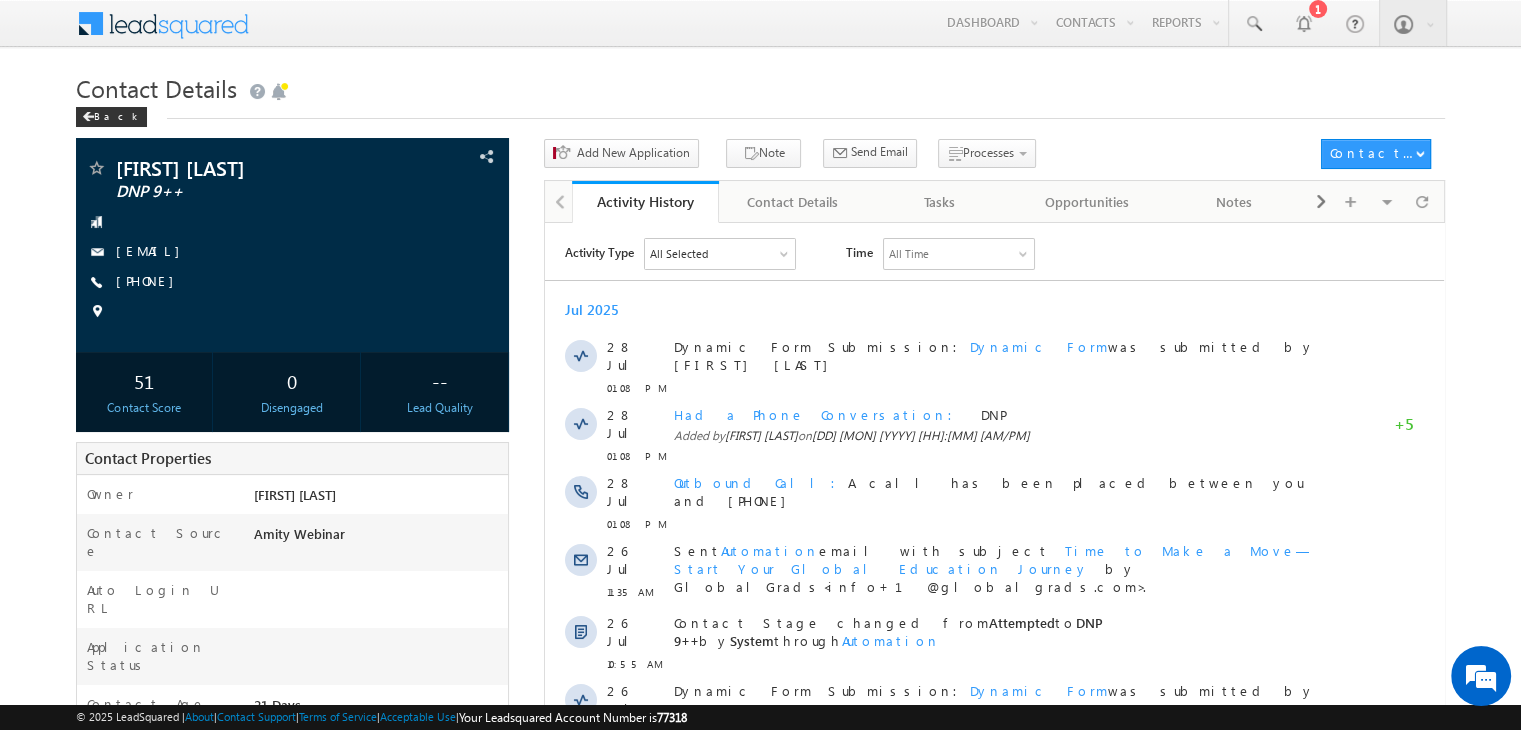 click on "+91-9266583370" at bounding box center (150, 280) 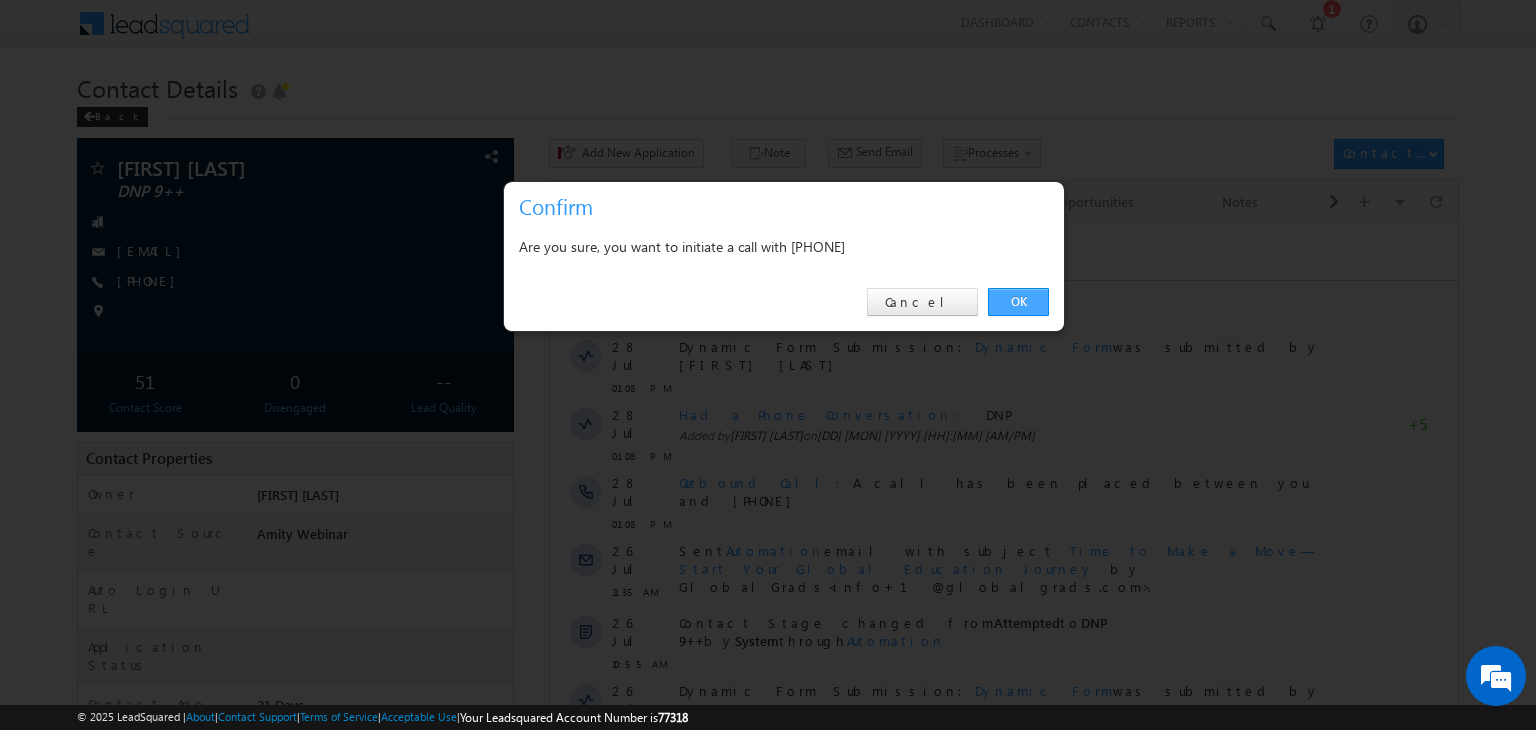 click on "OK" at bounding box center (1018, 302) 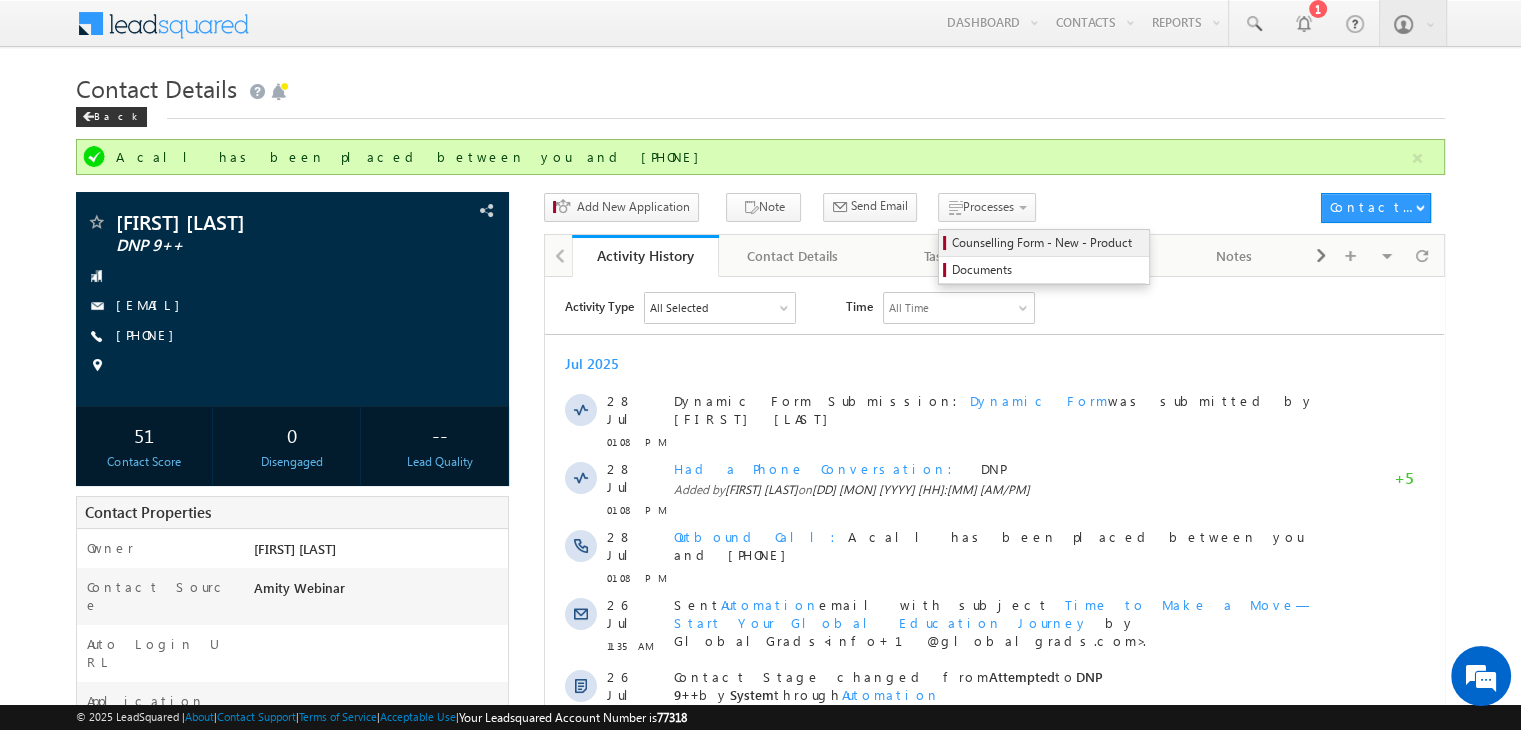 click on "Counselling Form - New - Product" at bounding box center [1047, 243] 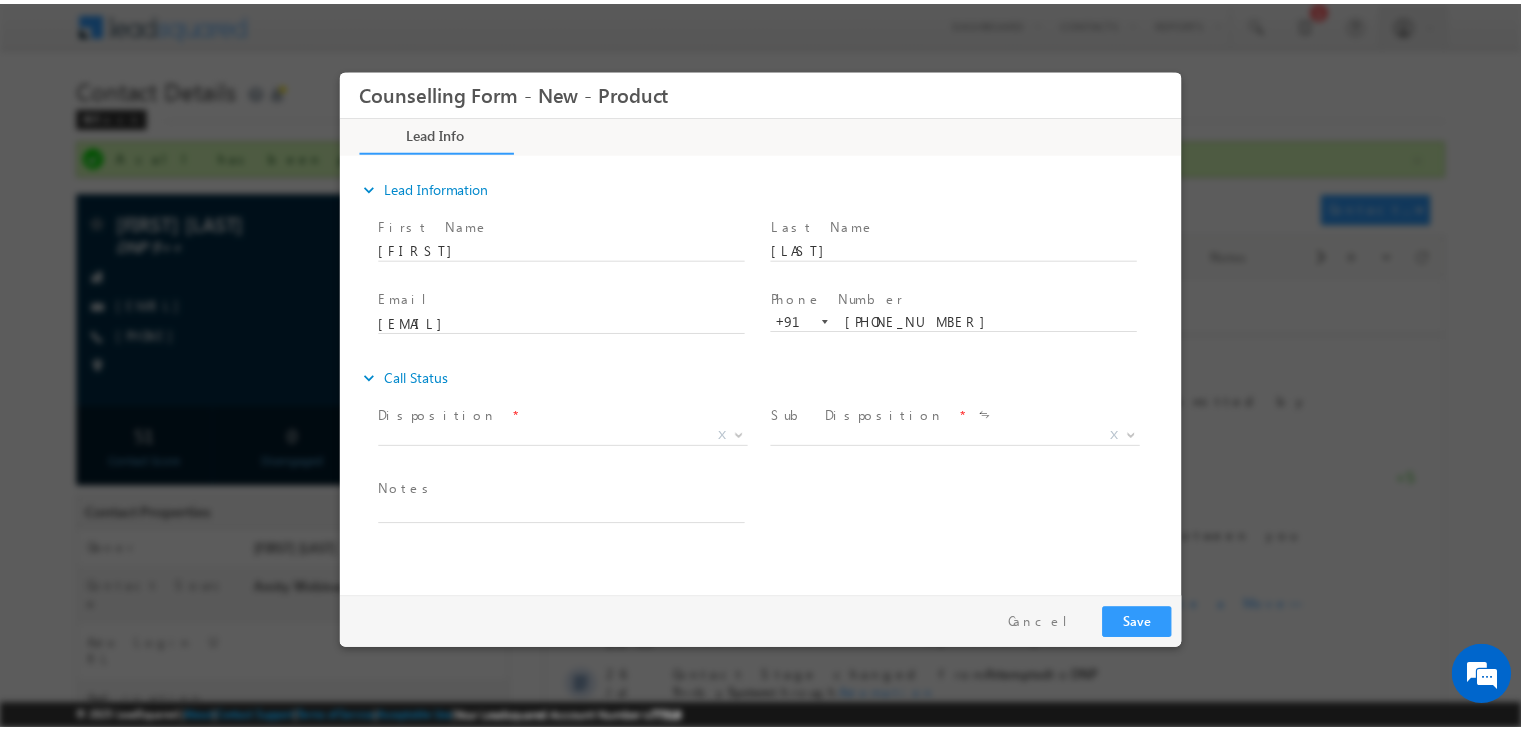 scroll, scrollTop: 0, scrollLeft: 0, axis: both 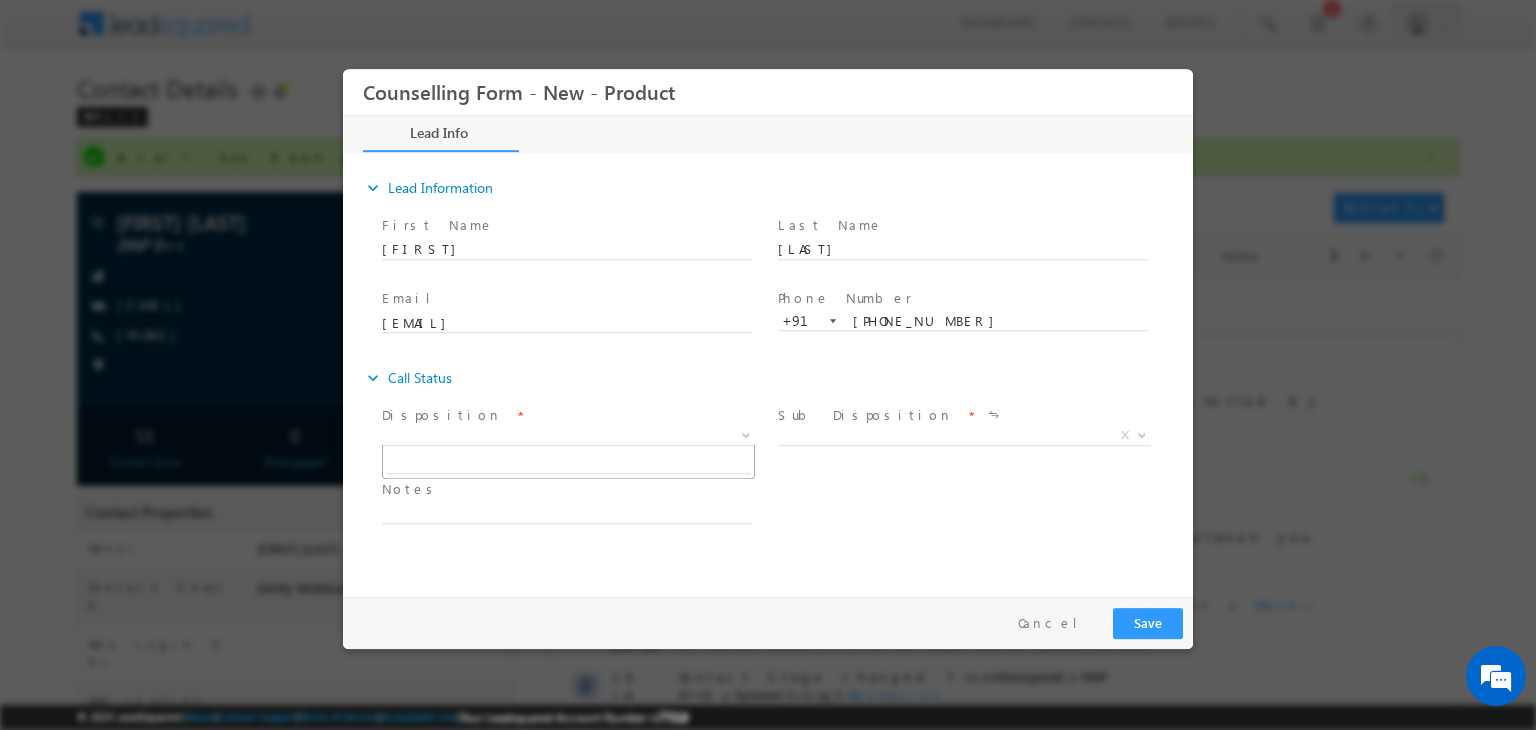 click on "X" at bounding box center [568, 436] 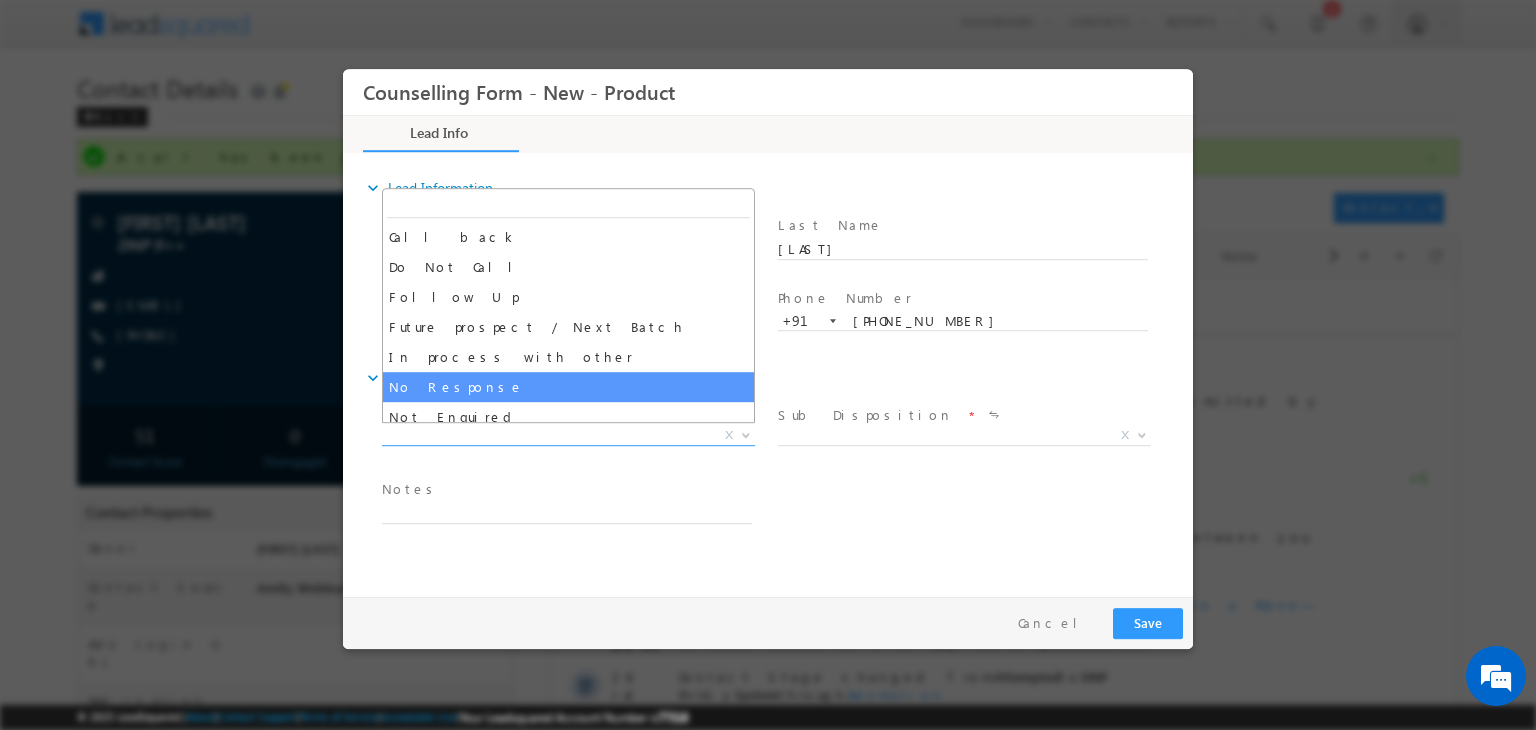 select on "No Response" 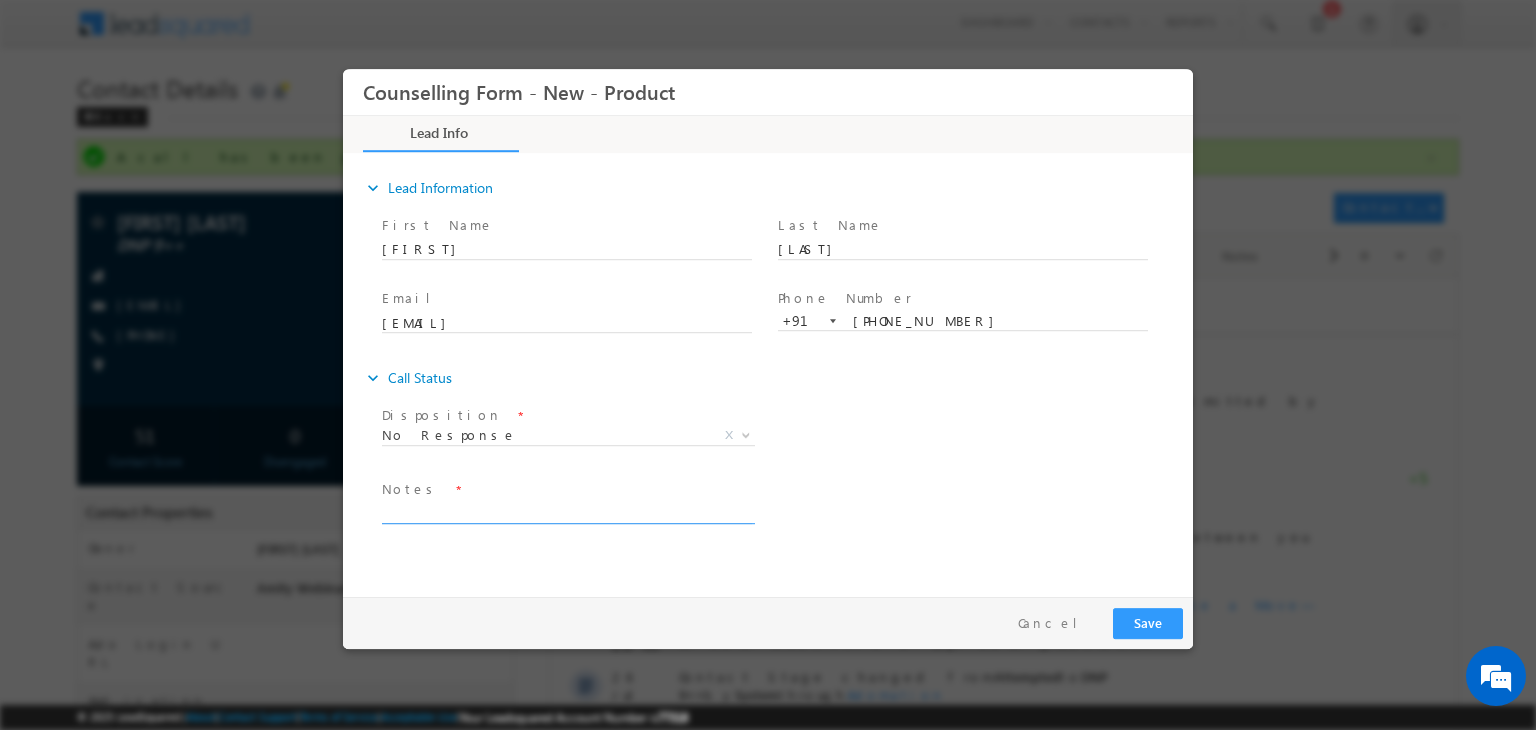 click at bounding box center [567, 512] 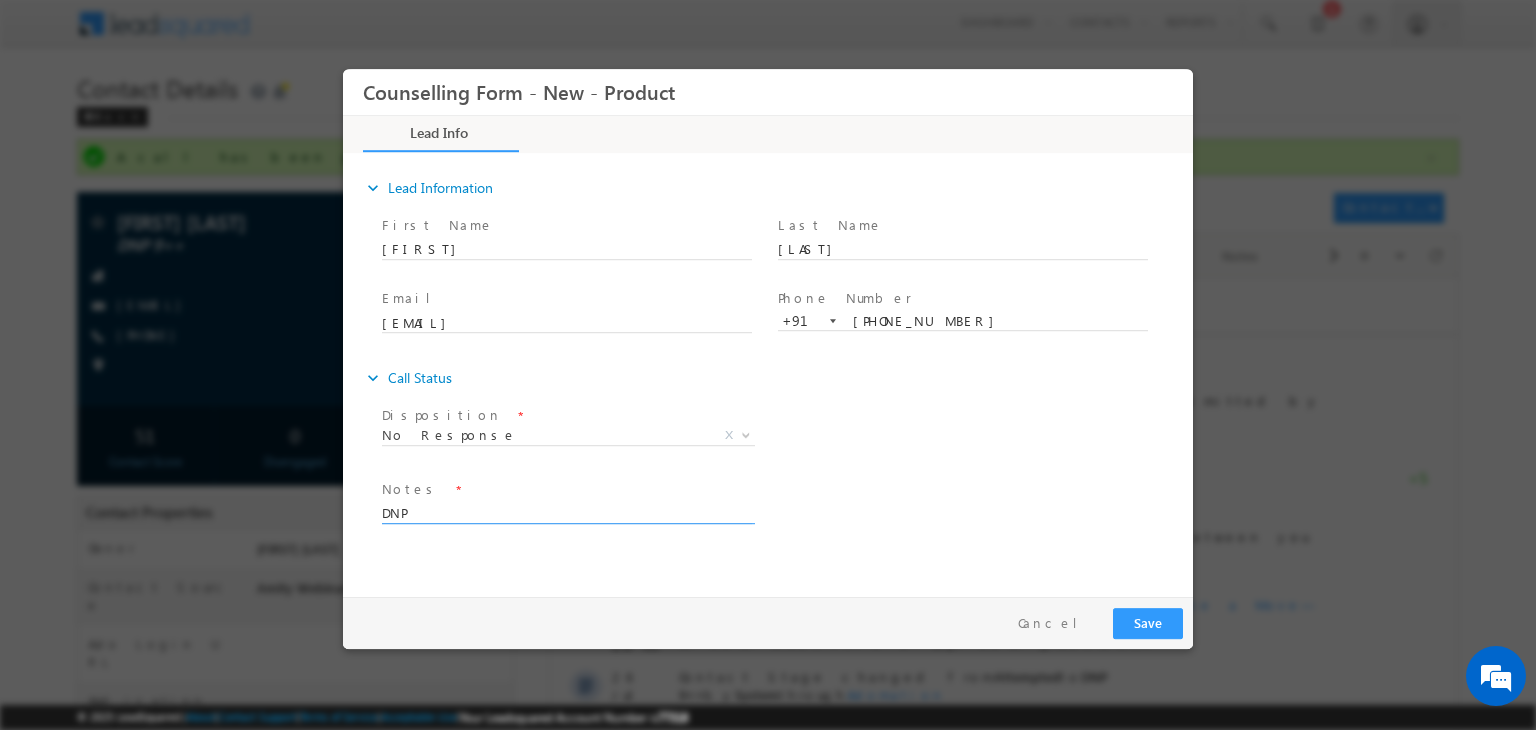 type on "DNP" 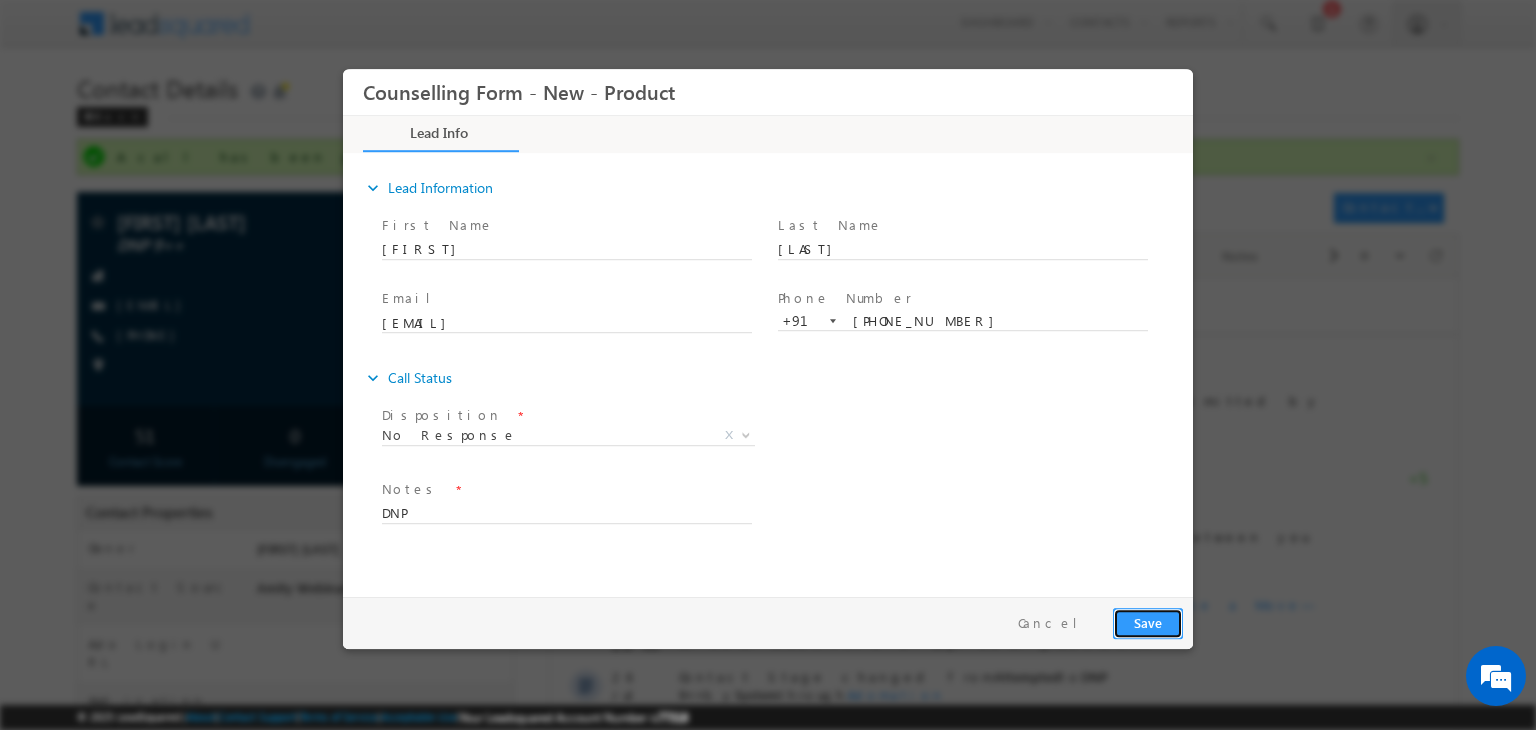 click on "Save" at bounding box center [1148, 623] 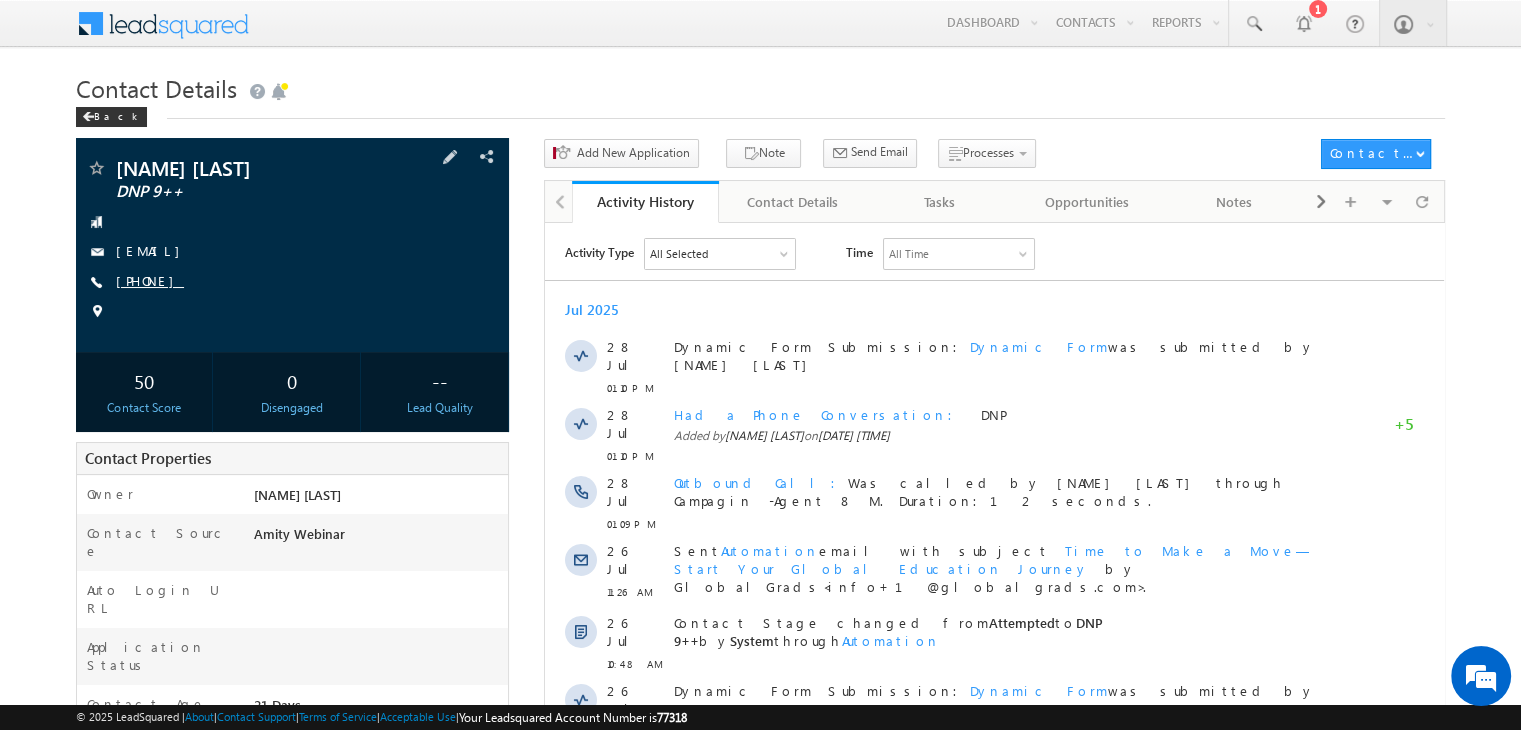 scroll, scrollTop: 0, scrollLeft: 0, axis: both 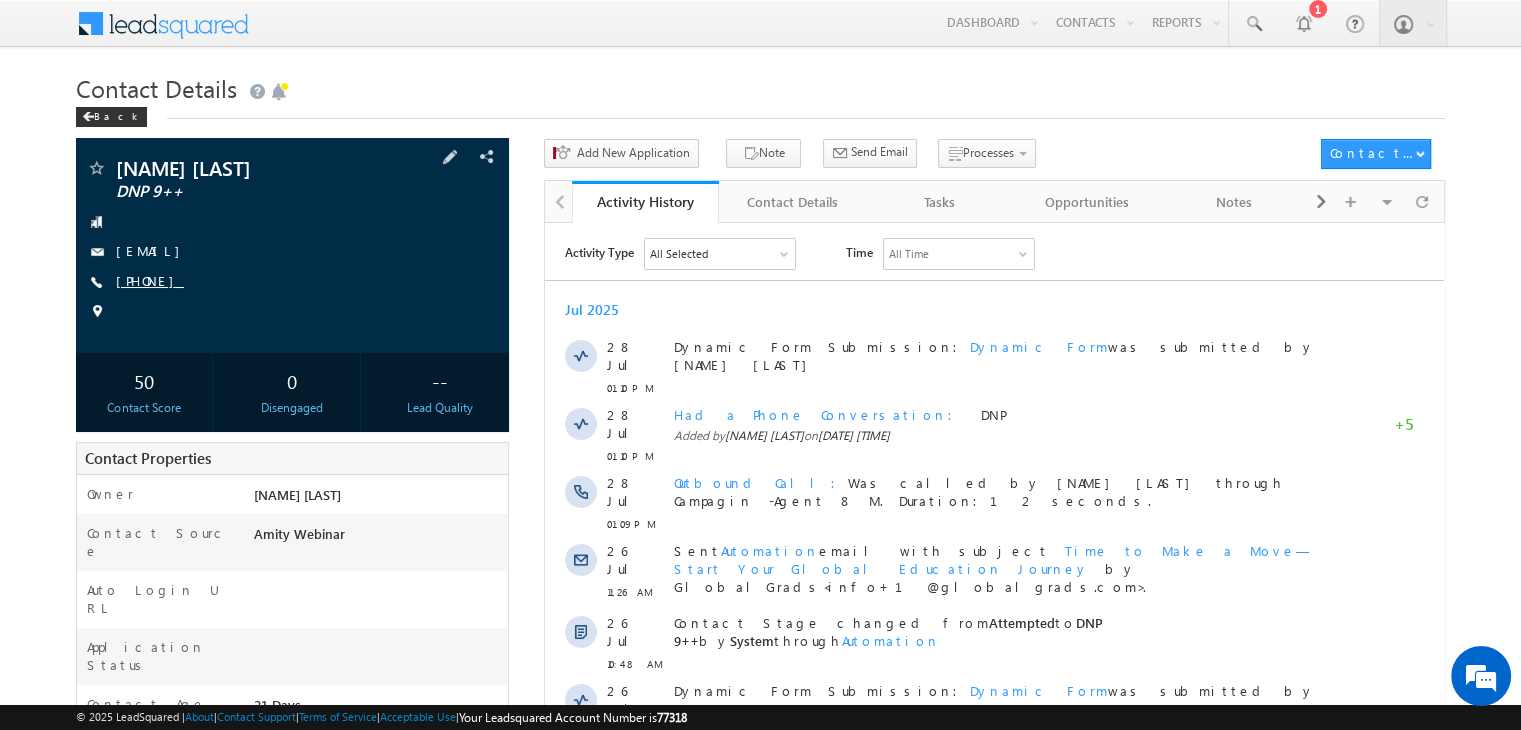 click on "+91-9319054890" at bounding box center [150, 280] 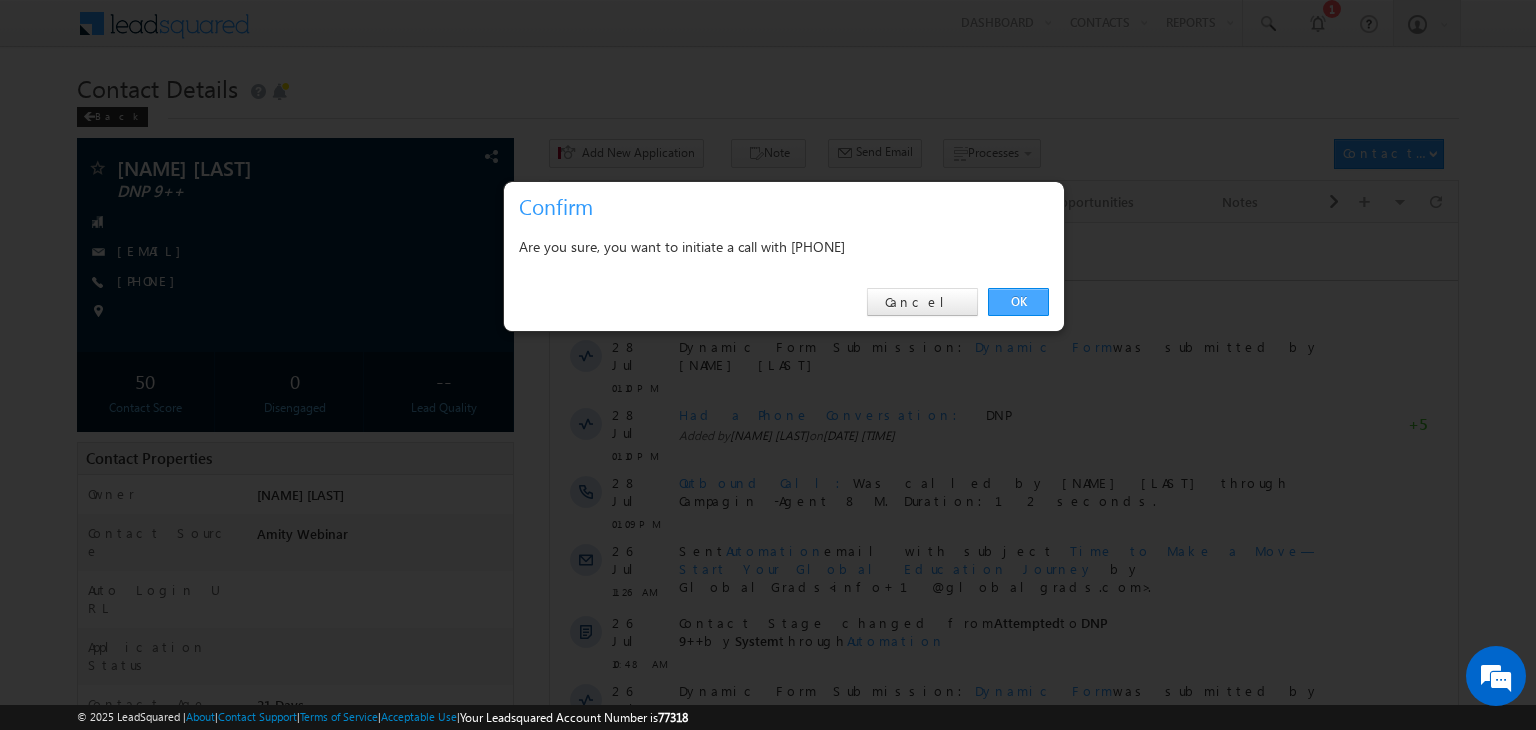 click on "OK" at bounding box center [1018, 302] 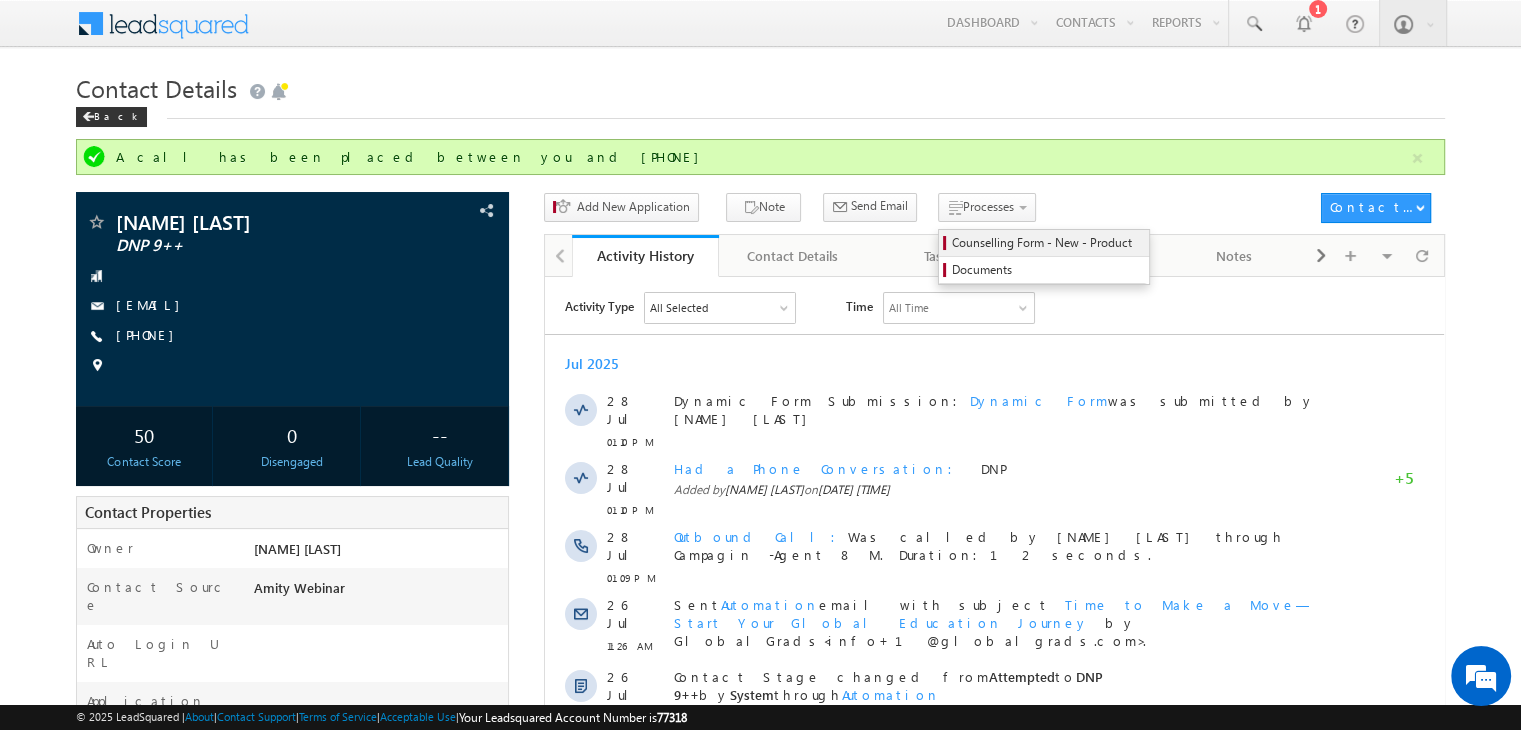 click on "Counselling Form - New - Product" at bounding box center [1047, 243] 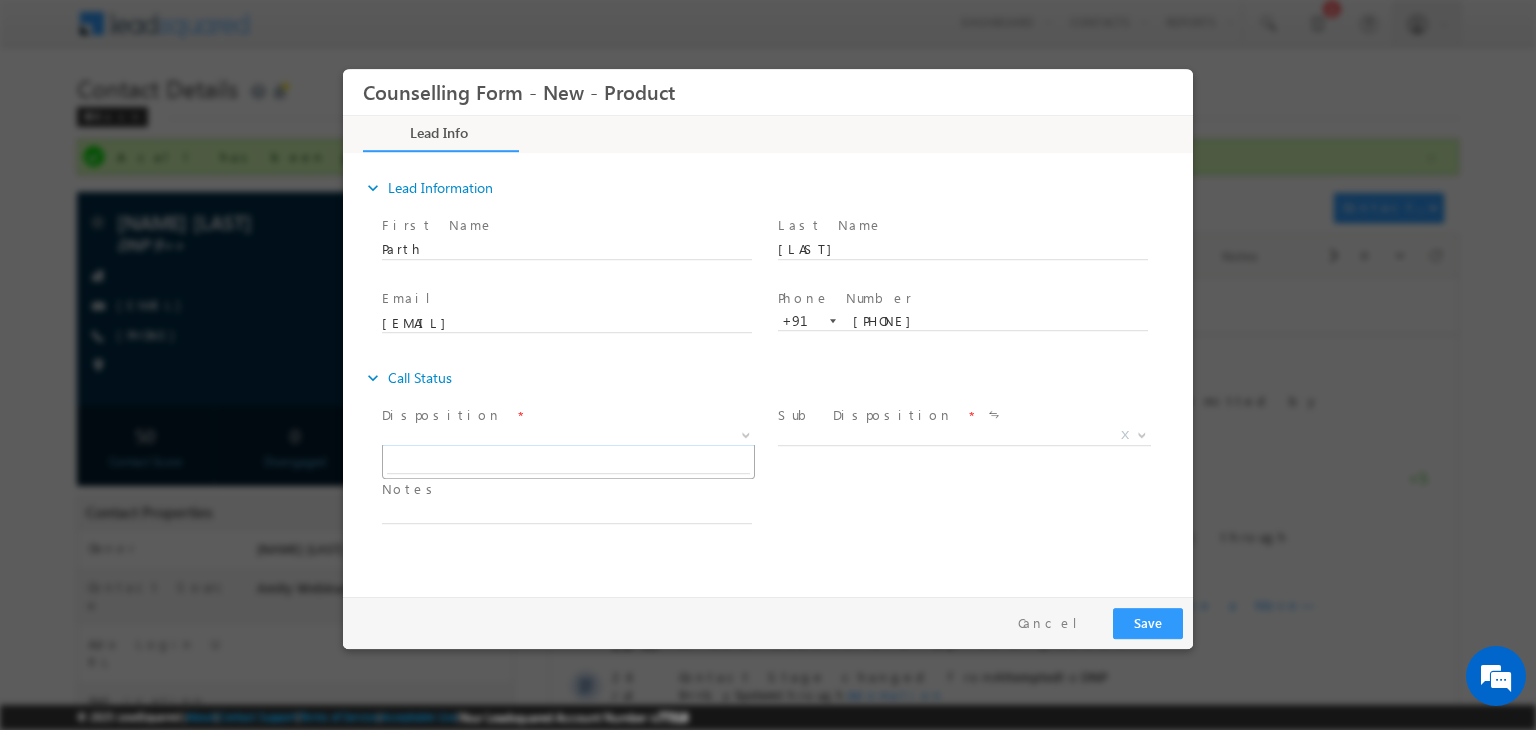click on "X" at bounding box center (568, 436) 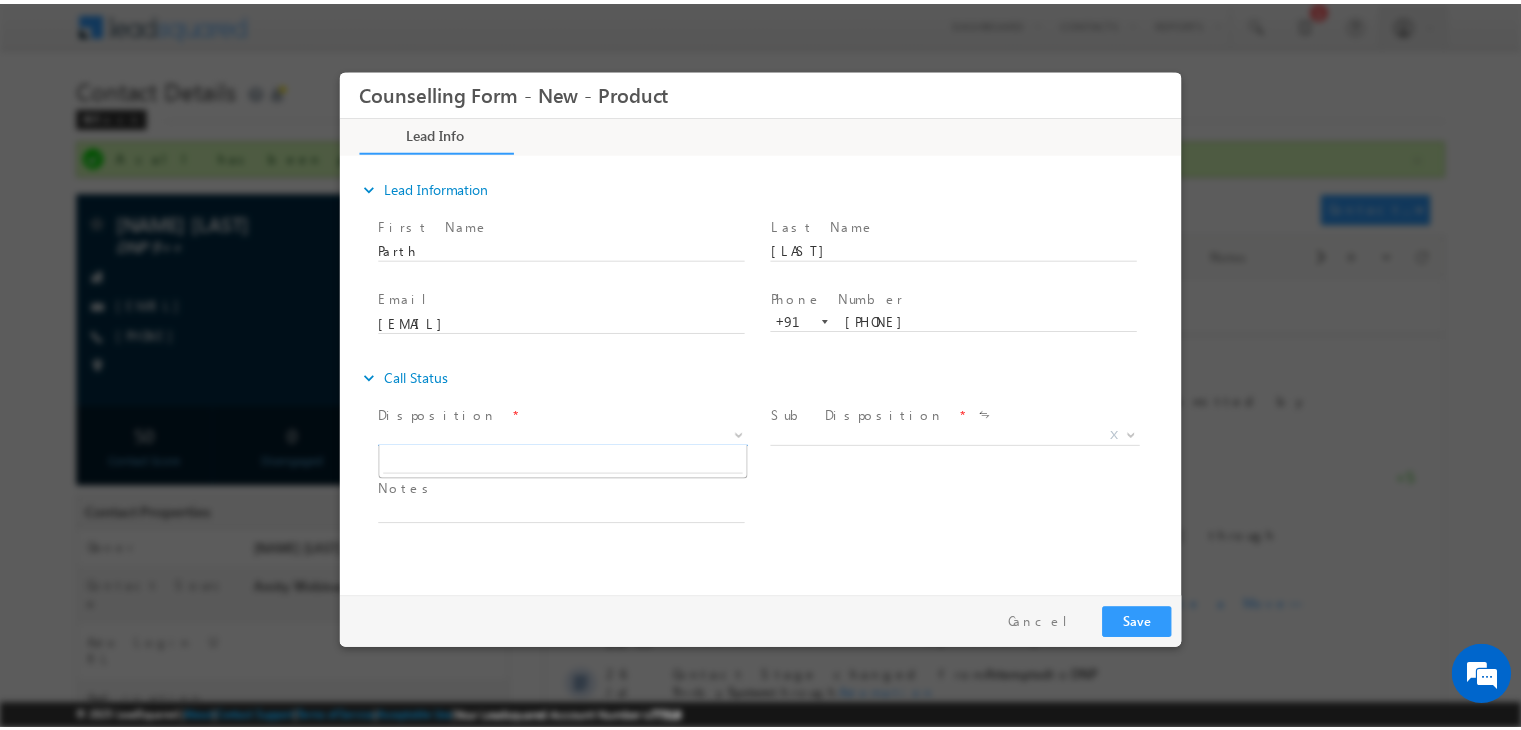 scroll, scrollTop: 0, scrollLeft: 0, axis: both 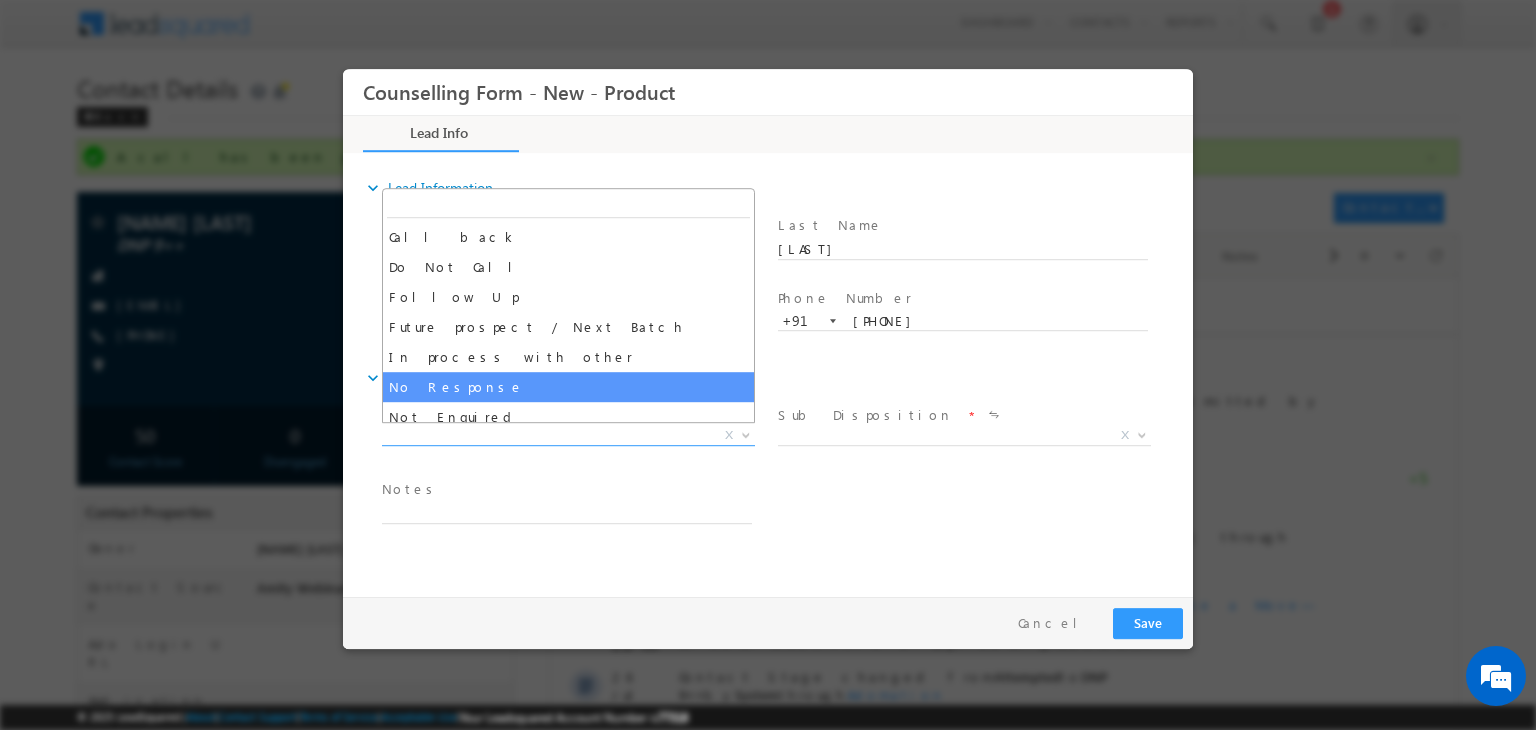 select on "No Response" 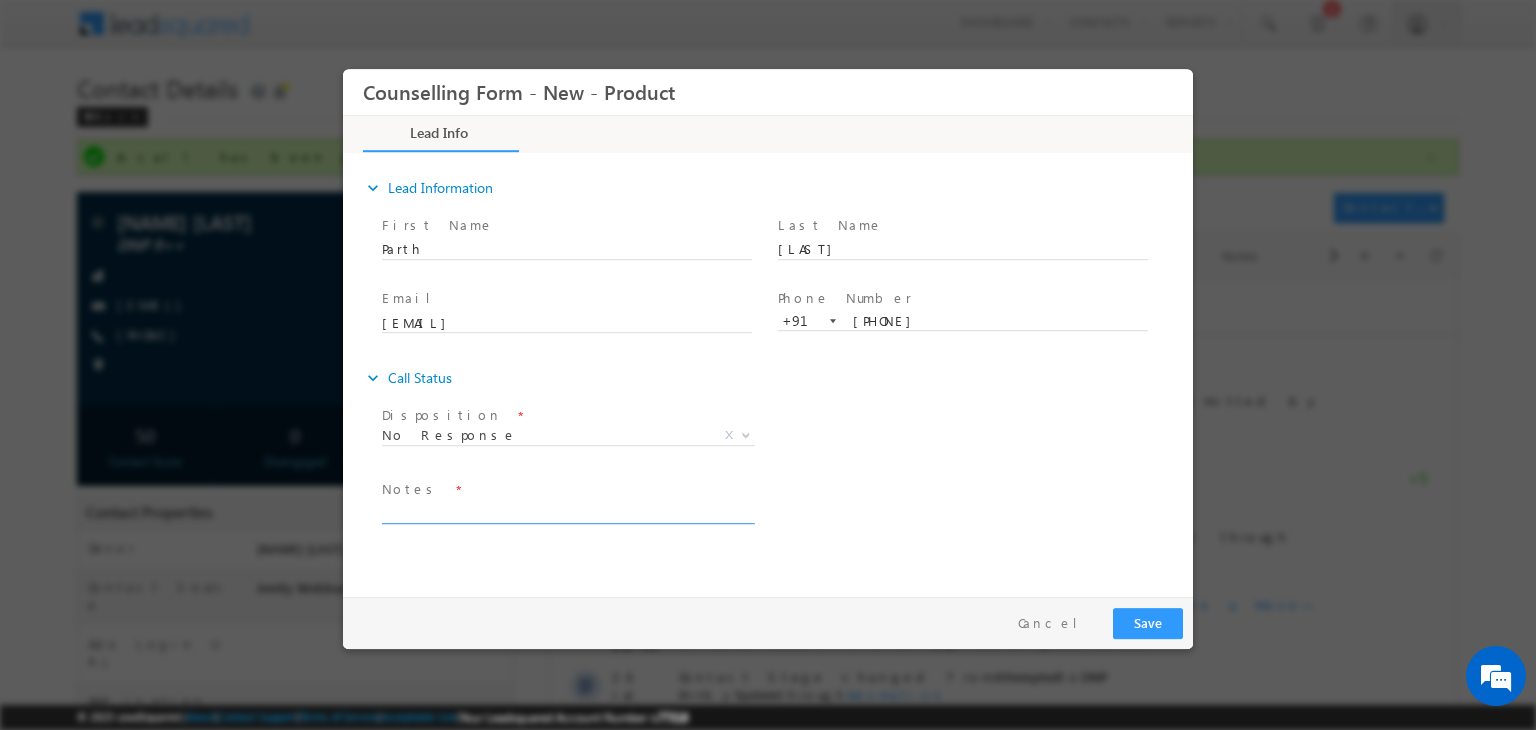 click at bounding box center (567, 512) 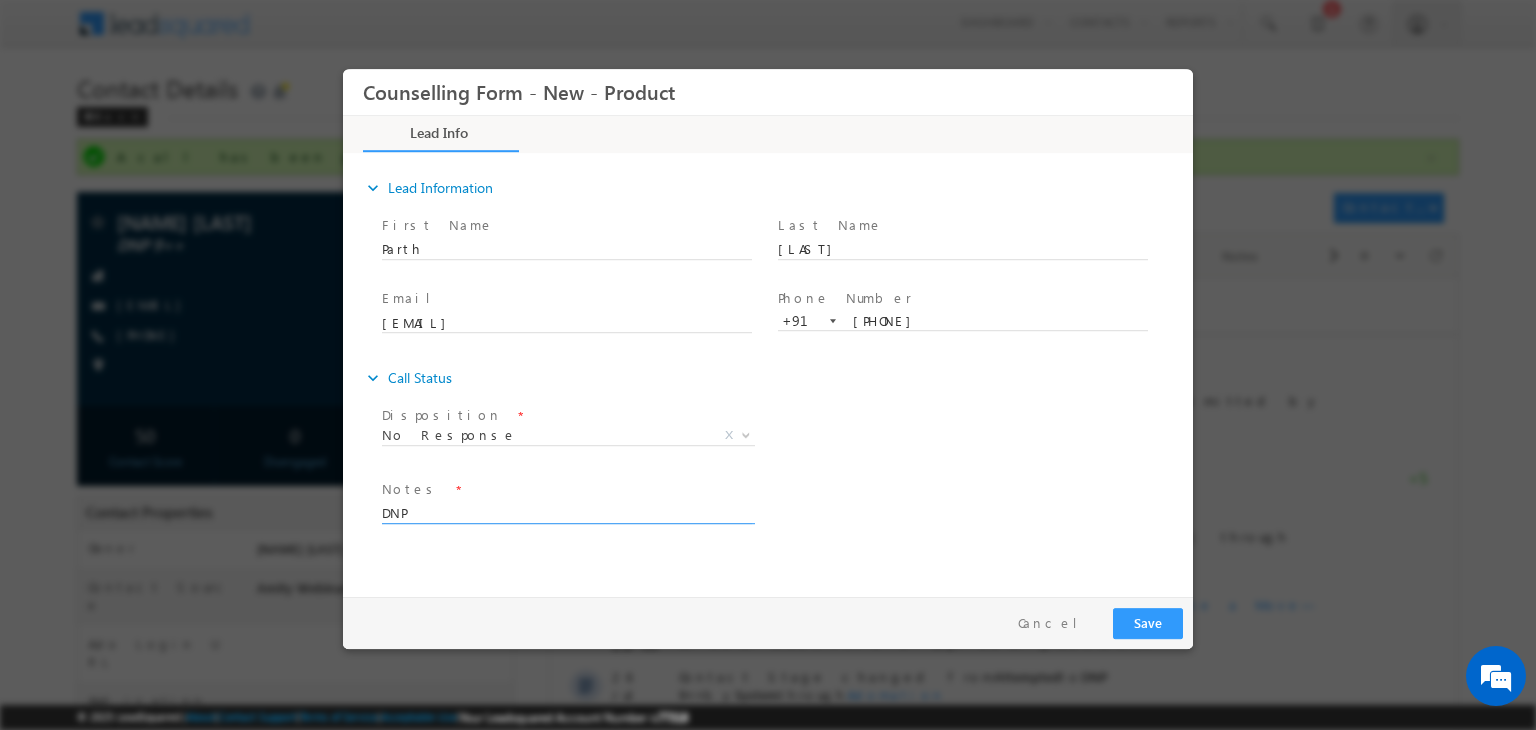 type on "DNP" 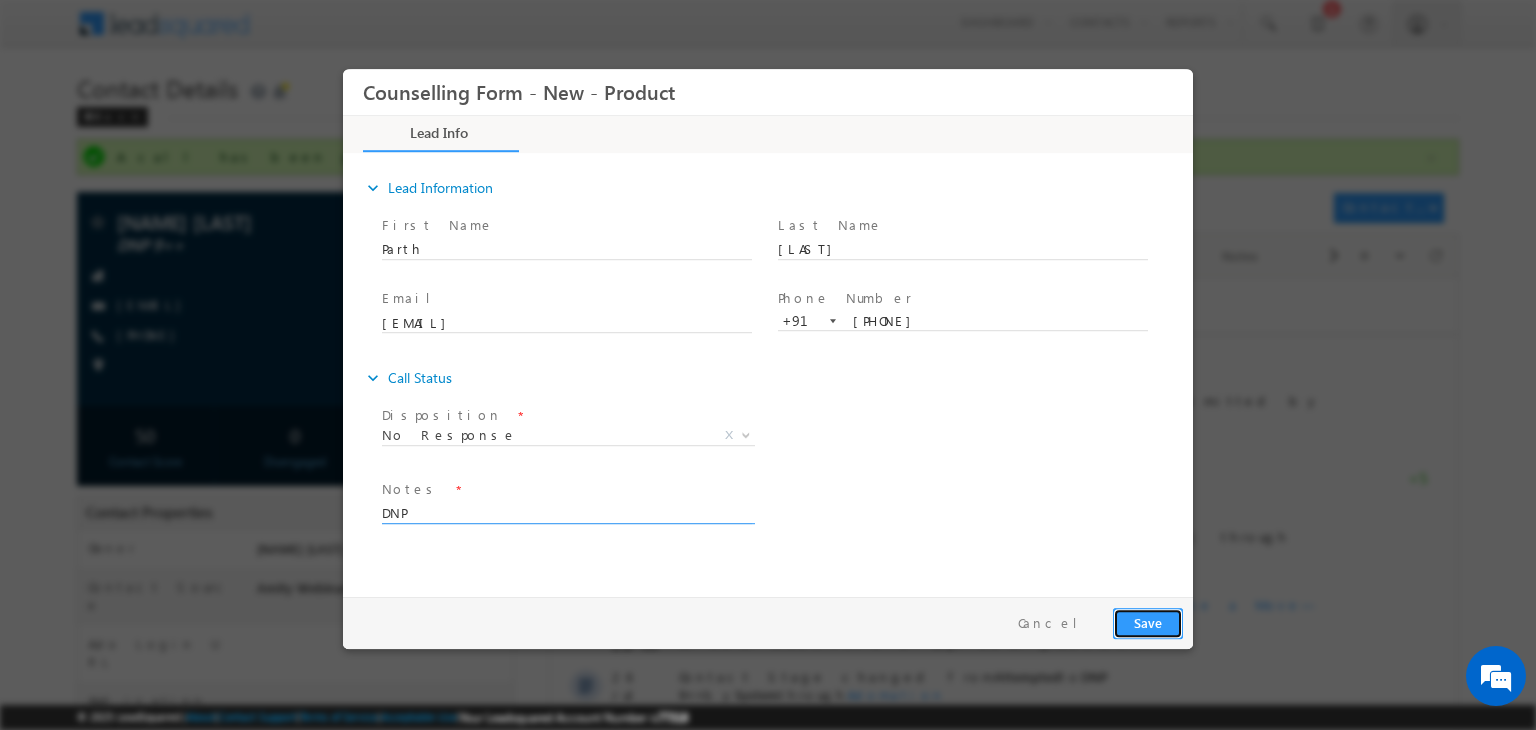 click on "Save" at bounding box center [1148, 623] 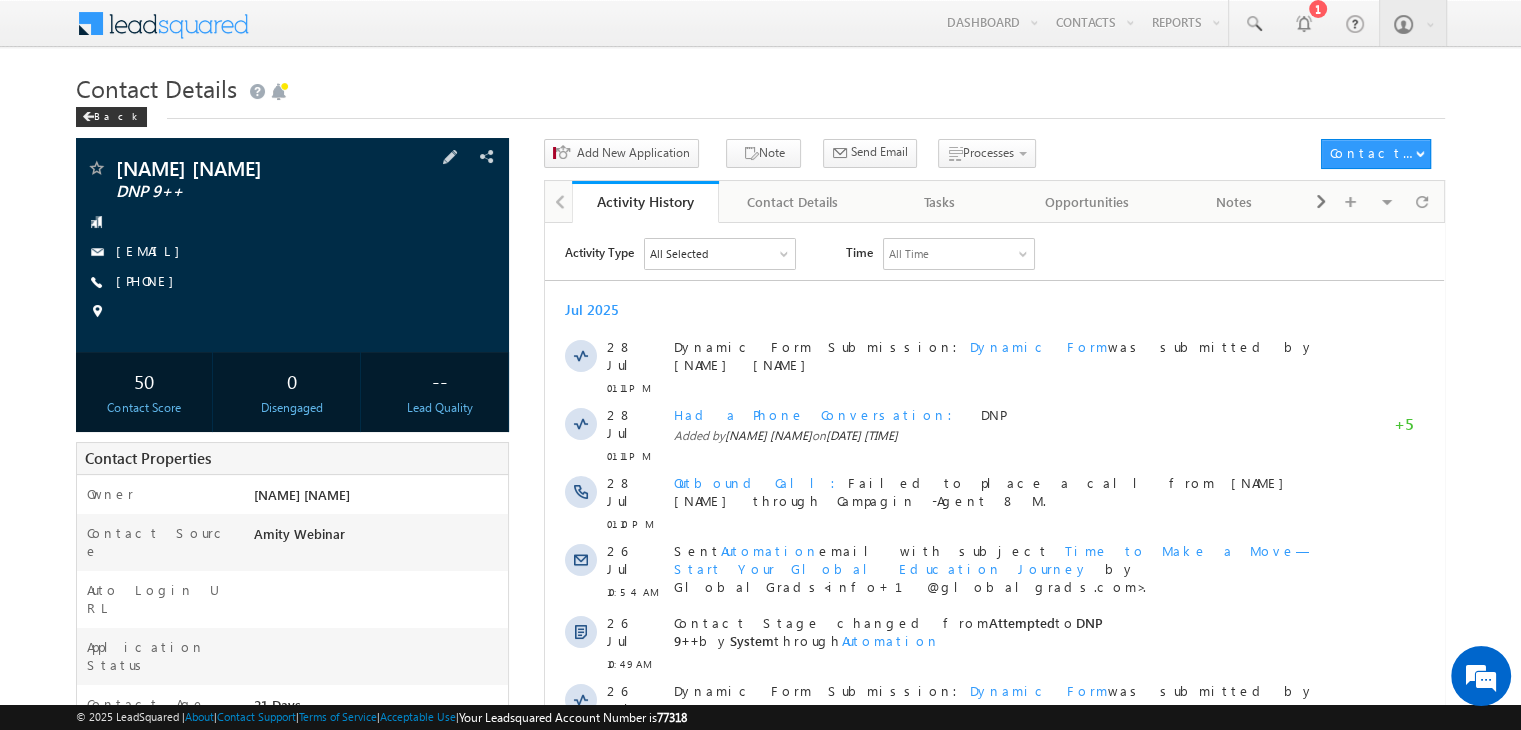 scroll, scrollTop: 0, scrollLeft: 0, axis: both 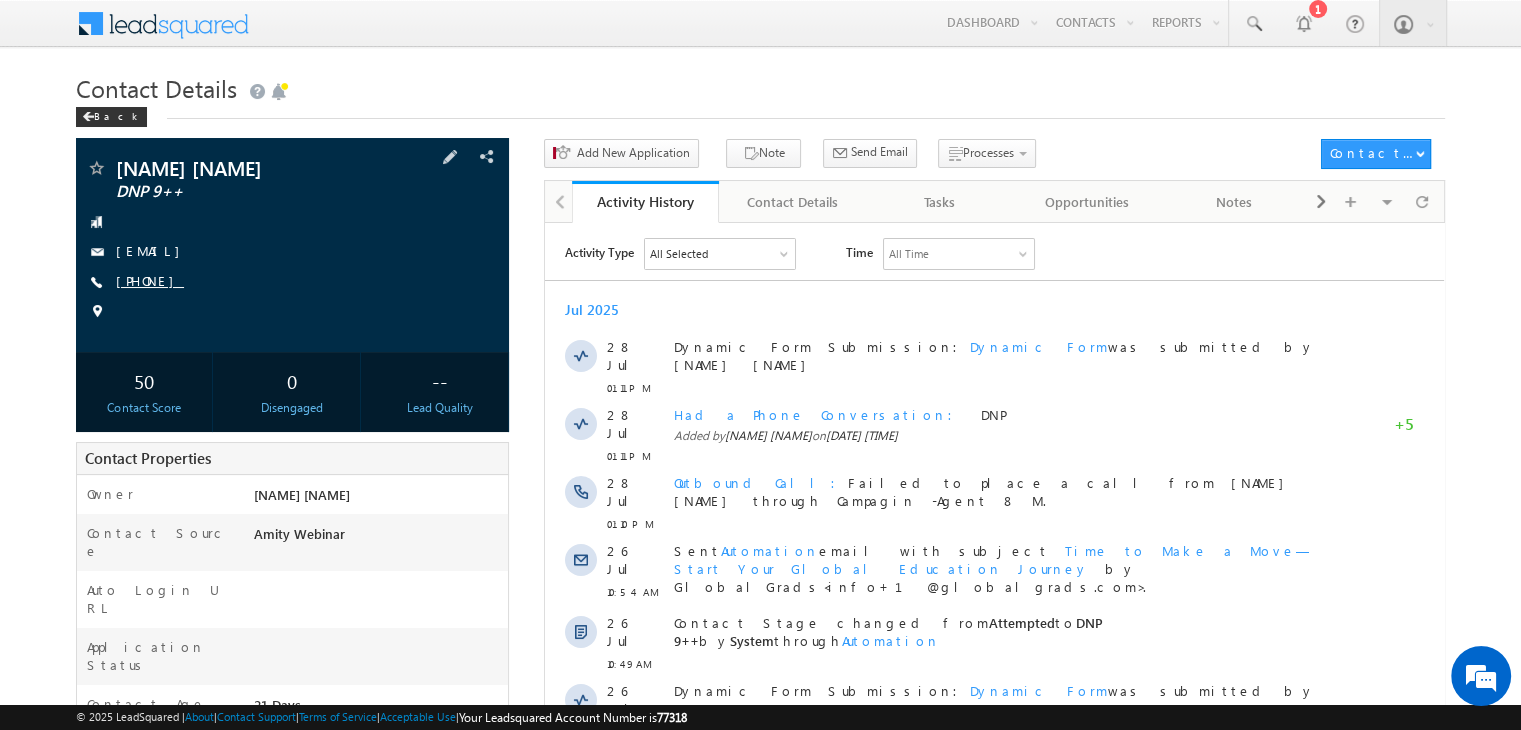 click on "+91-9475953565" at bounding box center (150, 280) 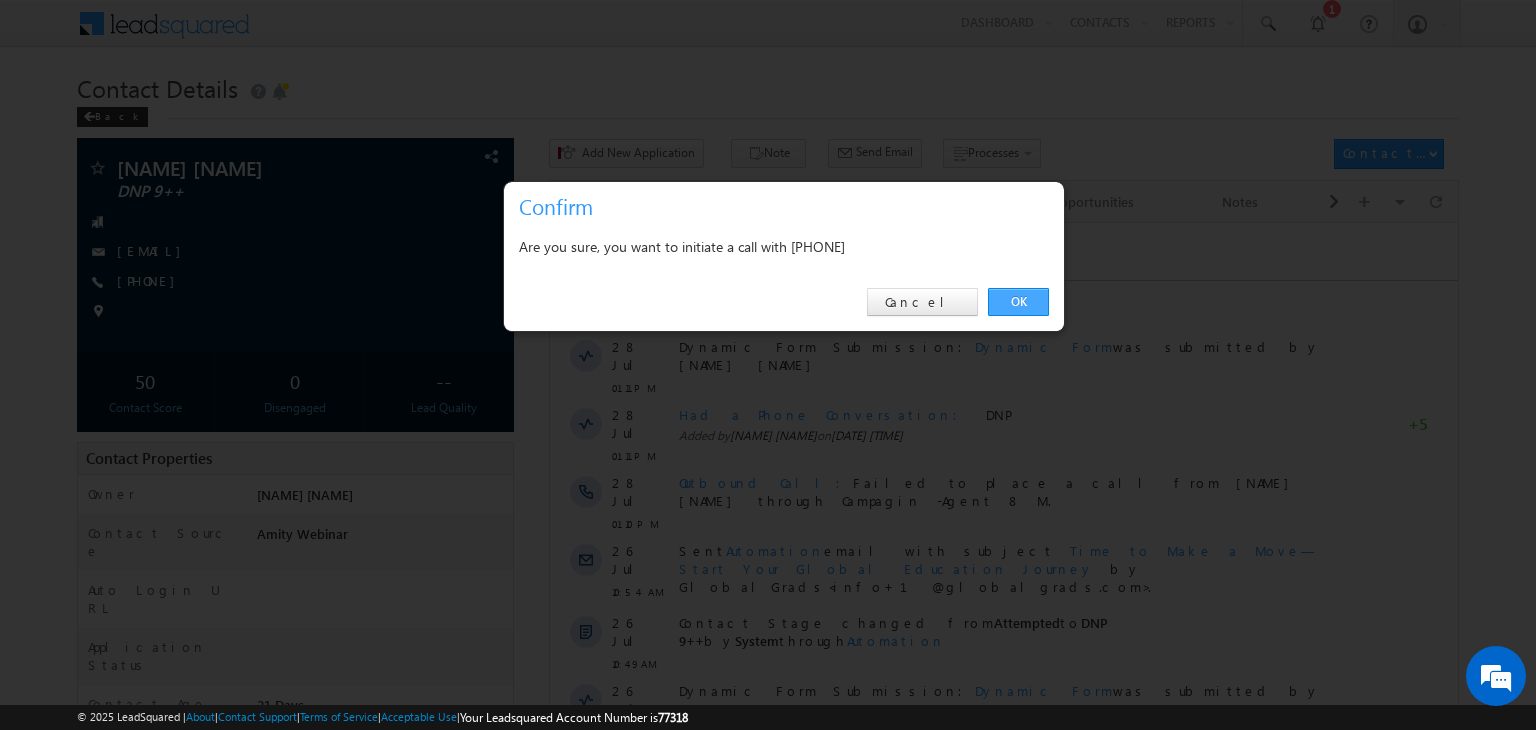 click on "OK" at bounding box center (1018, 302) 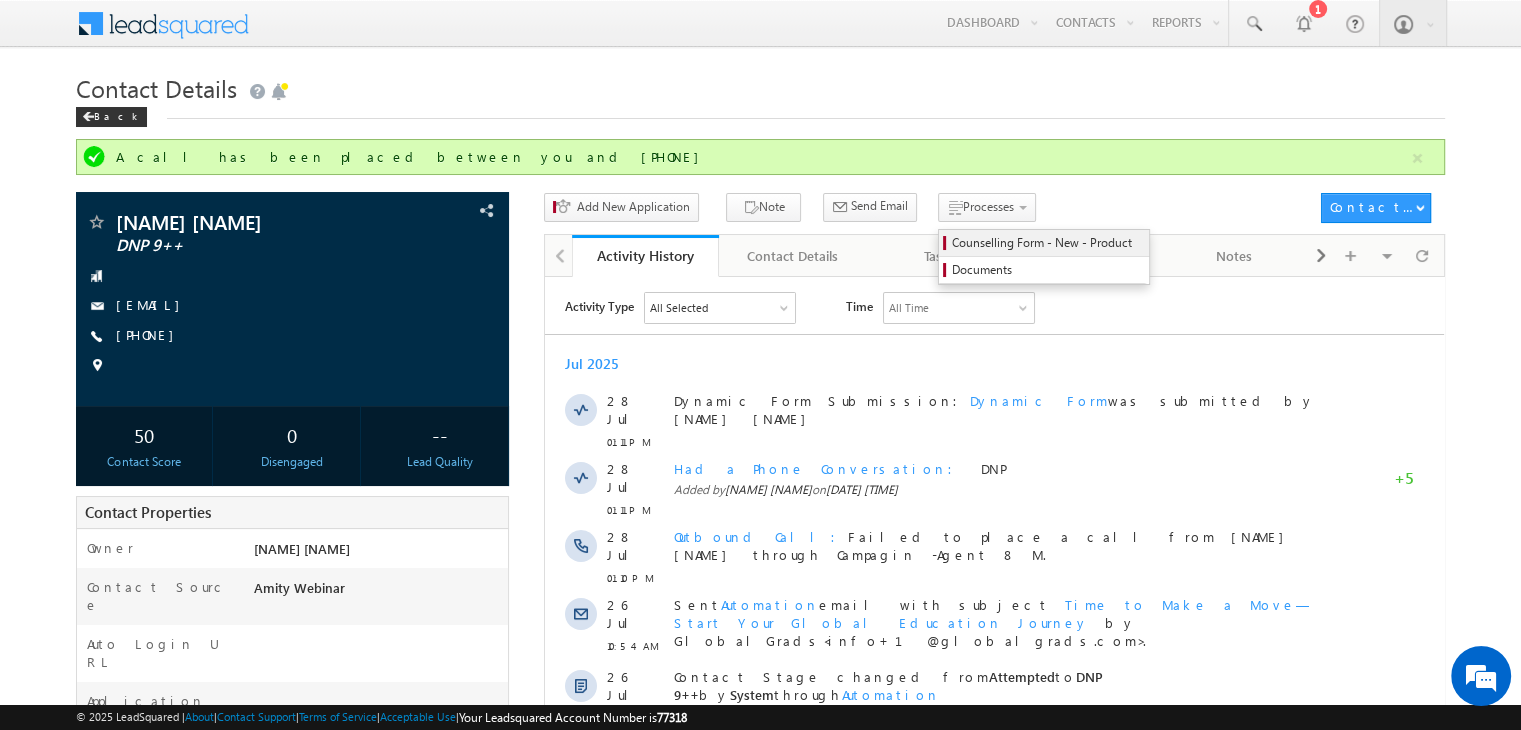 click on "Counselling Form - New - Product" at bounding box center [1044, 243] 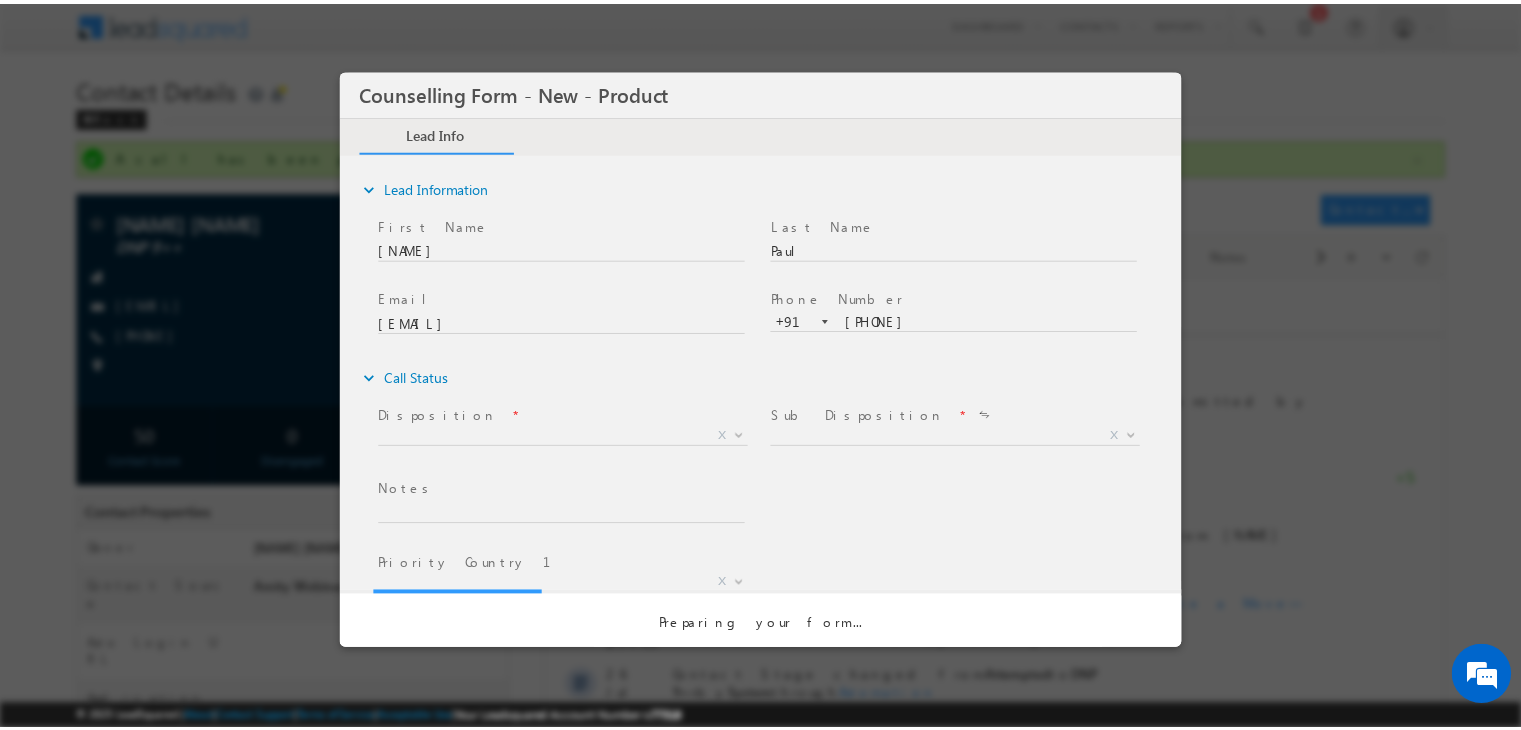 scroll, scrollTop: 0, scrollLeft: 0, axis: both 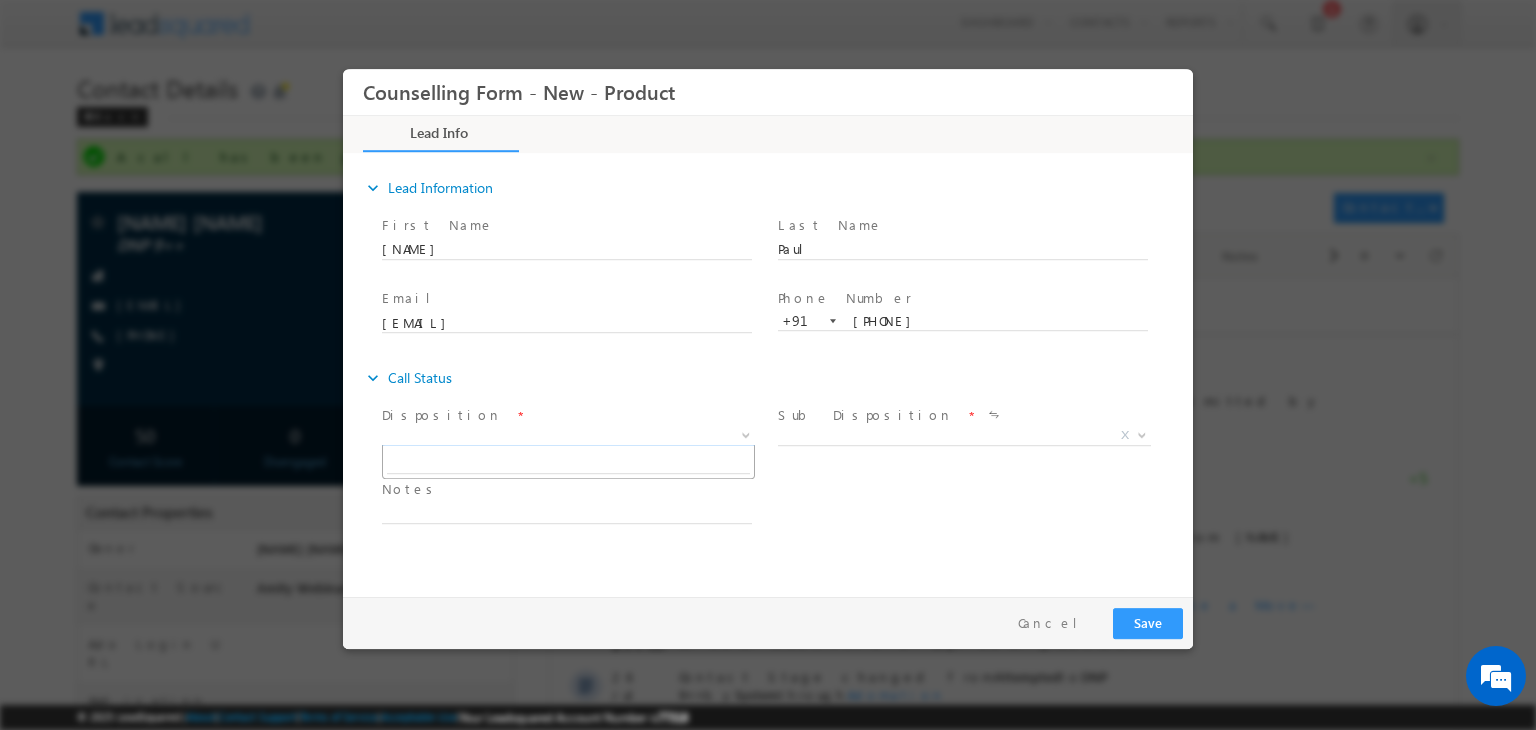 click on "X" at bounding box center [568, 436] 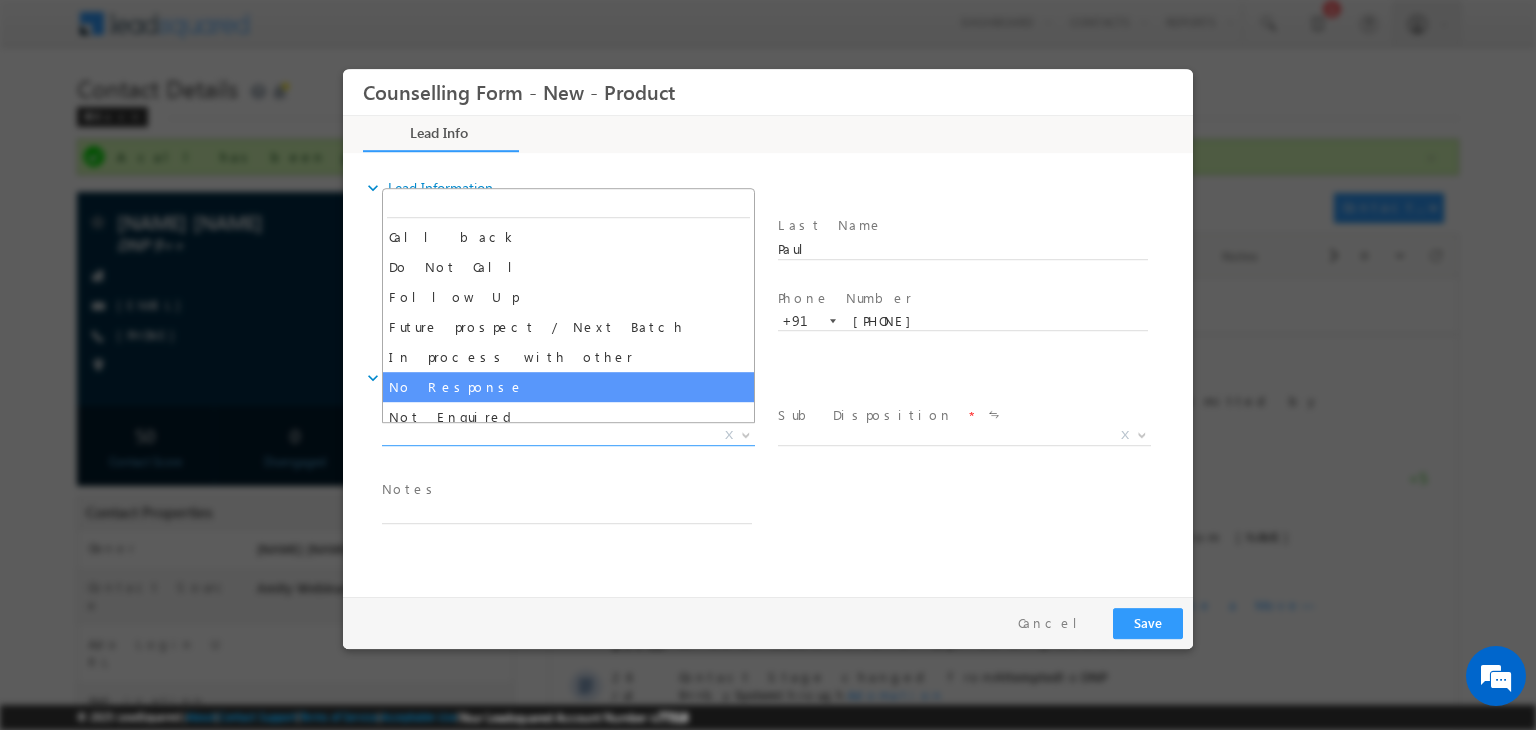 select on "No Response" 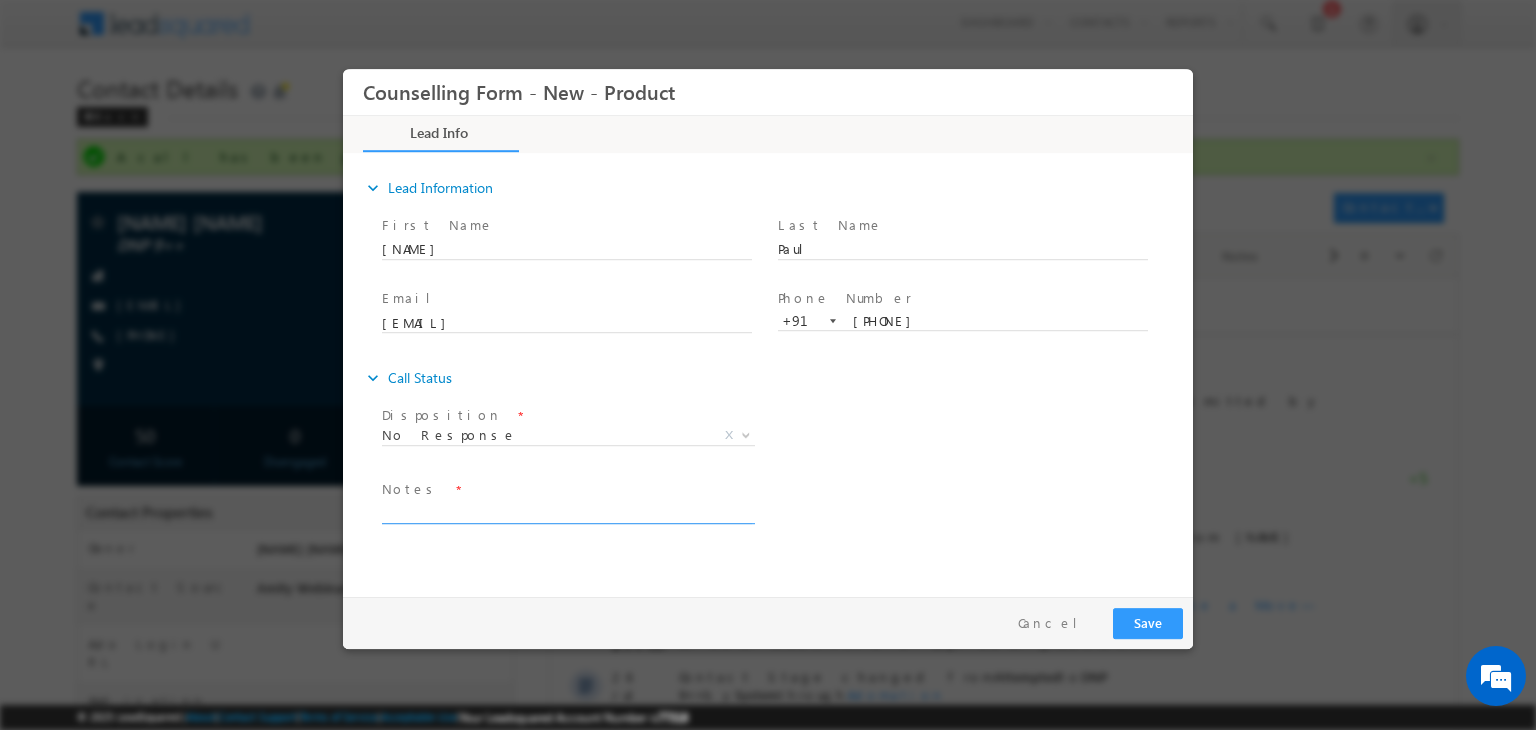 click at bounding box center [567, 512] 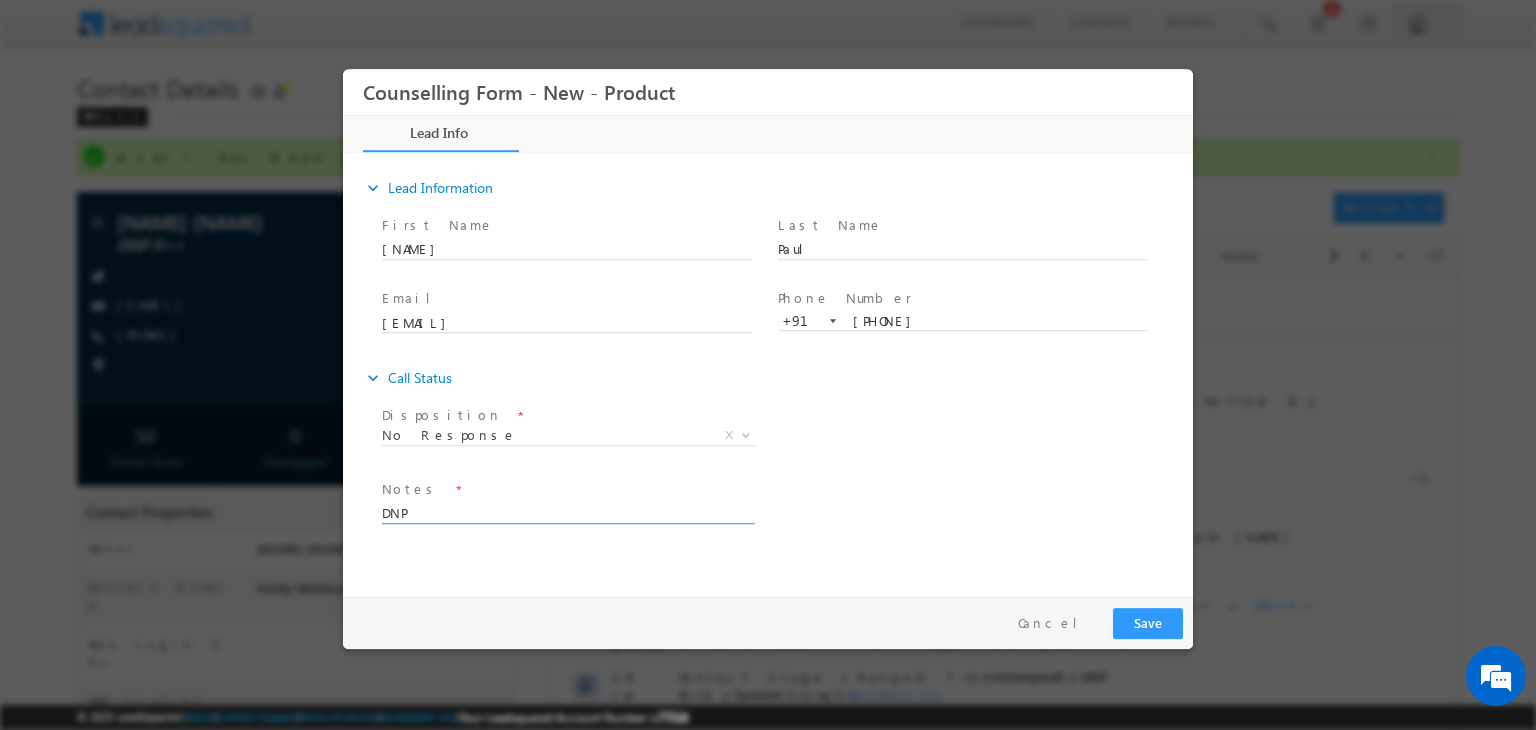 type on "DNP" 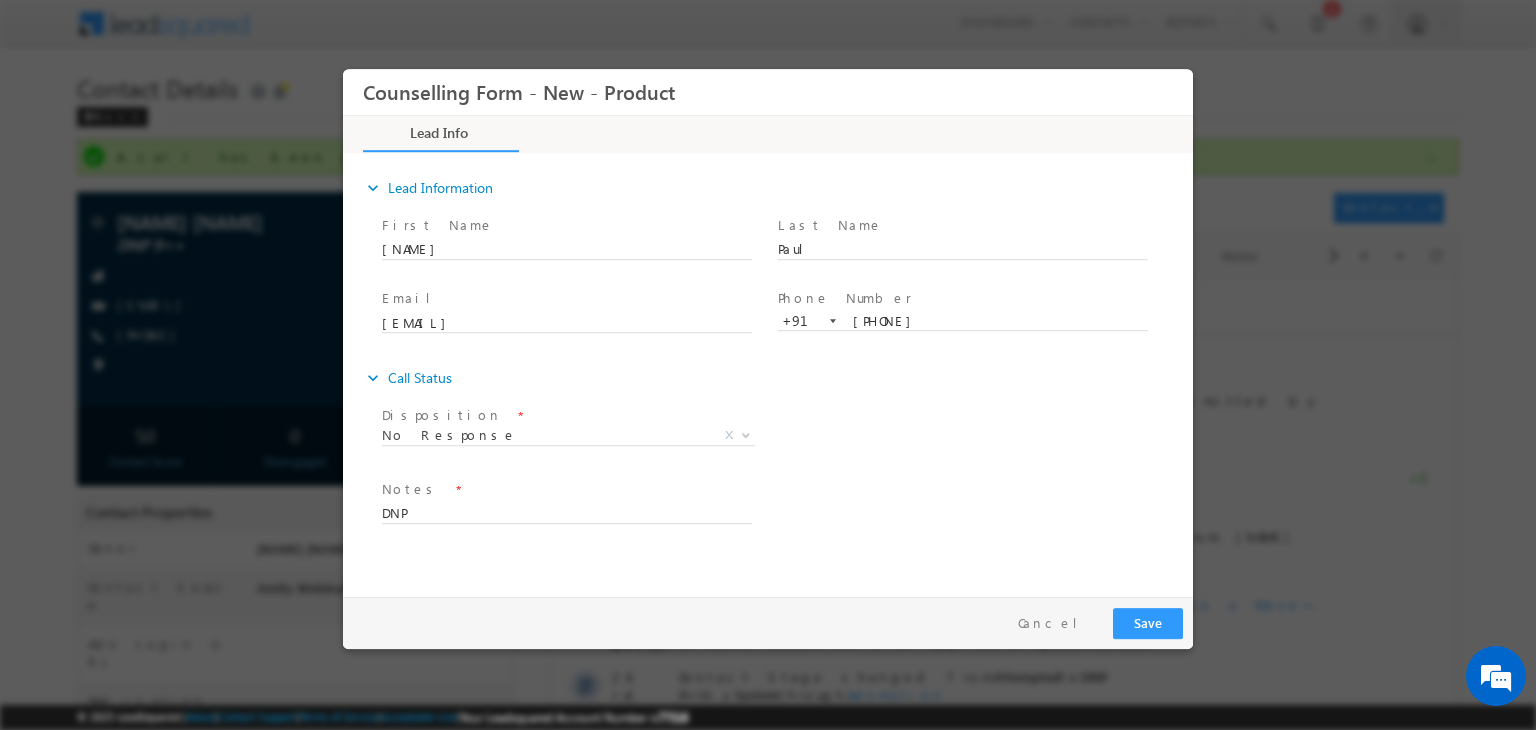 click on "Pay & Save
Save
Cancel" at bounding box center [773, 623] 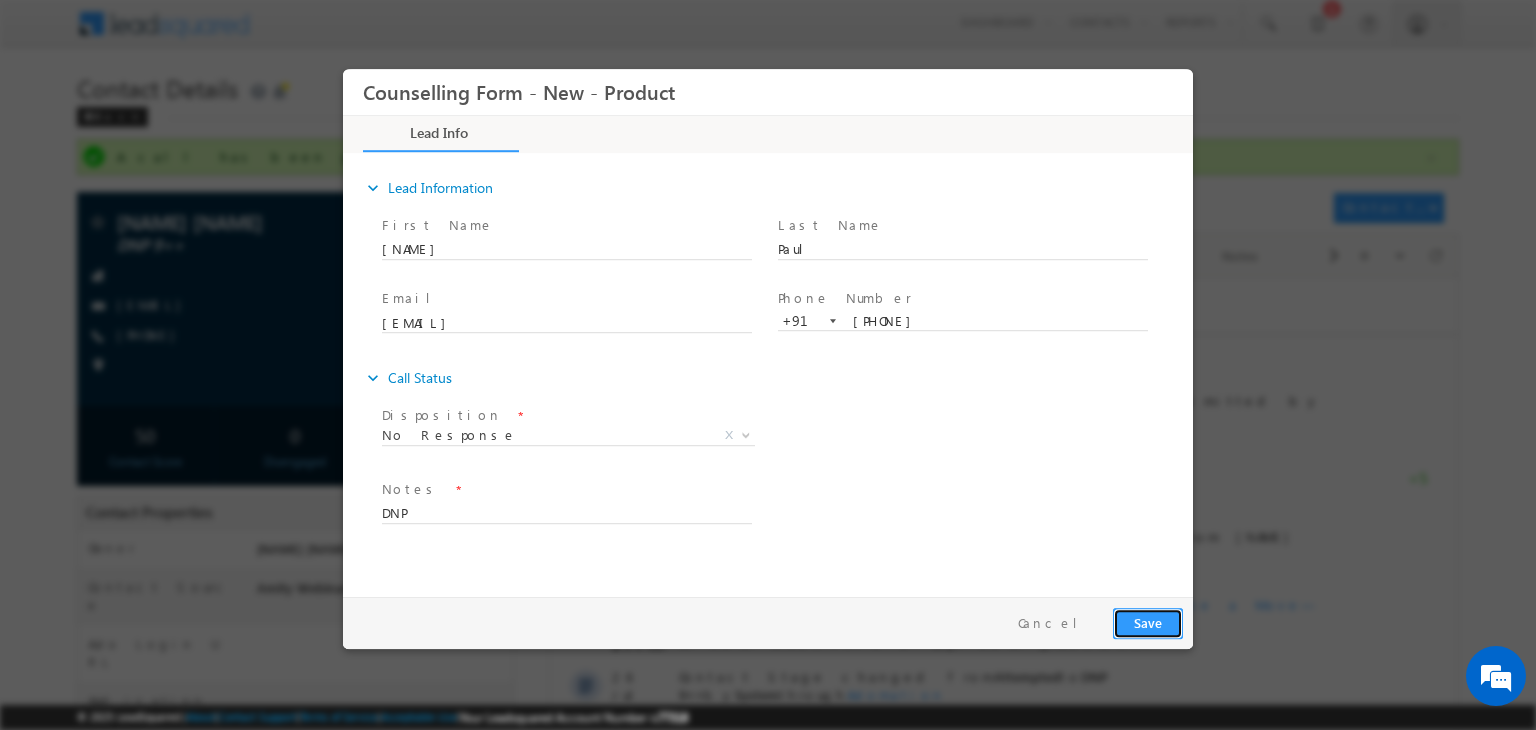 click on "Save" at bounding box center (1148, 623) 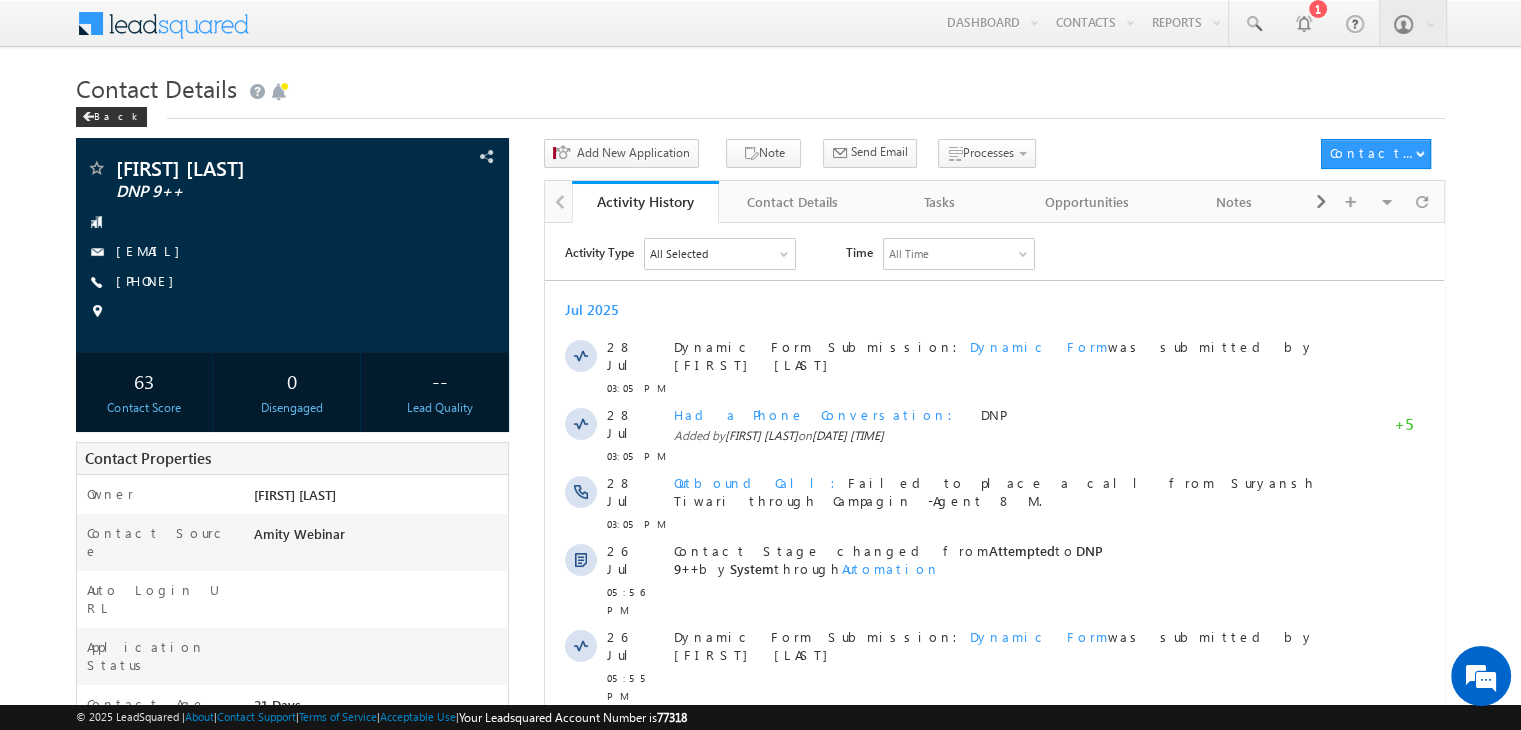 scroll, scrollTop: 0, scrollLeft: 0, axis: both 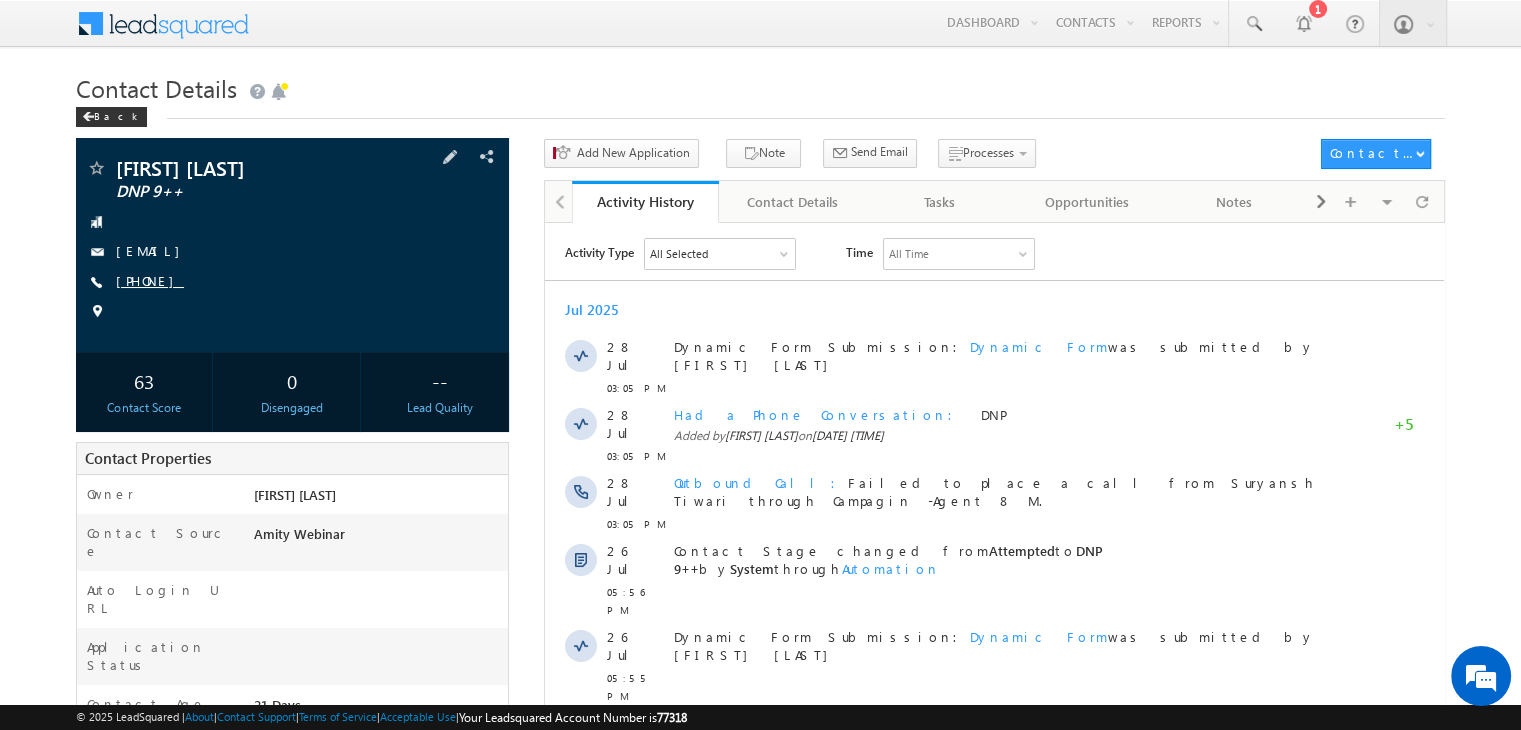 click on "+91-9004088771" at bounding box center (150, 280) 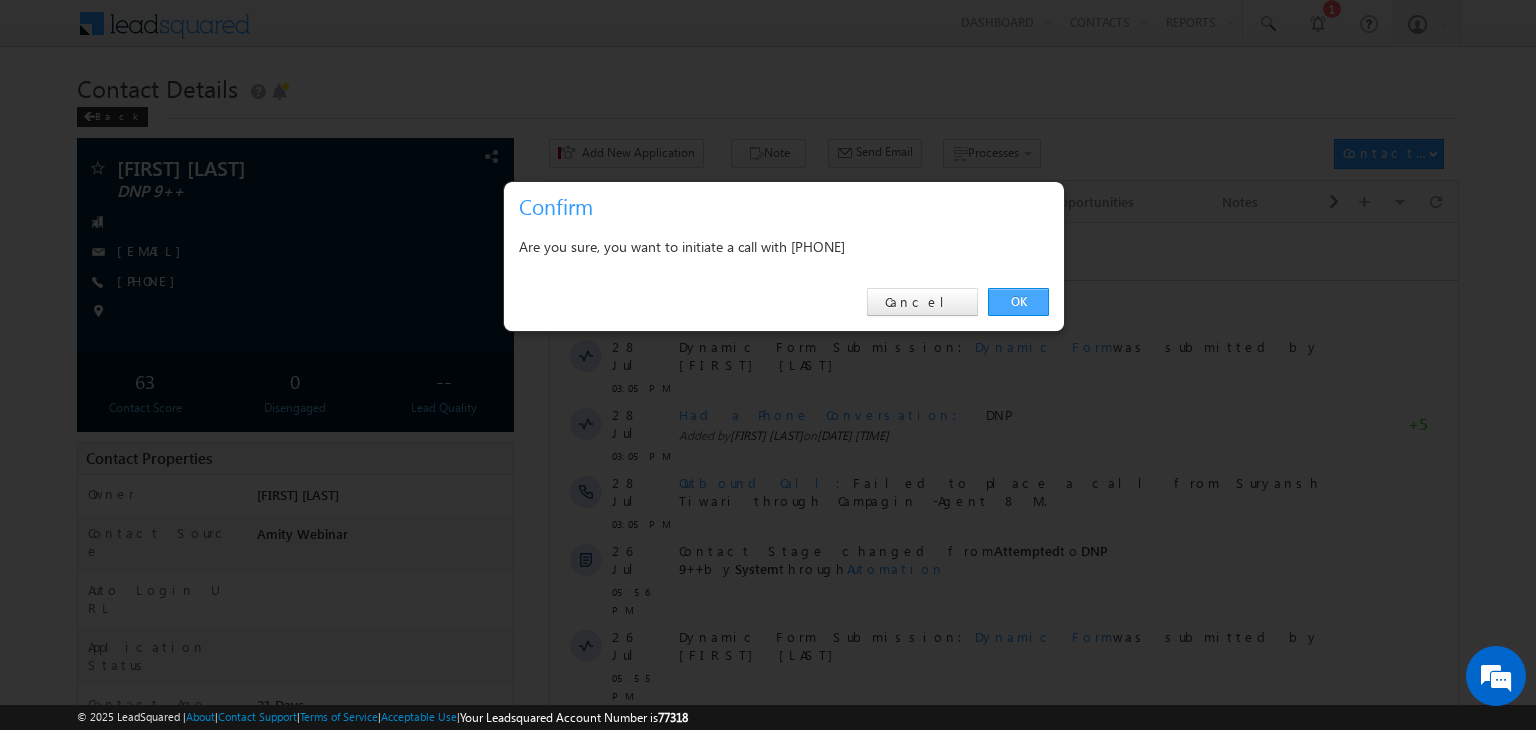 click on "OK" at bounding box center [1018, 302] 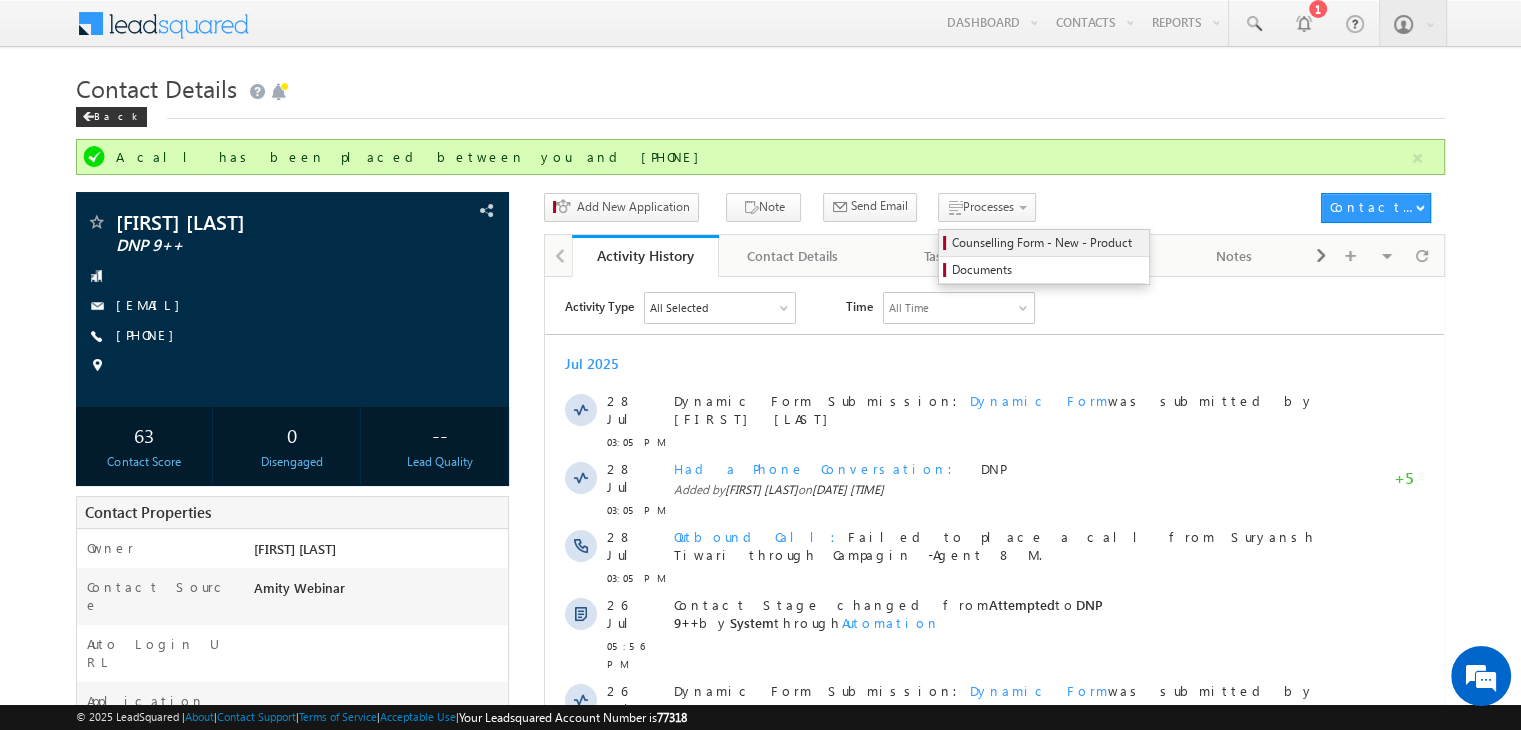 click on "Counselling Form - New - Product" at bounding box center (1047, 243) 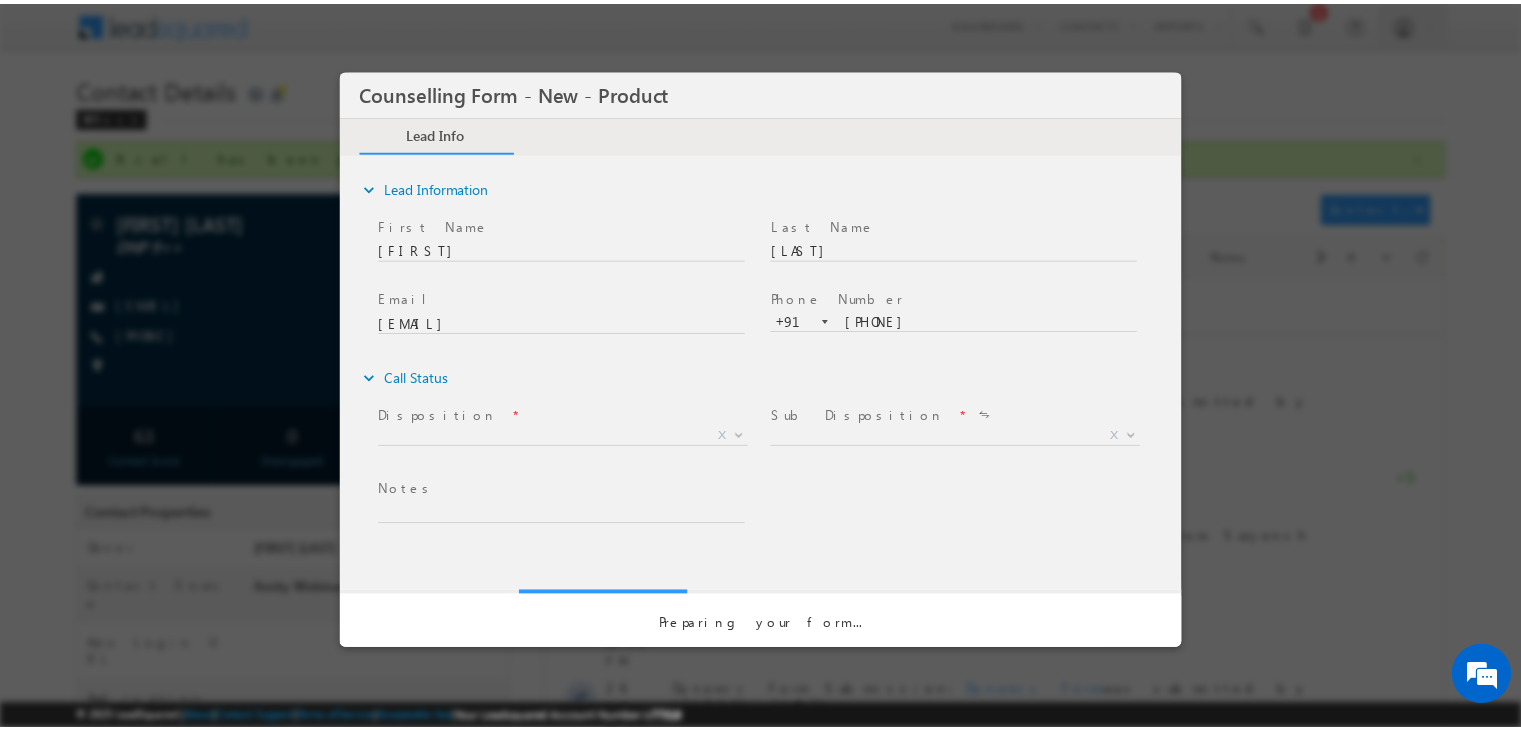 scroll, scrollTop: 0, scrollLeft: 0, axis: both 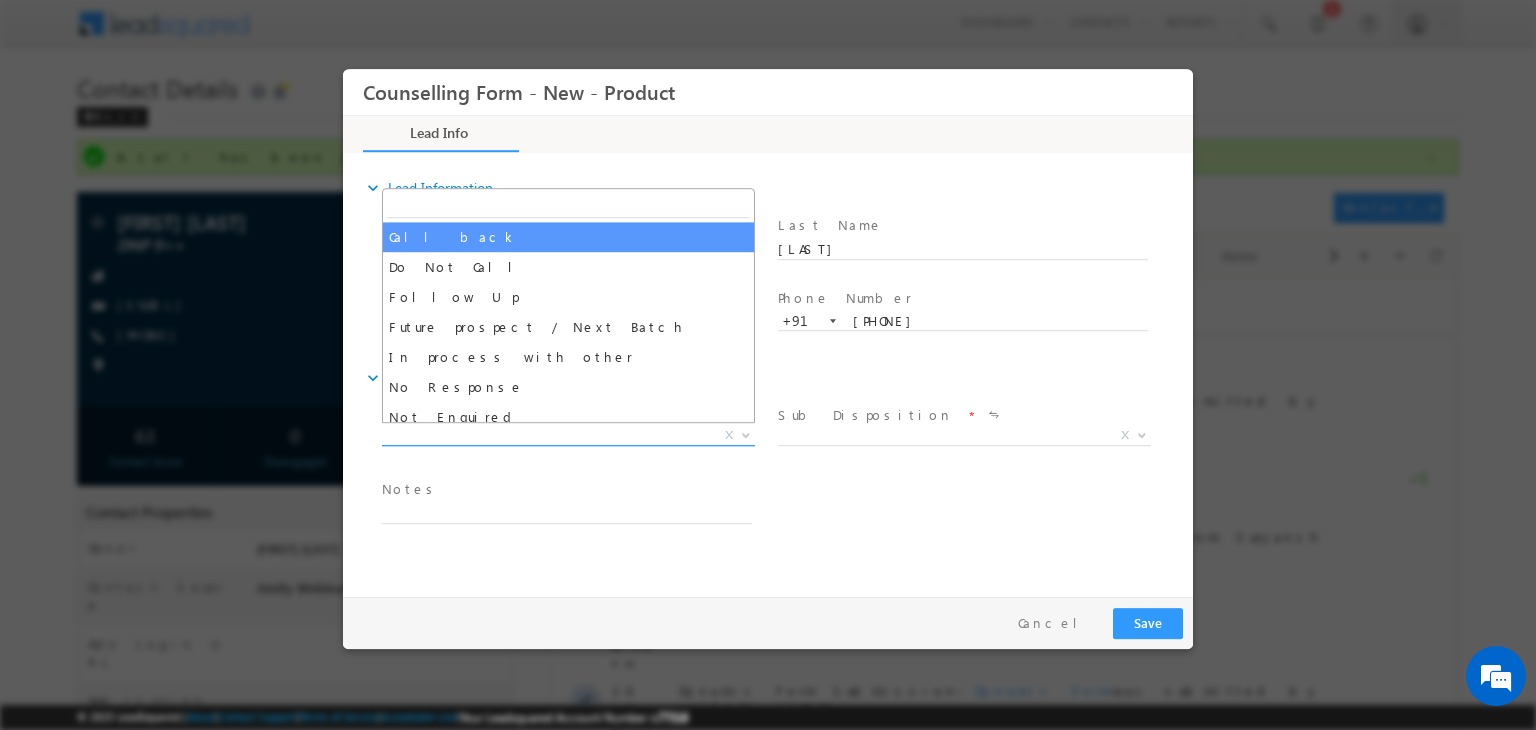 click on "X" at bounding box center (568, 436) 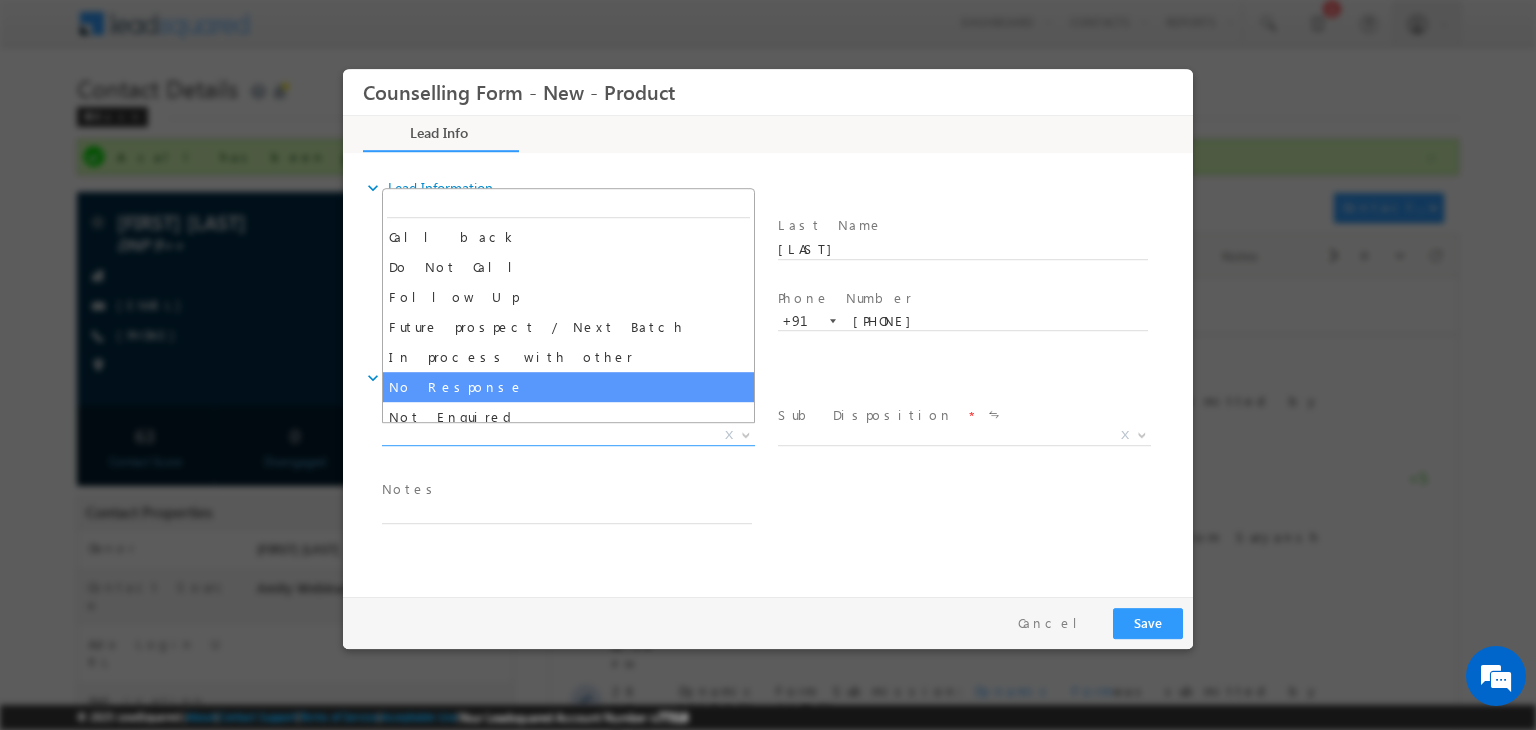 select on "No Response" 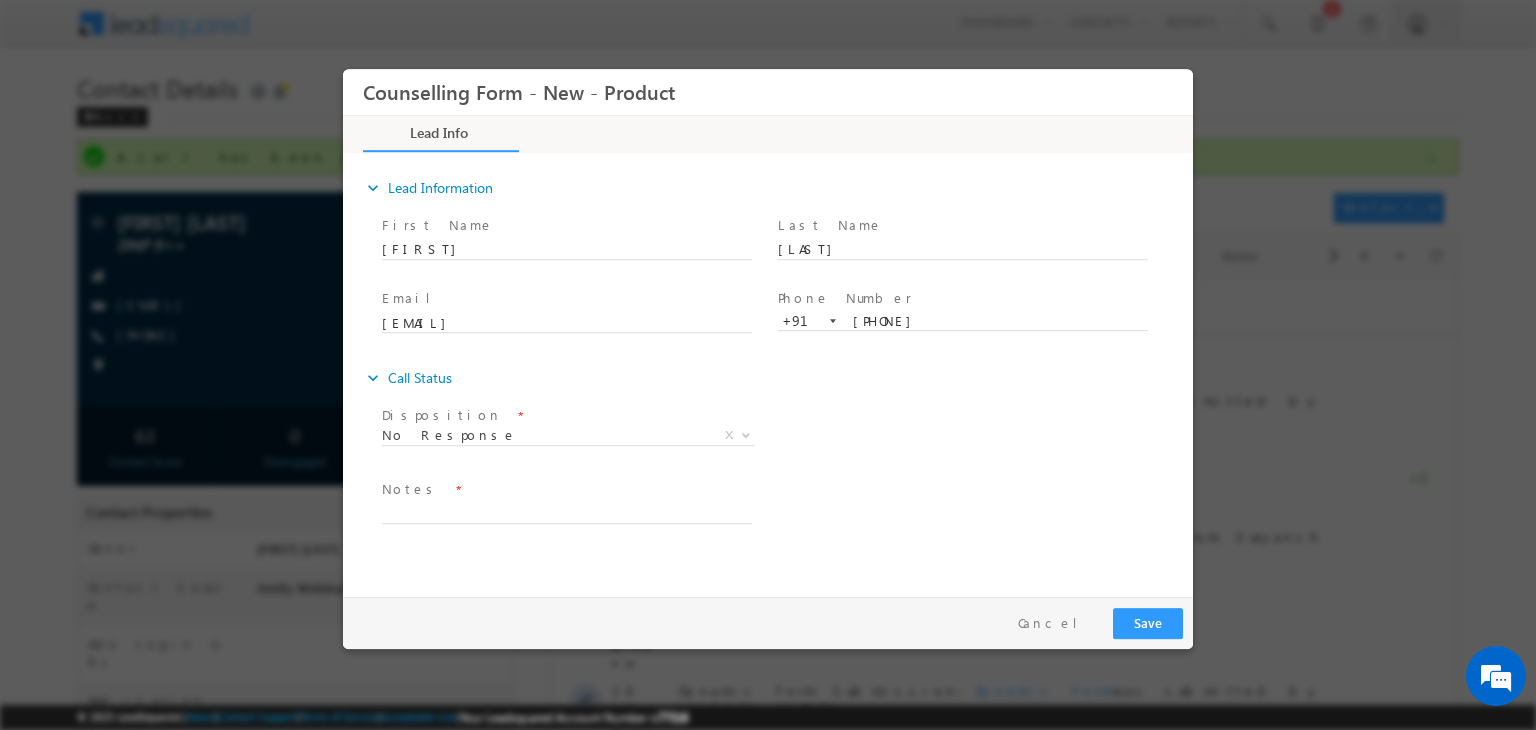 click on "Notes
*" at bounding box center (566, 490) 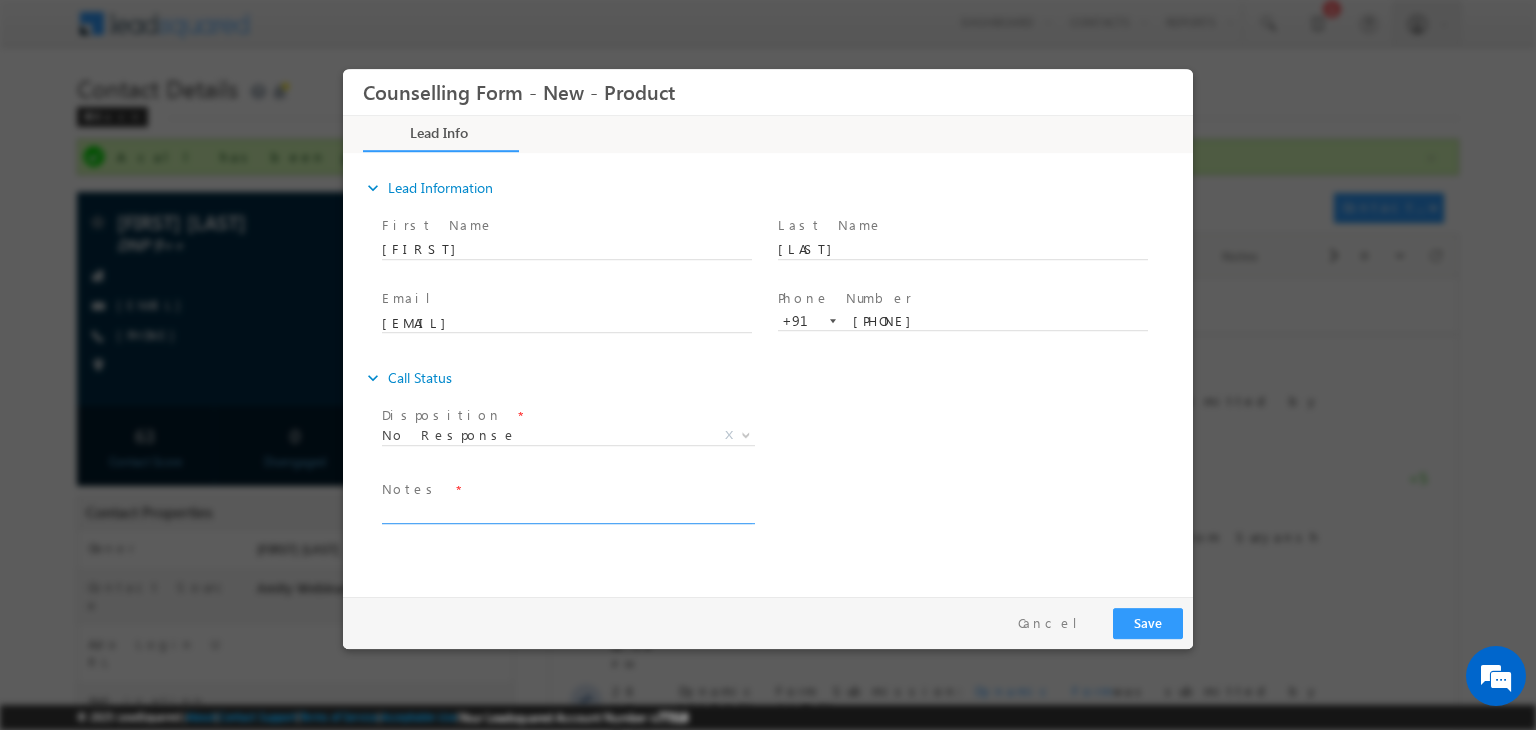 click at bounding box center (567, 512) 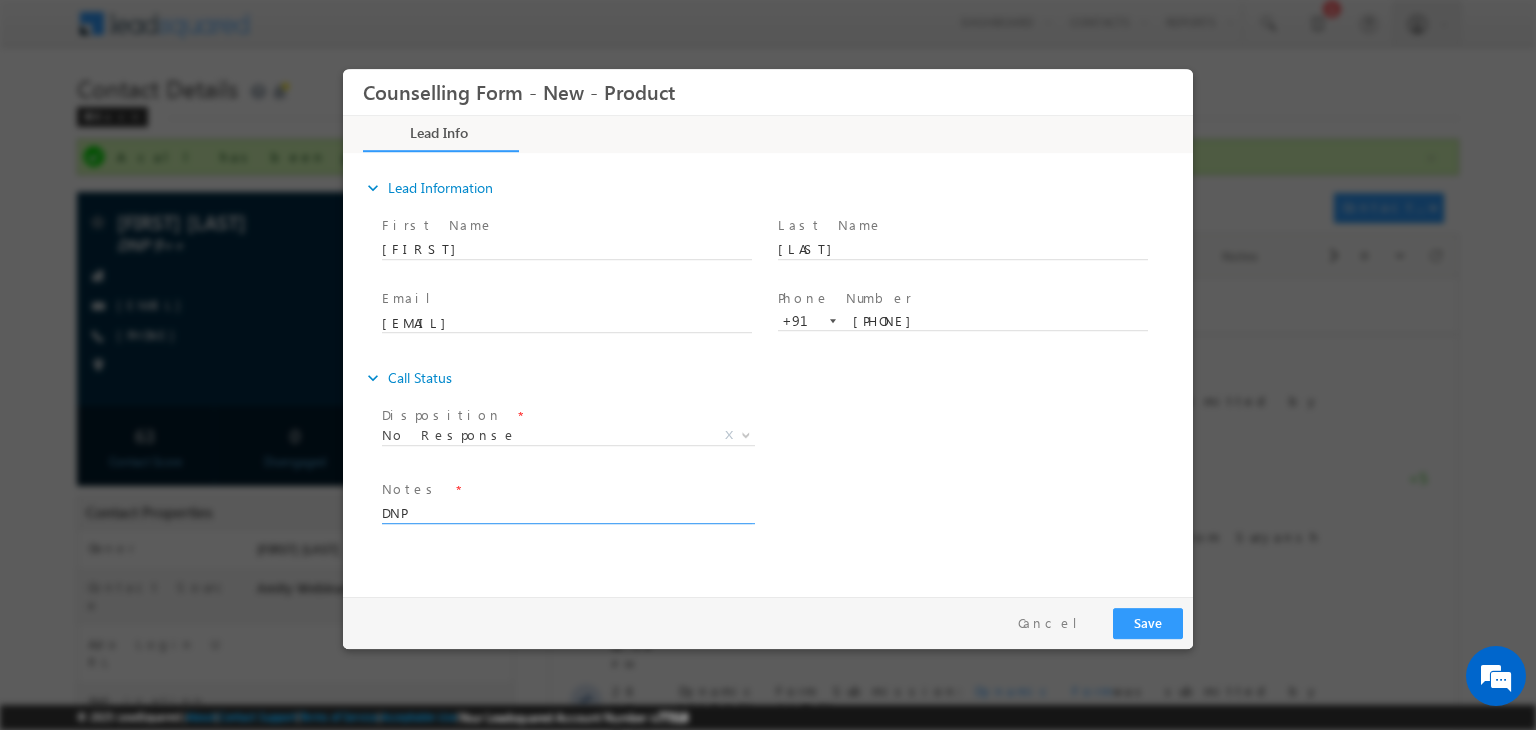 type on "DNP" 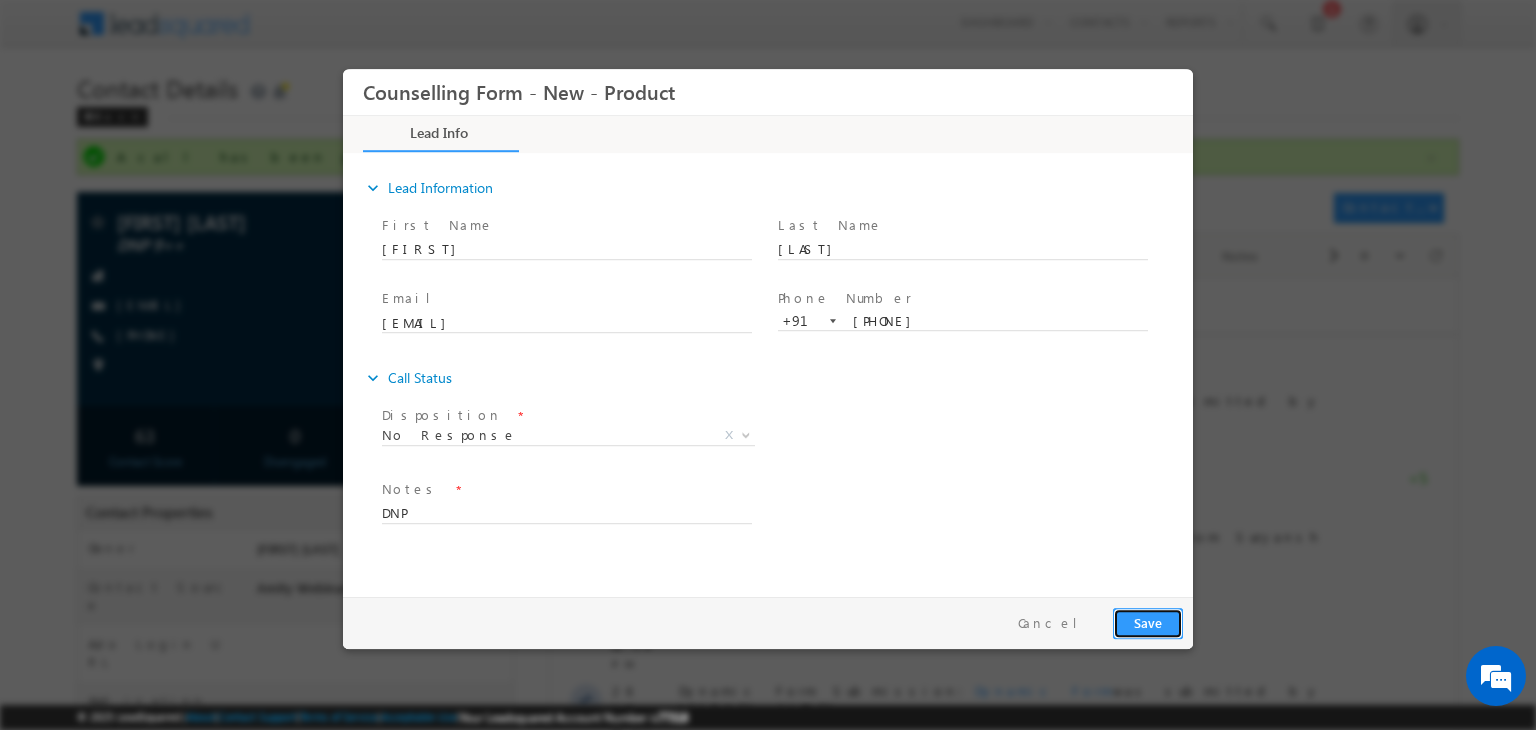 click on "Save" at bounding box center (1148, 623) 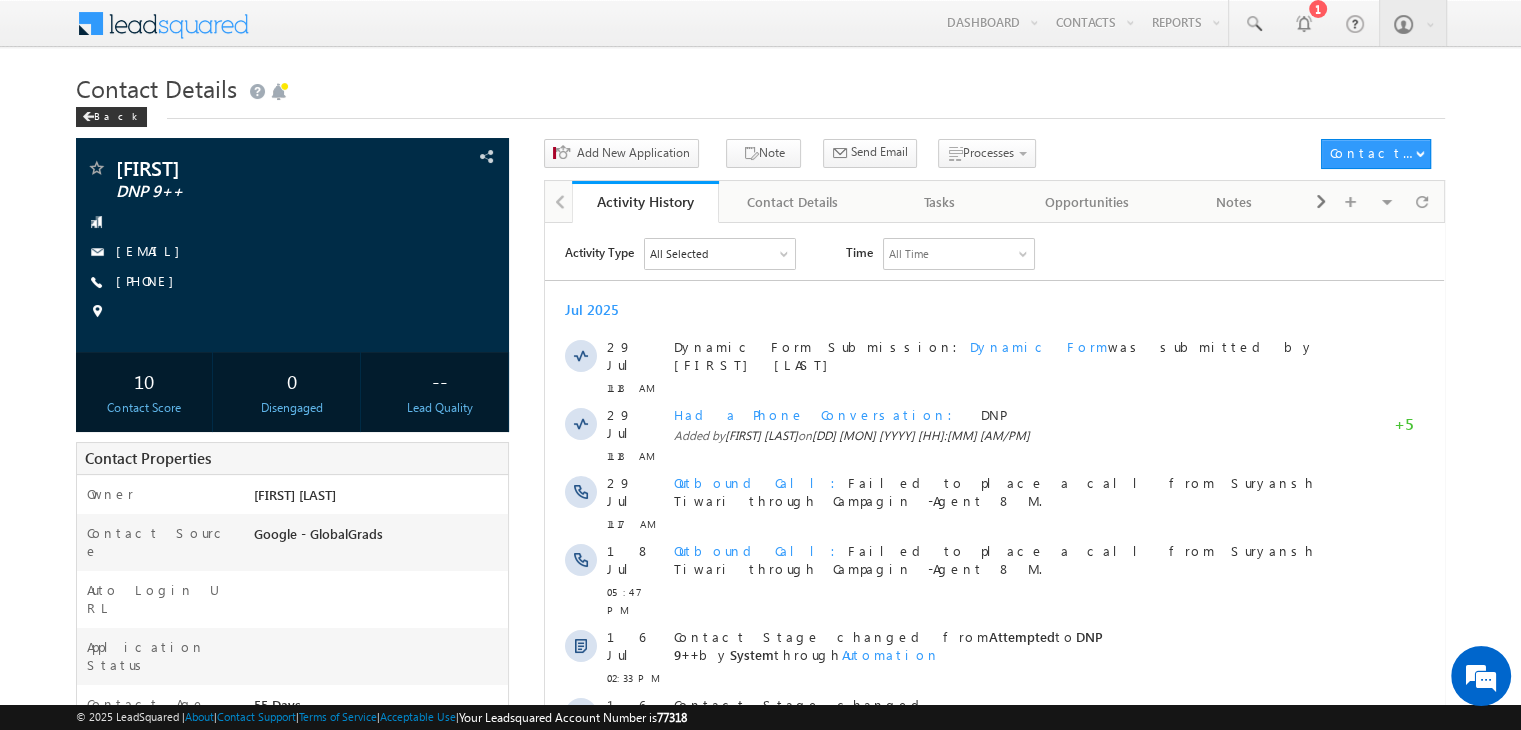 scroll, scrollTop: 0, scrollLeft: 0, axis: both 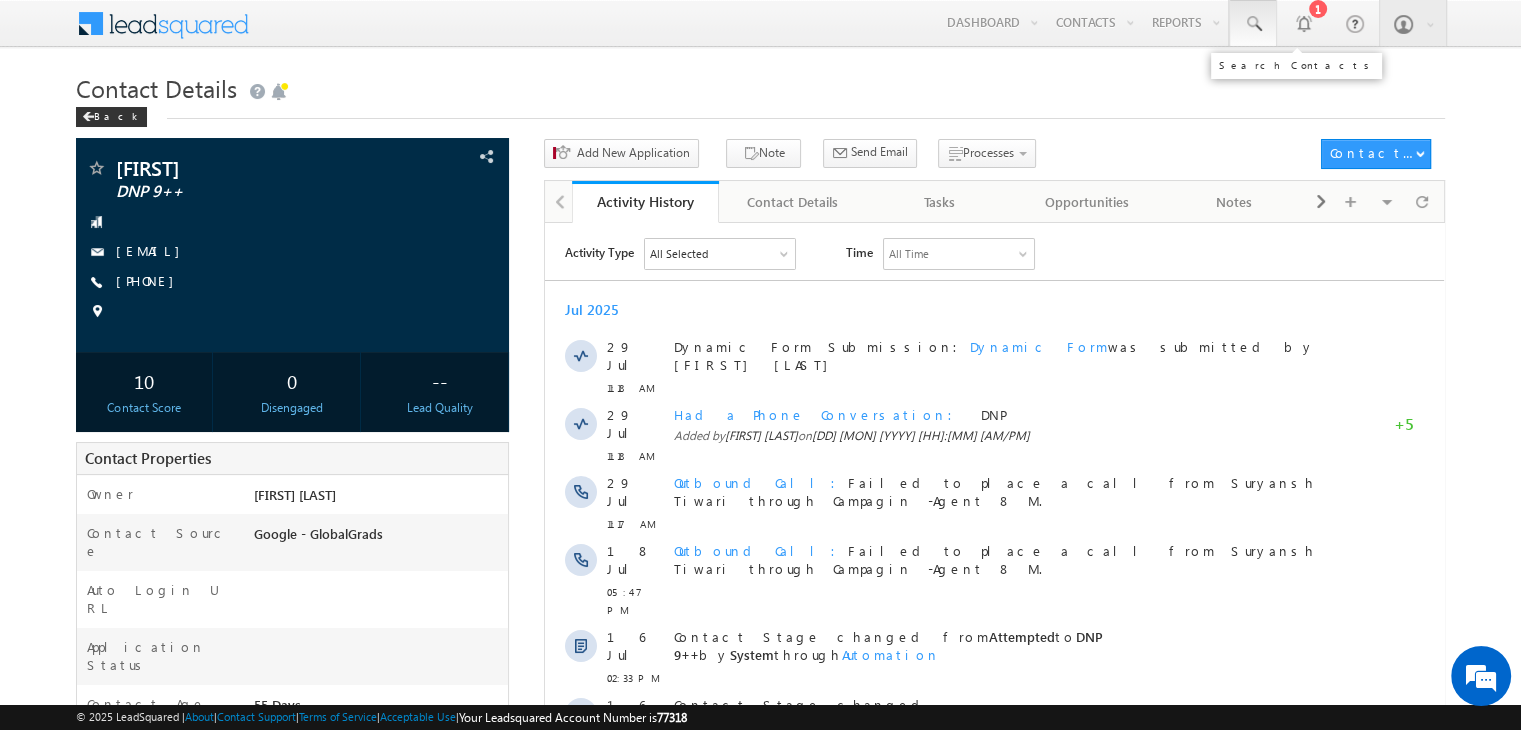 click at bounding box center (1253, 23) 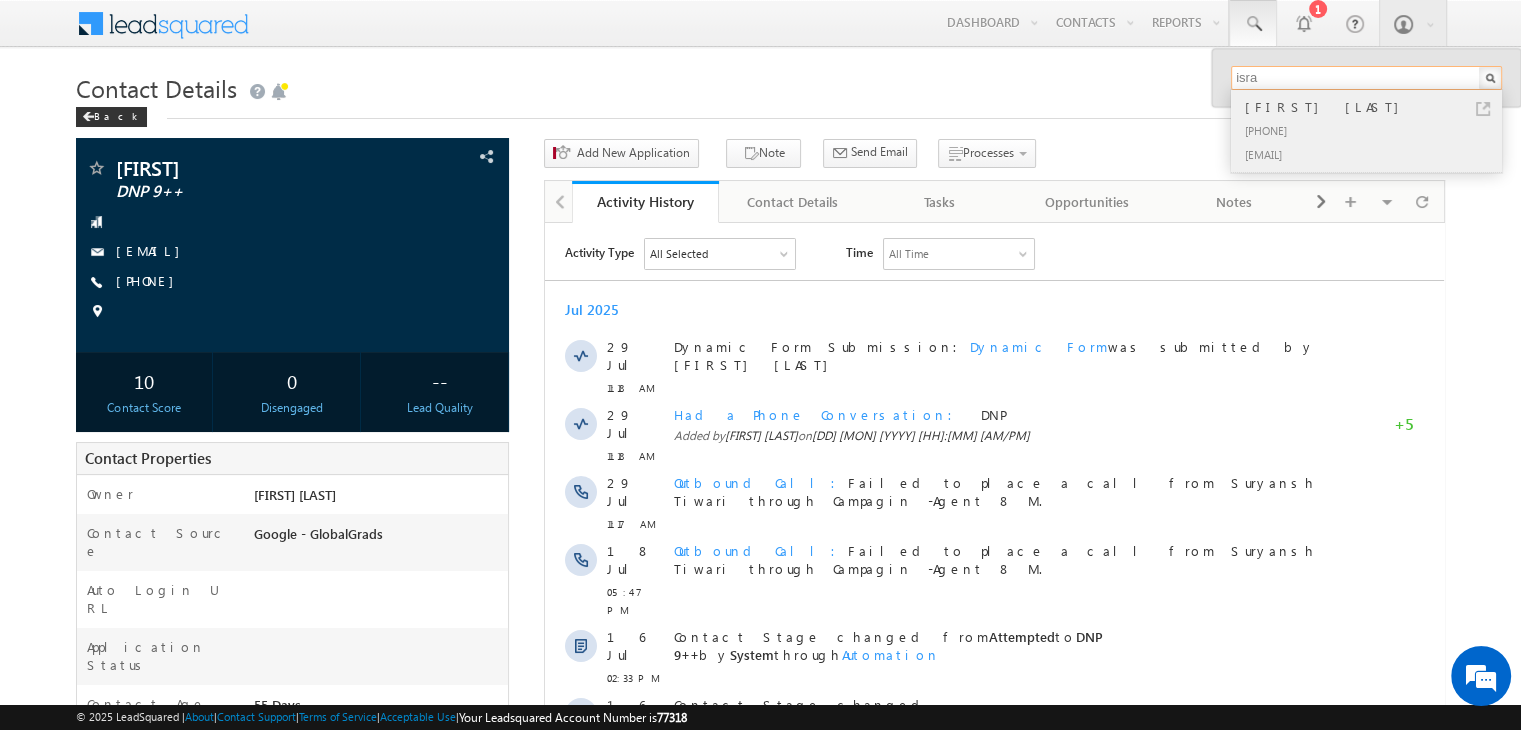 type on "isra" 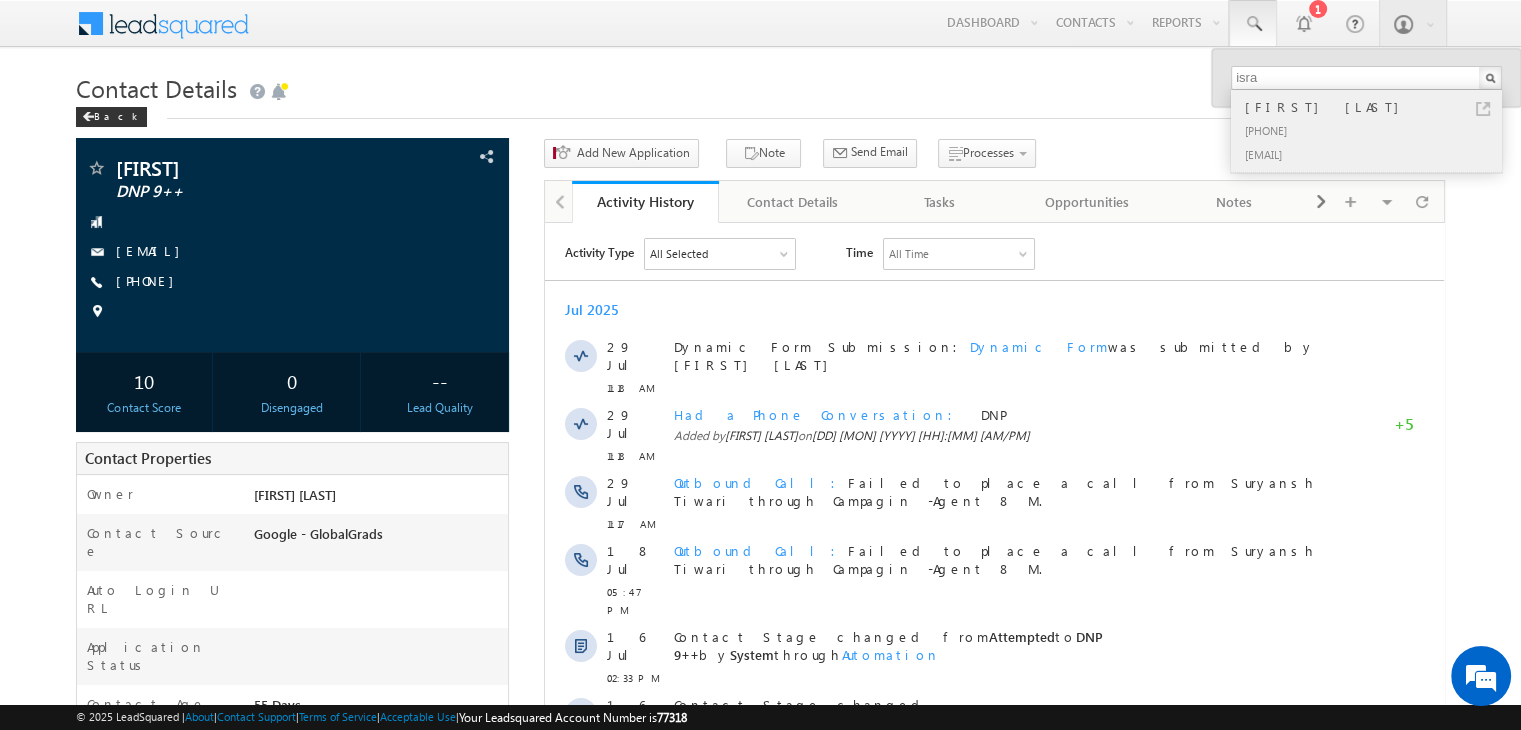 click at bounding box center [1483, 109] 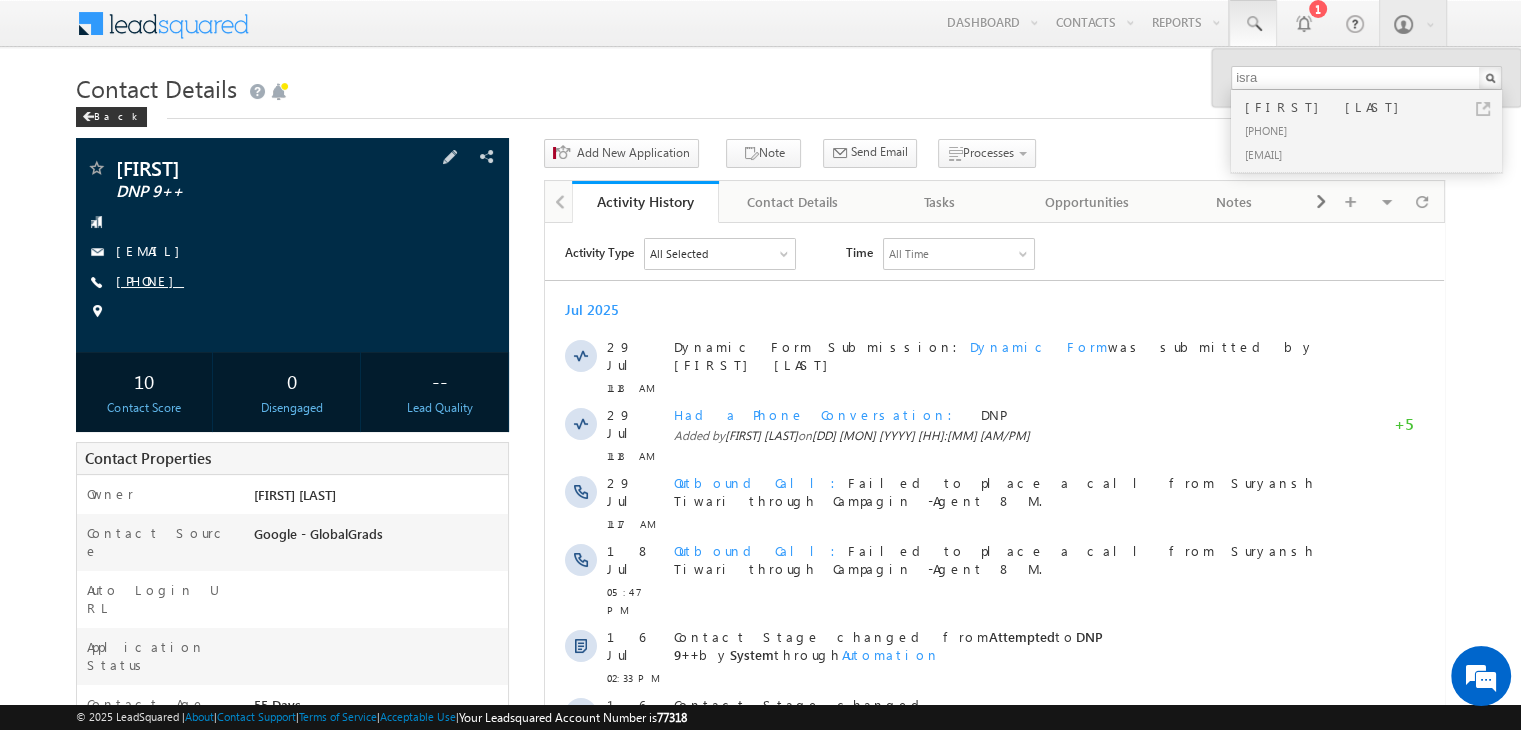 click on "+91-8140892607" at bounding box center [150, 280] 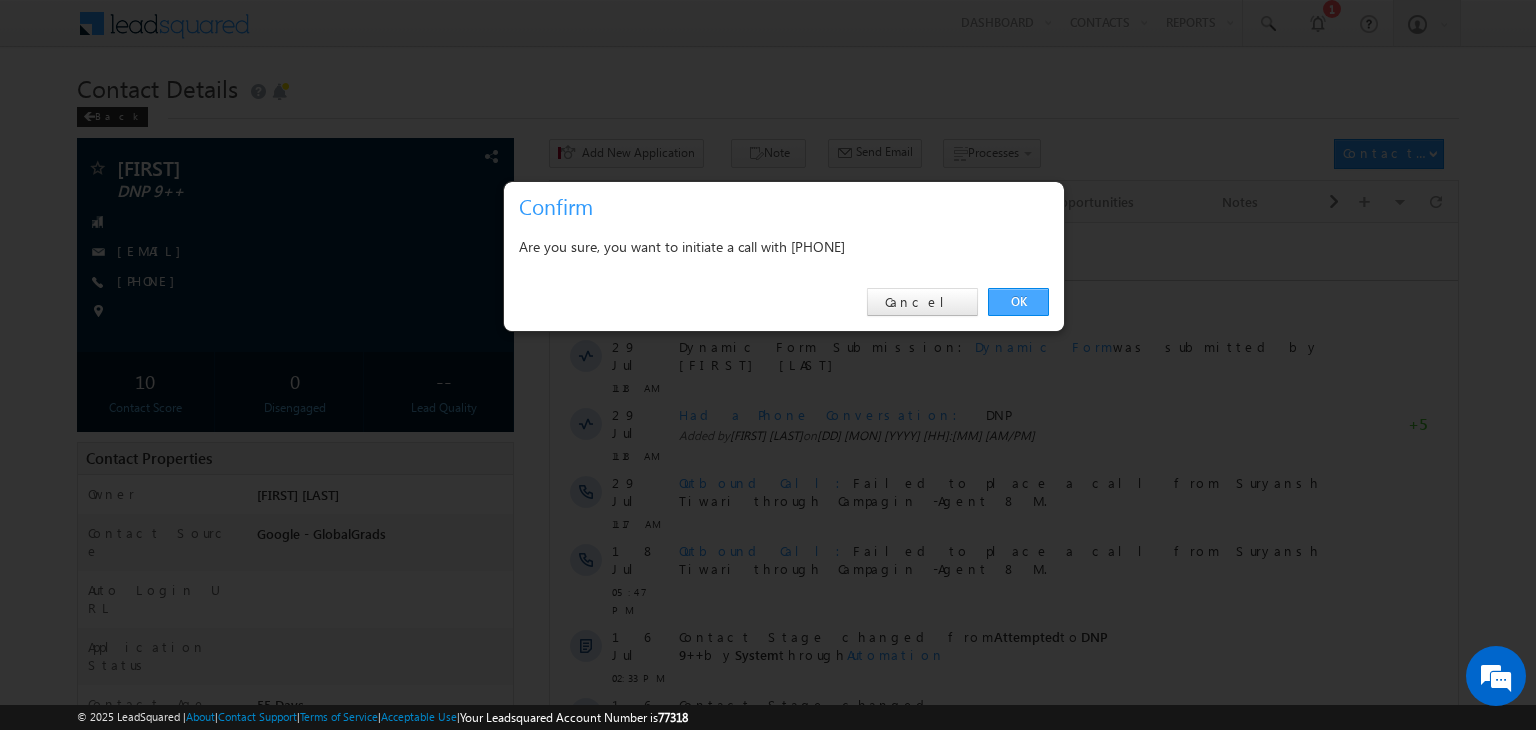 click on "OK" at bounding box center (1018, 302) 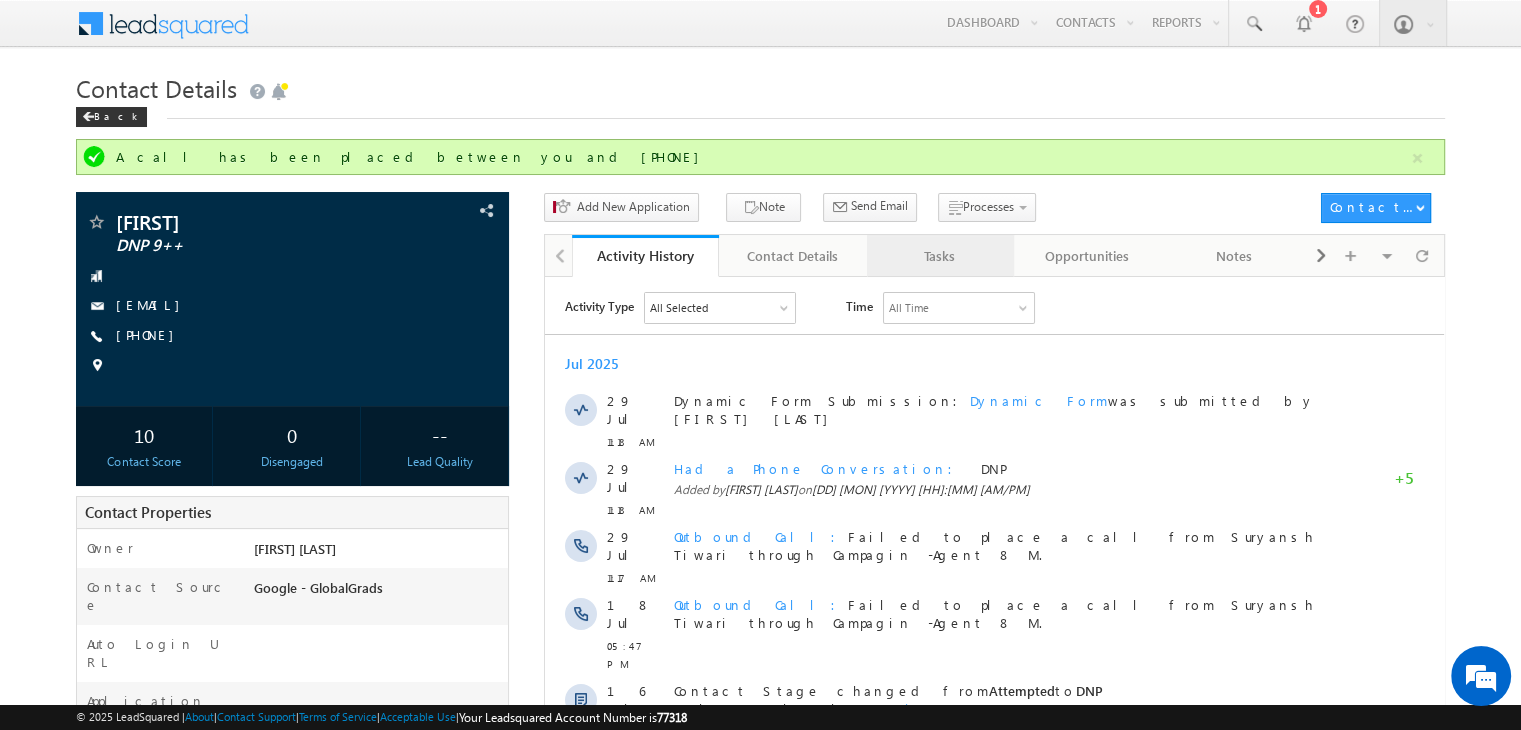 click on "Tasks" at bounding box center [940, 256] 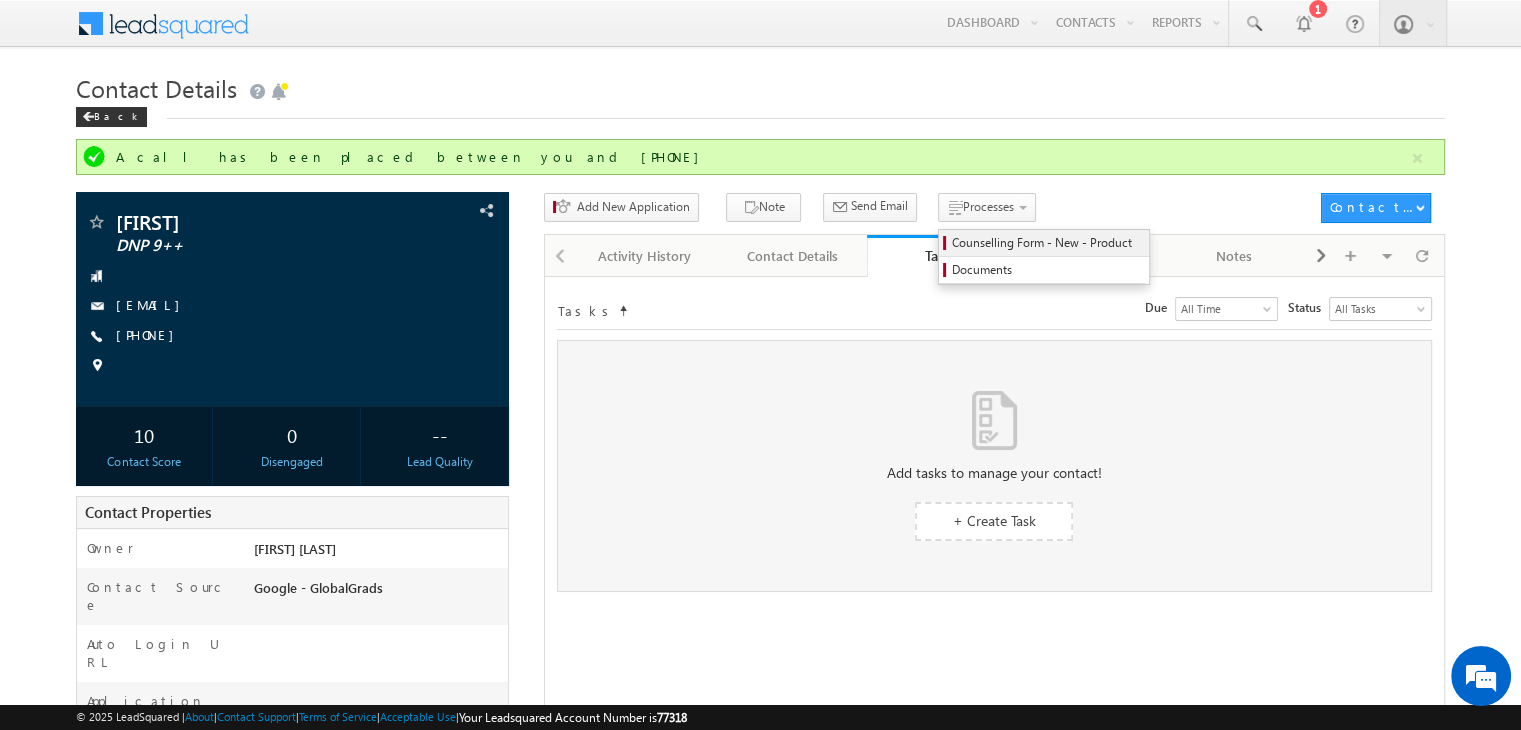 click on "Counselling Form - New - Product" at bounding box center [1047, 243] 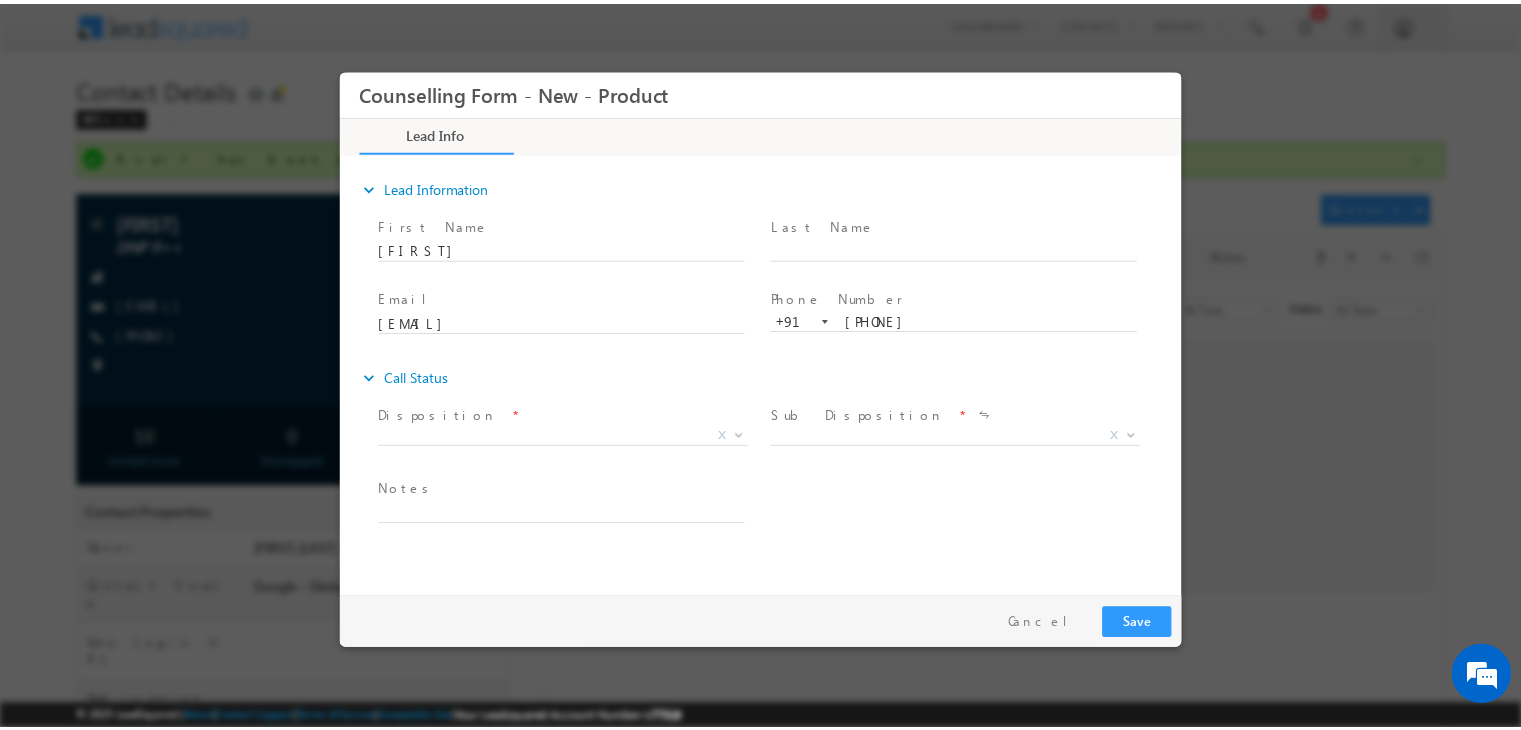 scroll, scrollTop: 0, scrollLeft: 0, axis: both 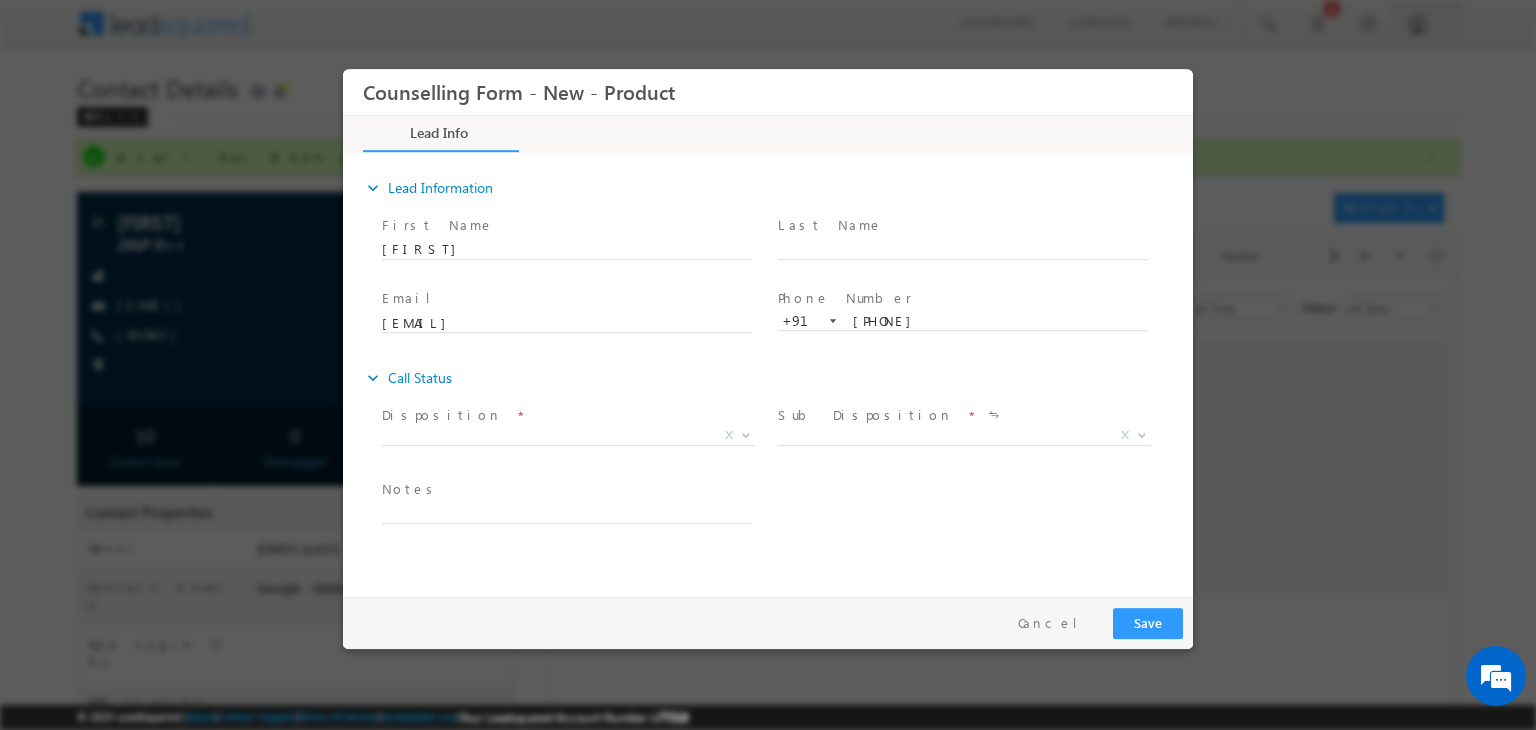 click on "Disposition
*" at bounding box center [566, 416] 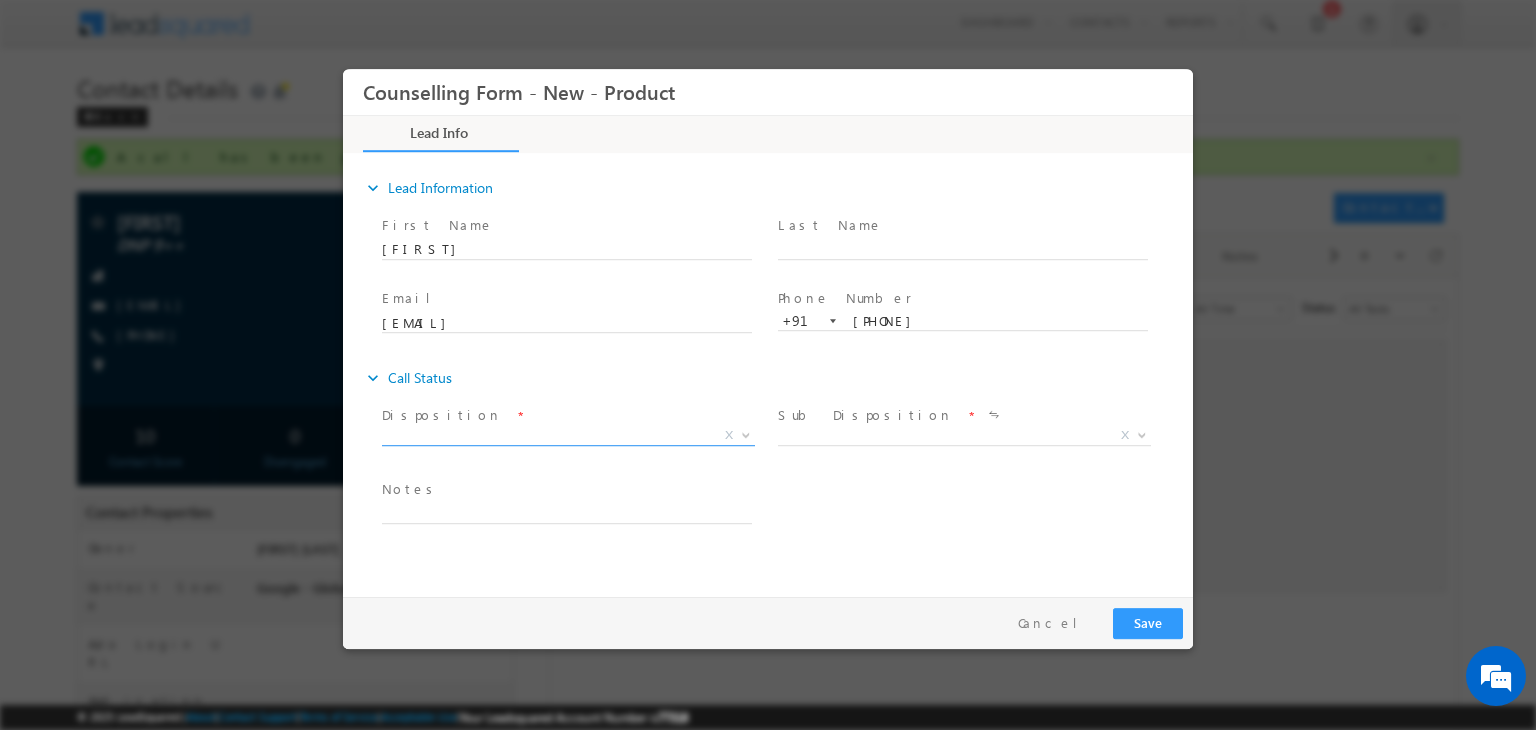 click on "X" at bounding box center [568, 436] 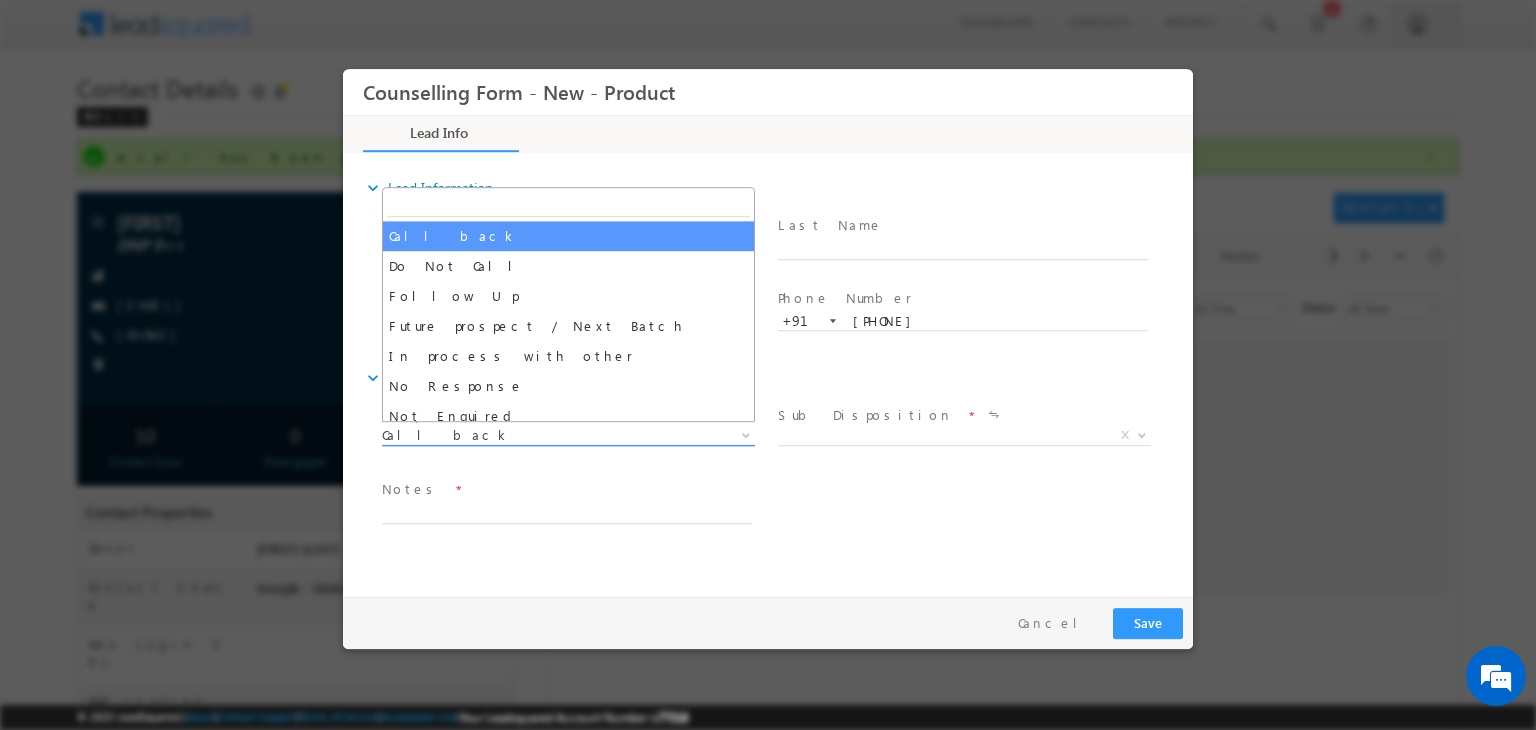 drag, startPoint x: 635, startPoint y: 440, endPoint x: 597, endPoint y: 486, distance: 59.665737 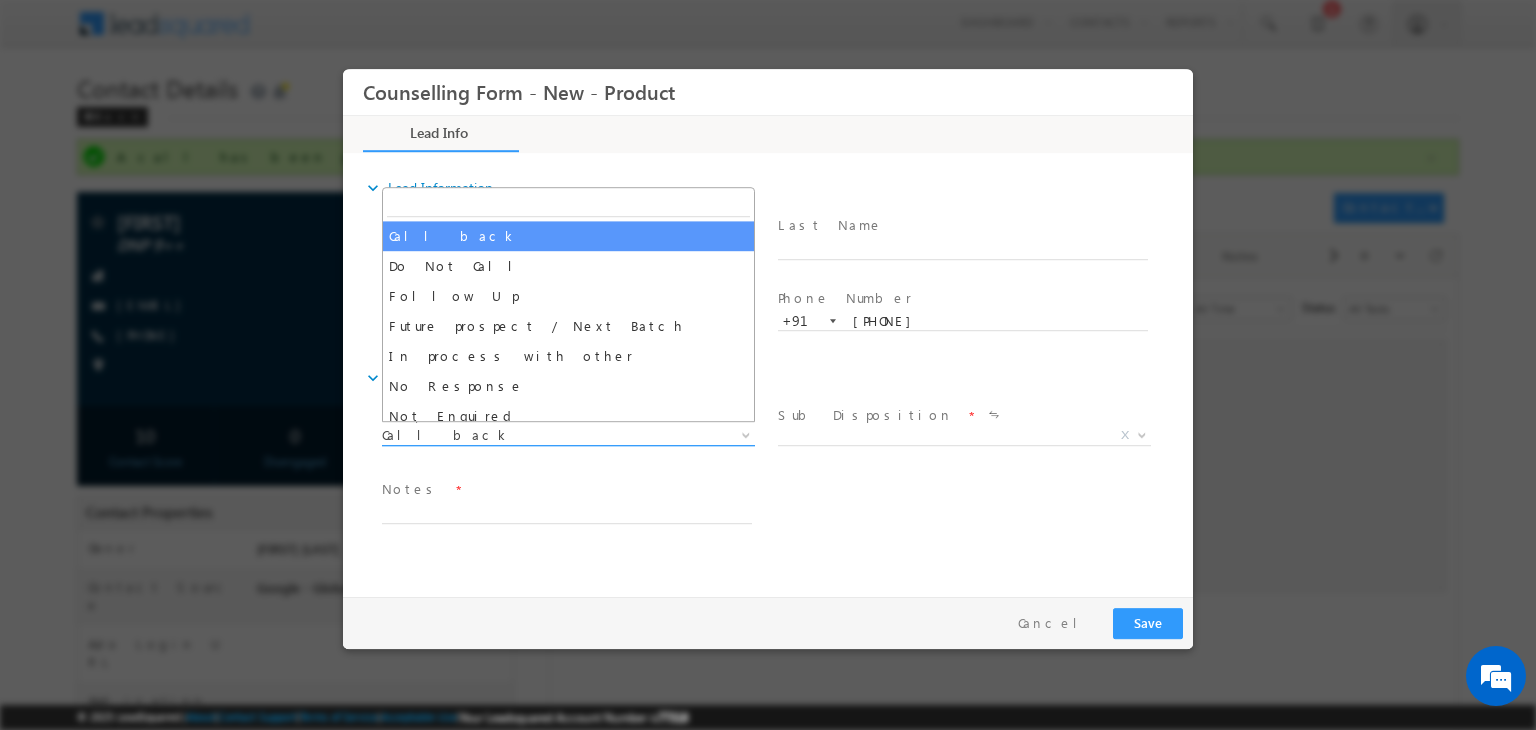 click on "Disposition
*
Call back Call back X" at bounding box center (576, 428) 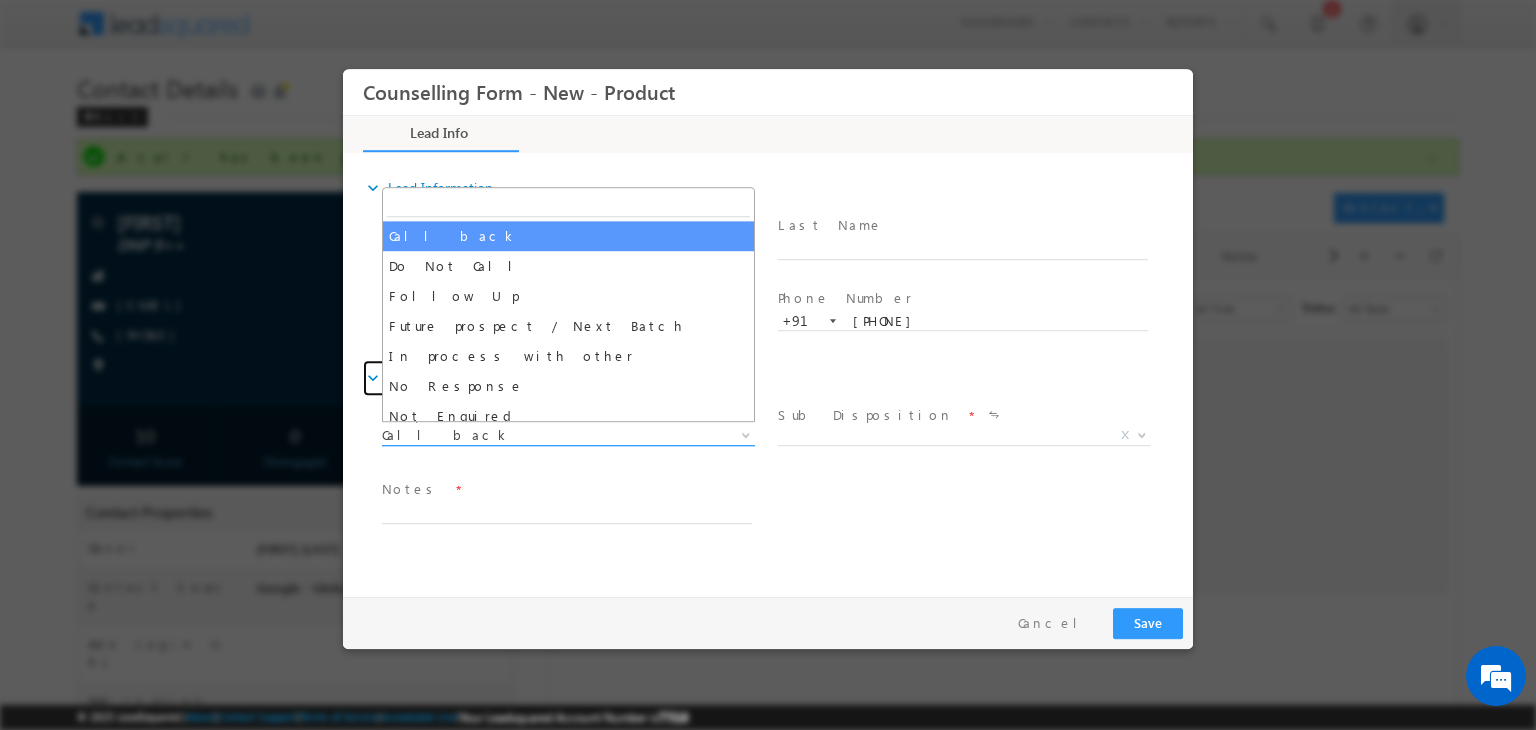 click on "expand_more Call Status" at bounding box center [407, 378] 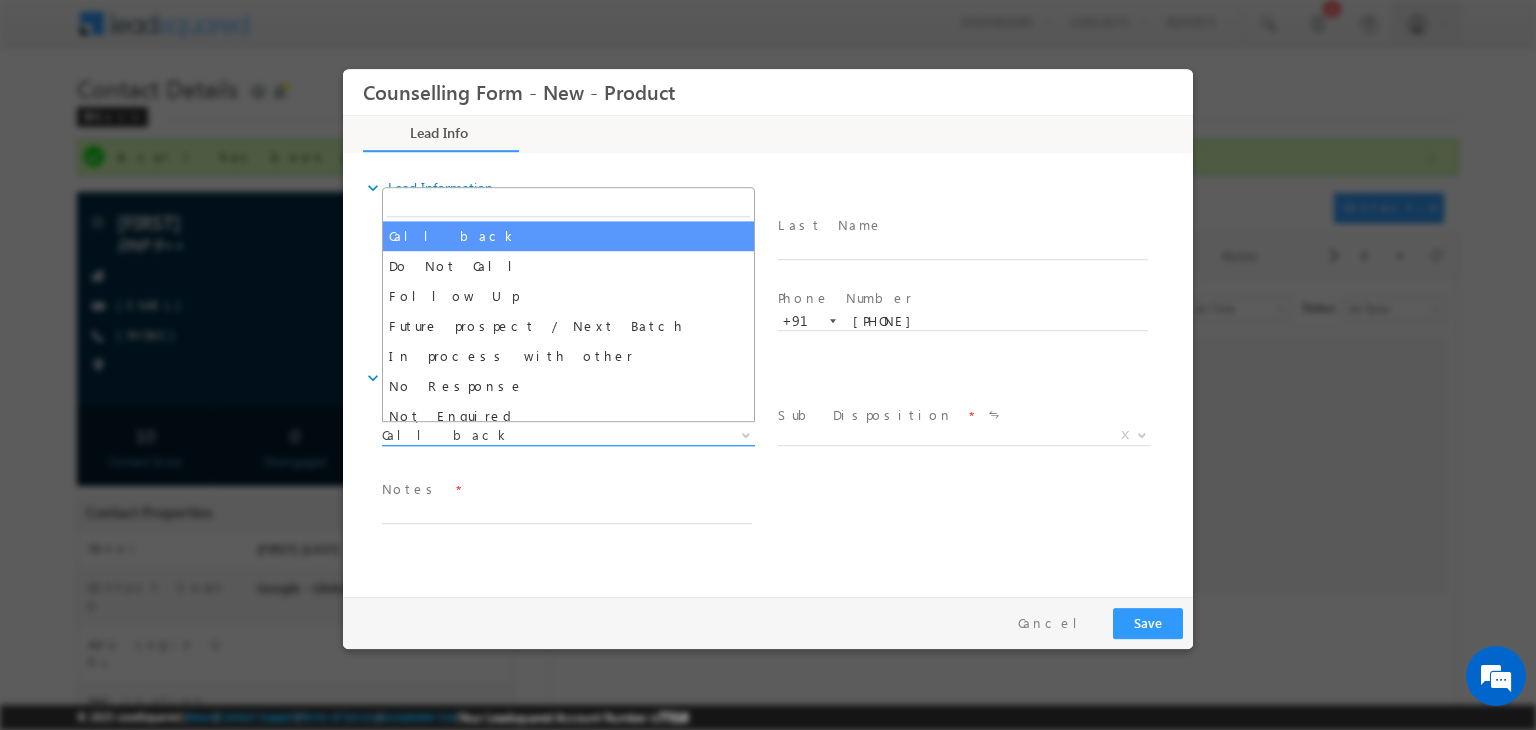 click on "Notes
*" at bounding box center (566, 490) 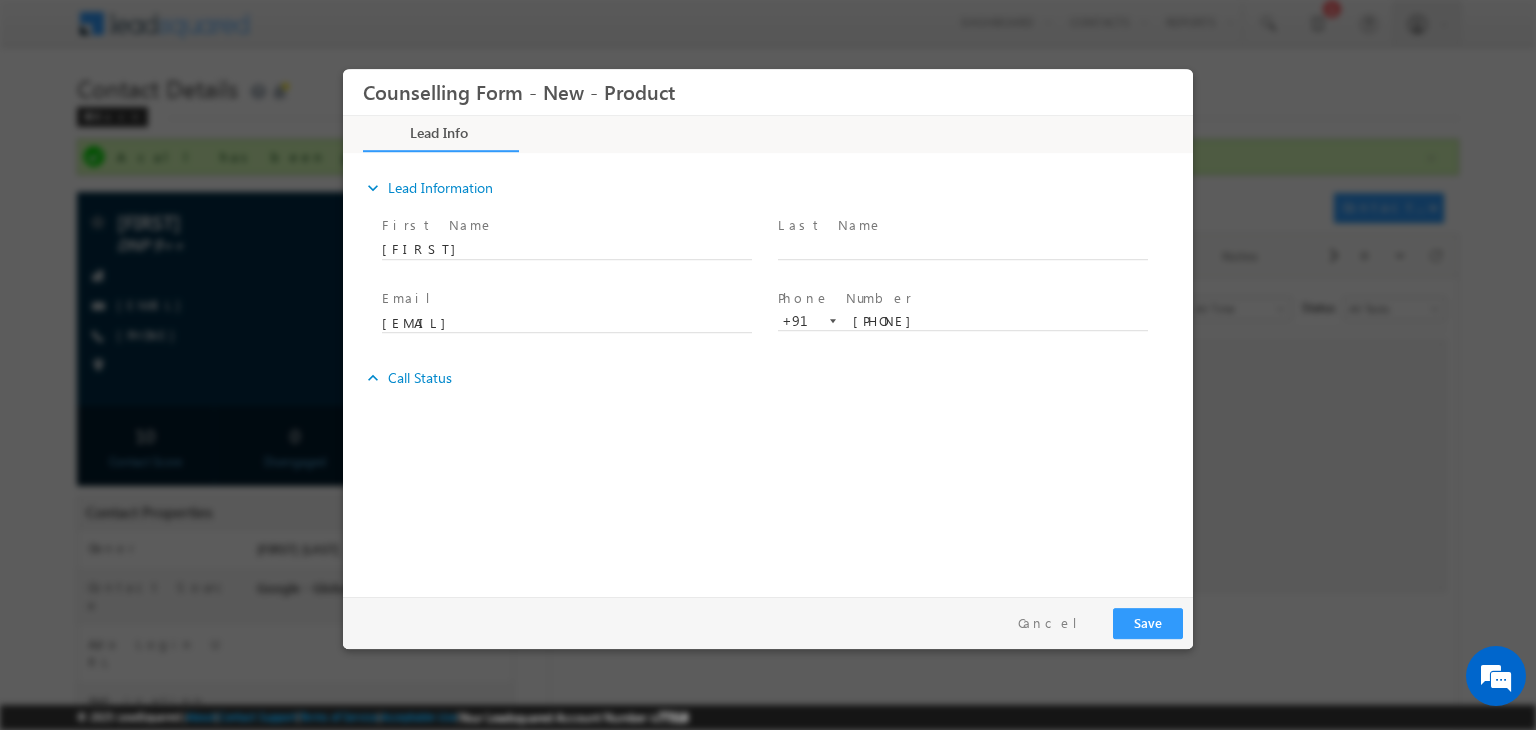 select on "No Response" 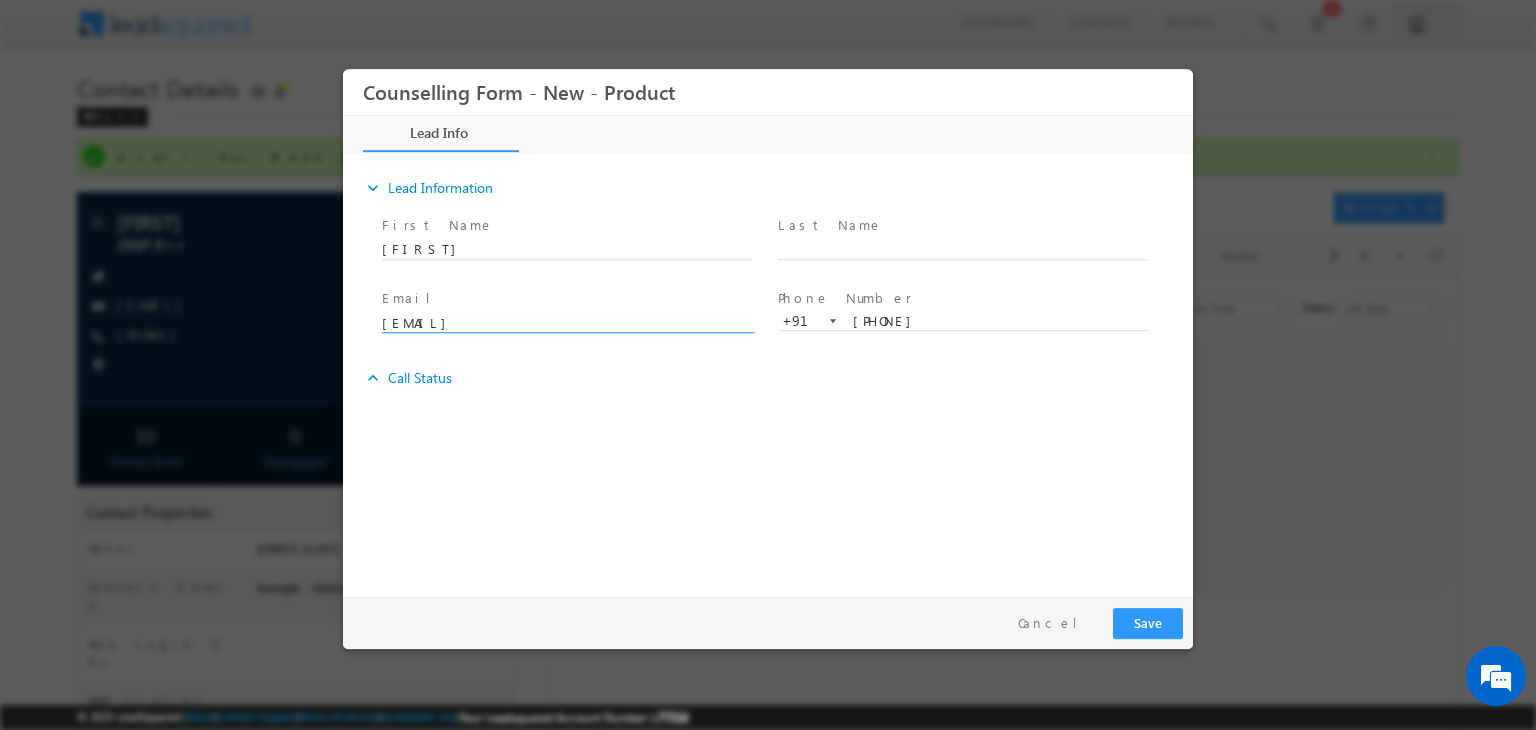 drag, startPoint x: 463, startPoint y: 328, endPoint x: 416, endPoint y: 410, distance: 94.51455 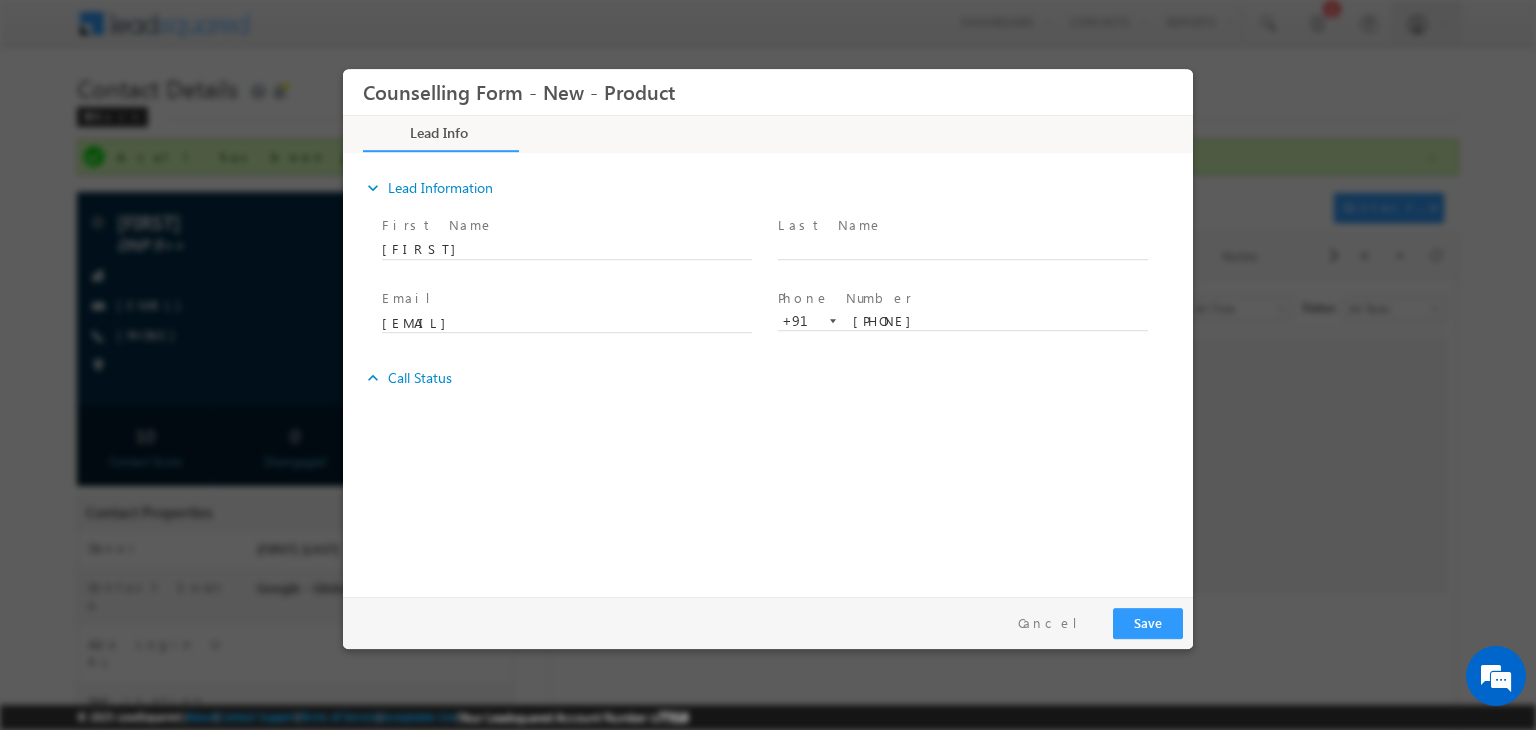 click on "expand_more Call Status" at bounding box center [407, 378] 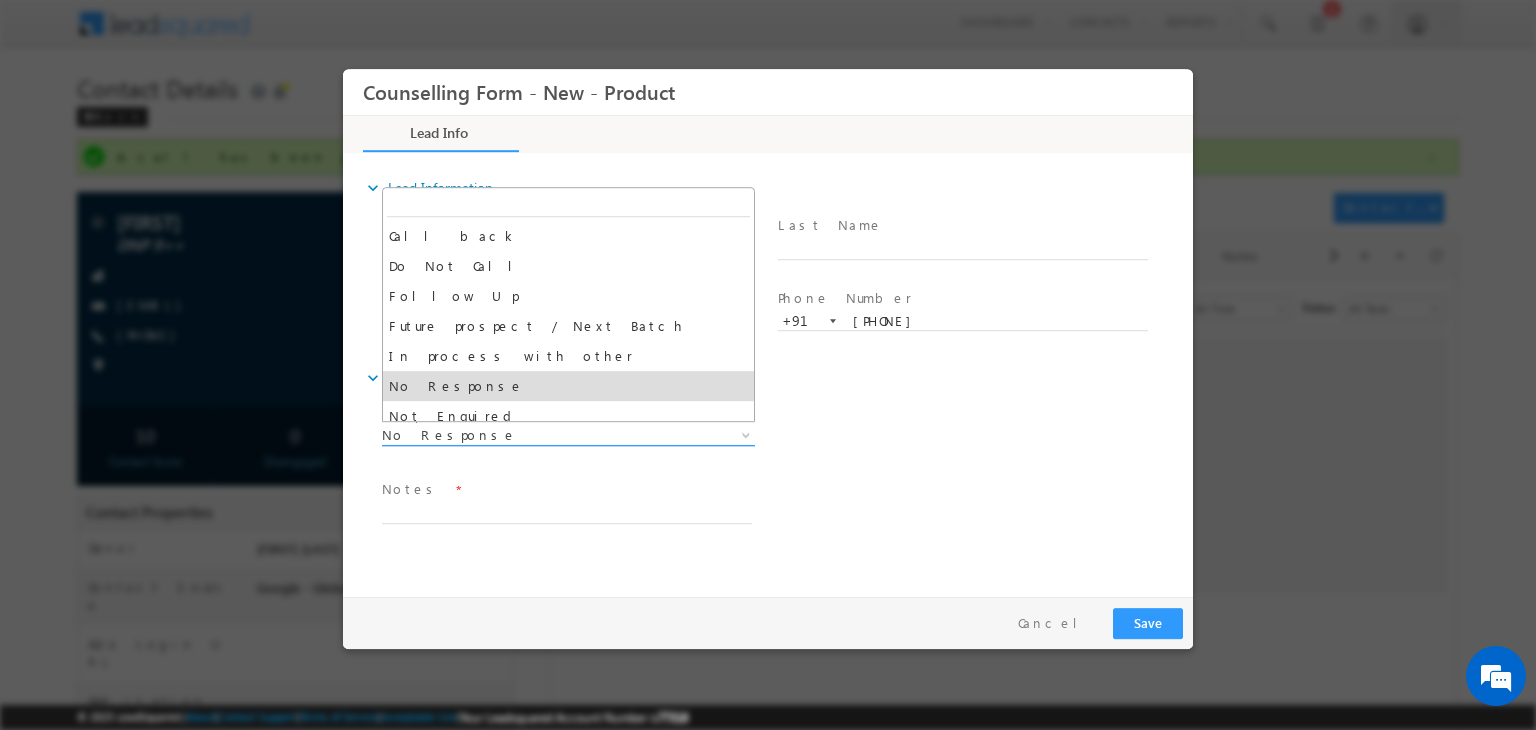 click on "No Response" at bounding box center [544, 435] 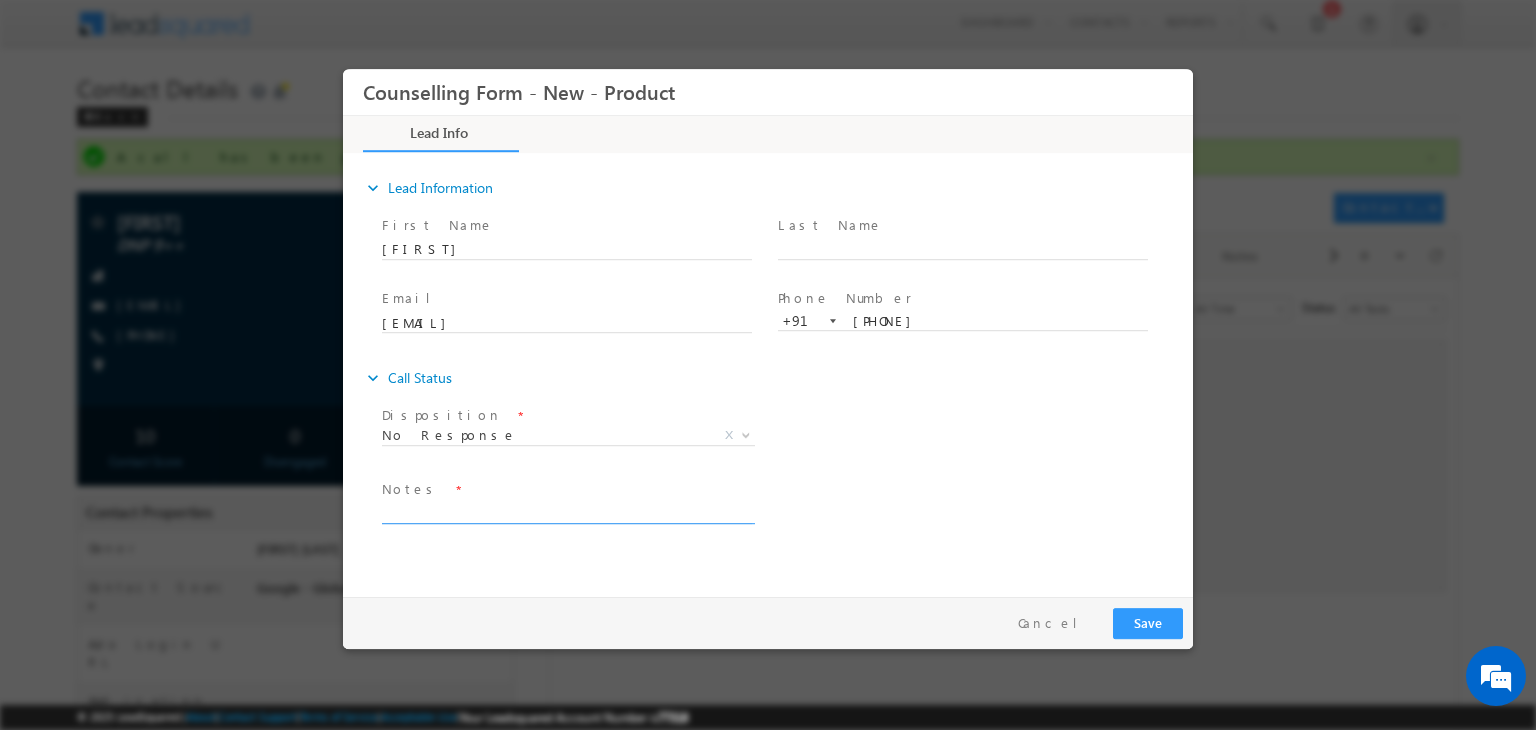 click at bounding box center [567, 512] 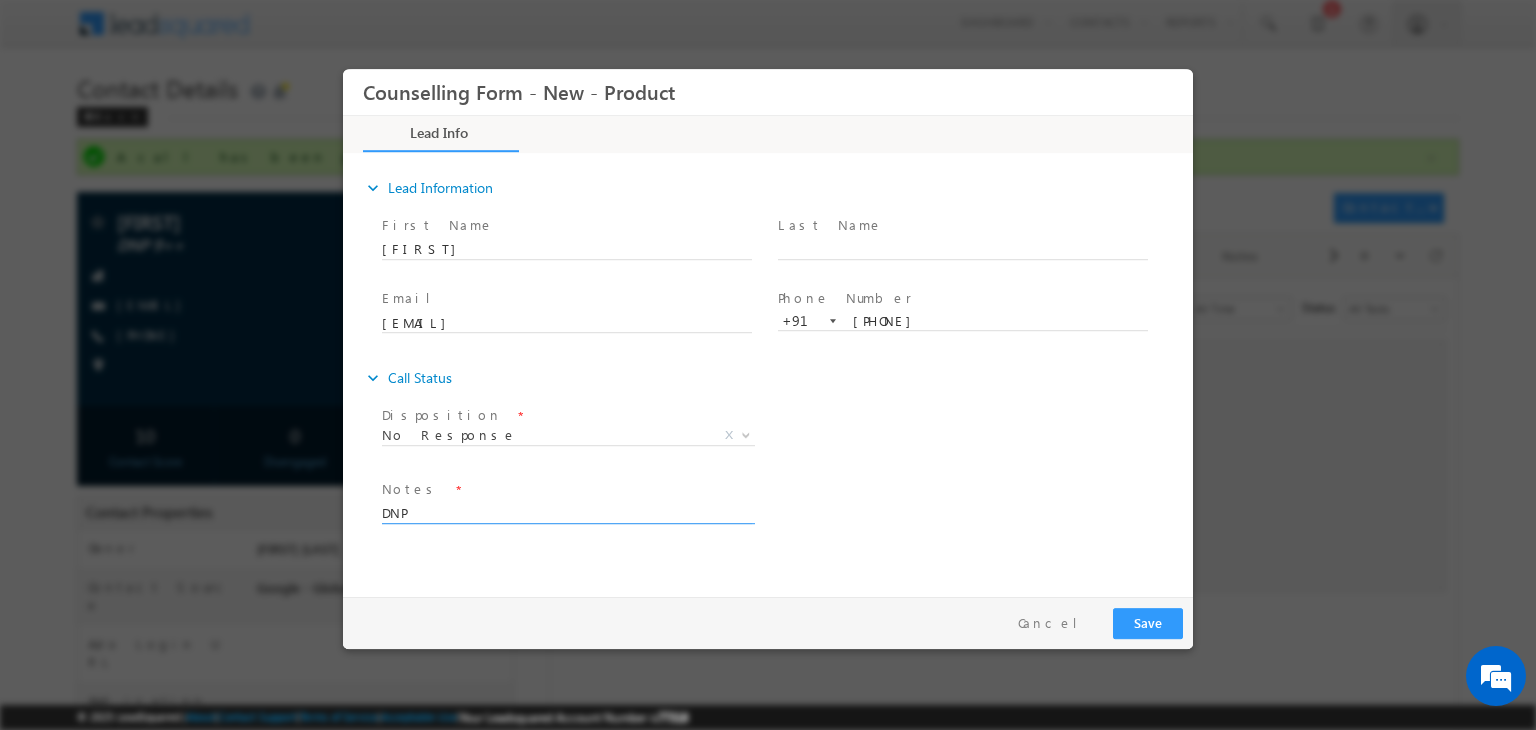 type on "DNP" 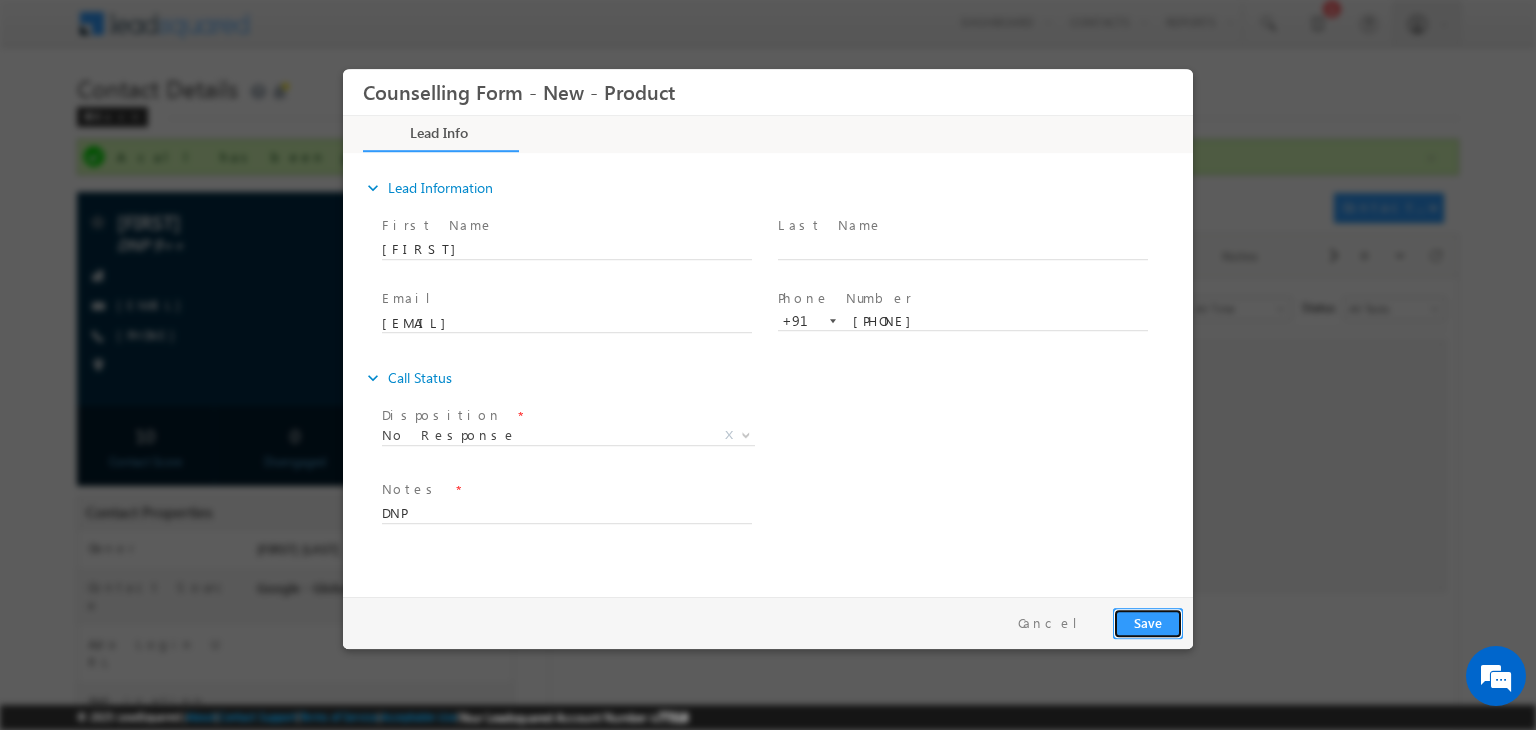 click on "Save" at bounding box center (1148, 623) 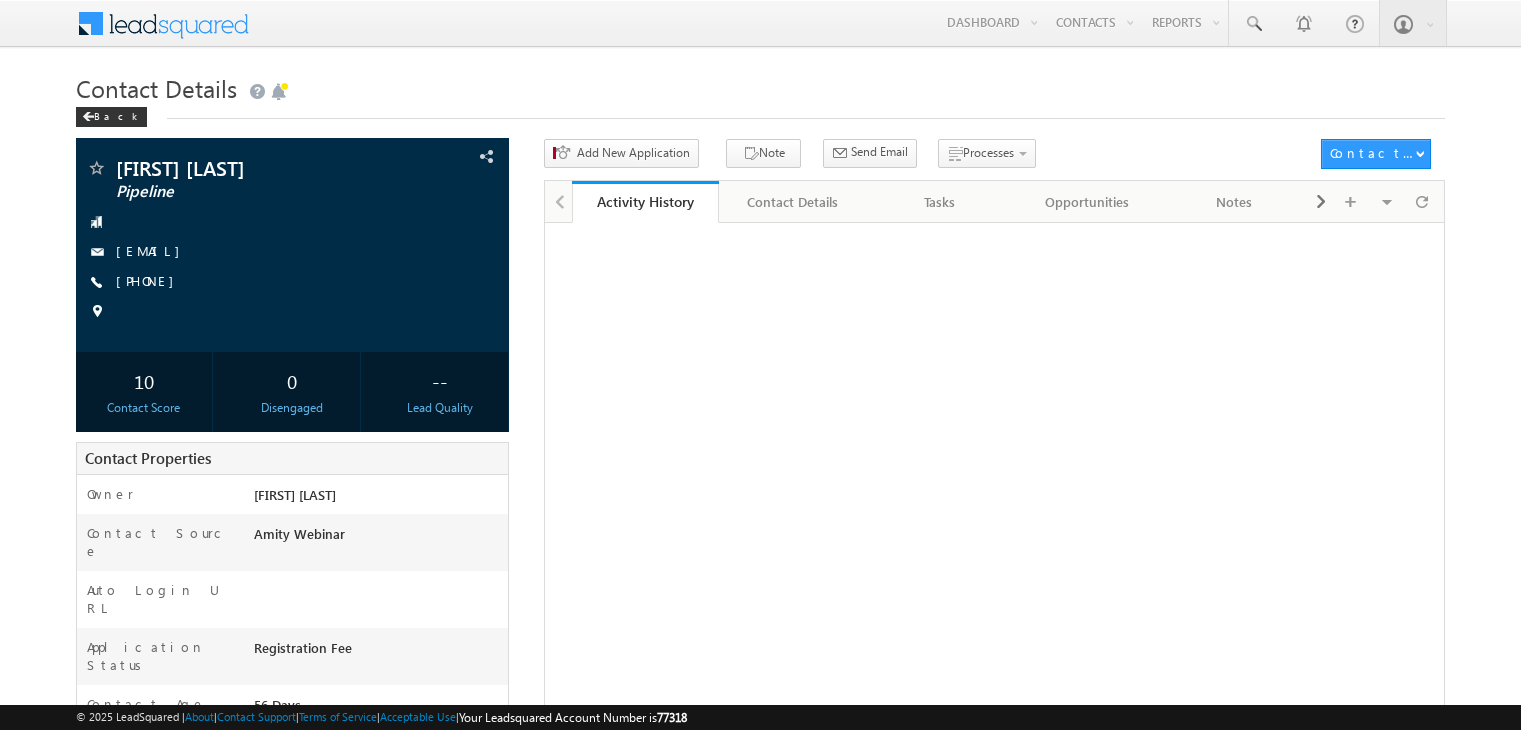 scroll, scrollTop: 0, scrollLeft: 0, axis: both 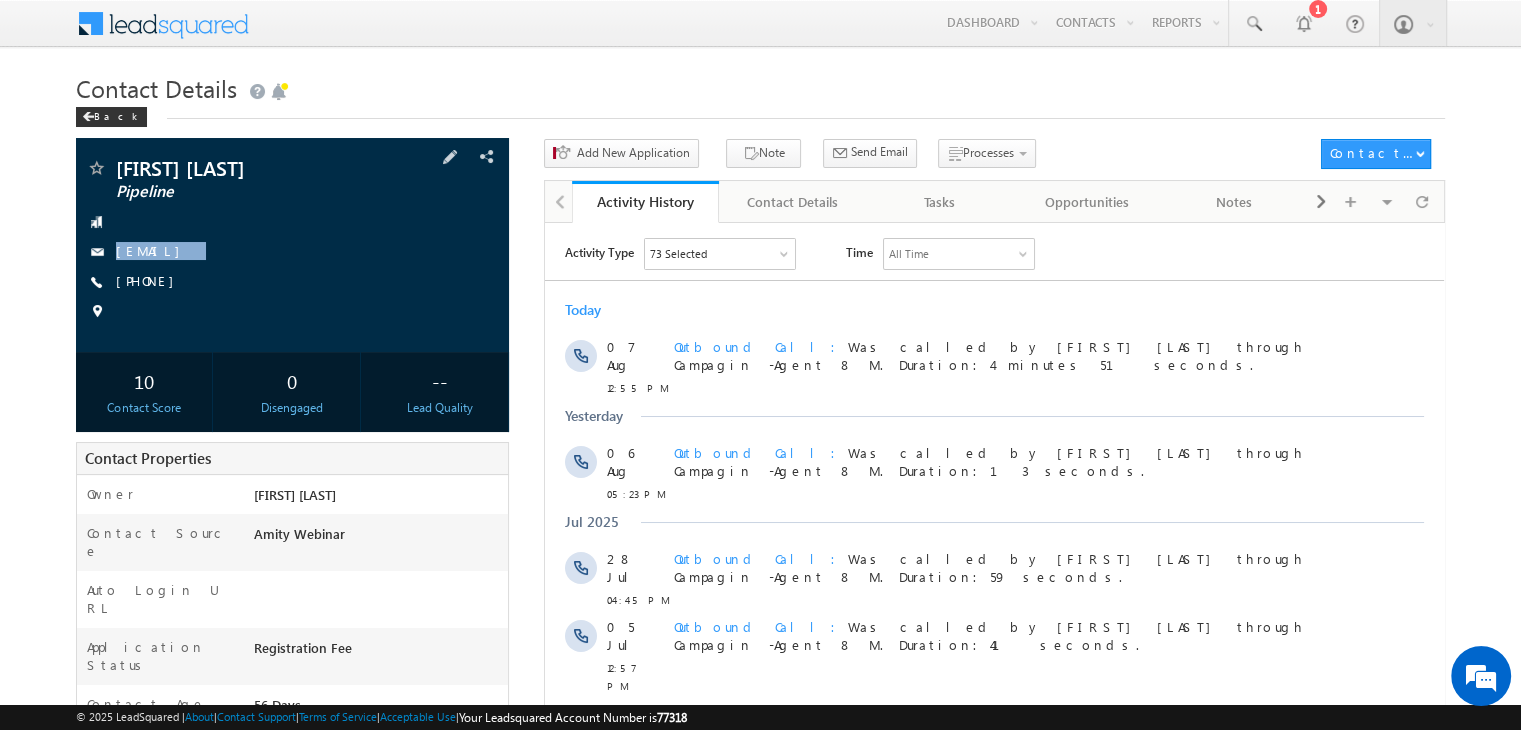 copy on "israimtiyaz9@gmail.com" 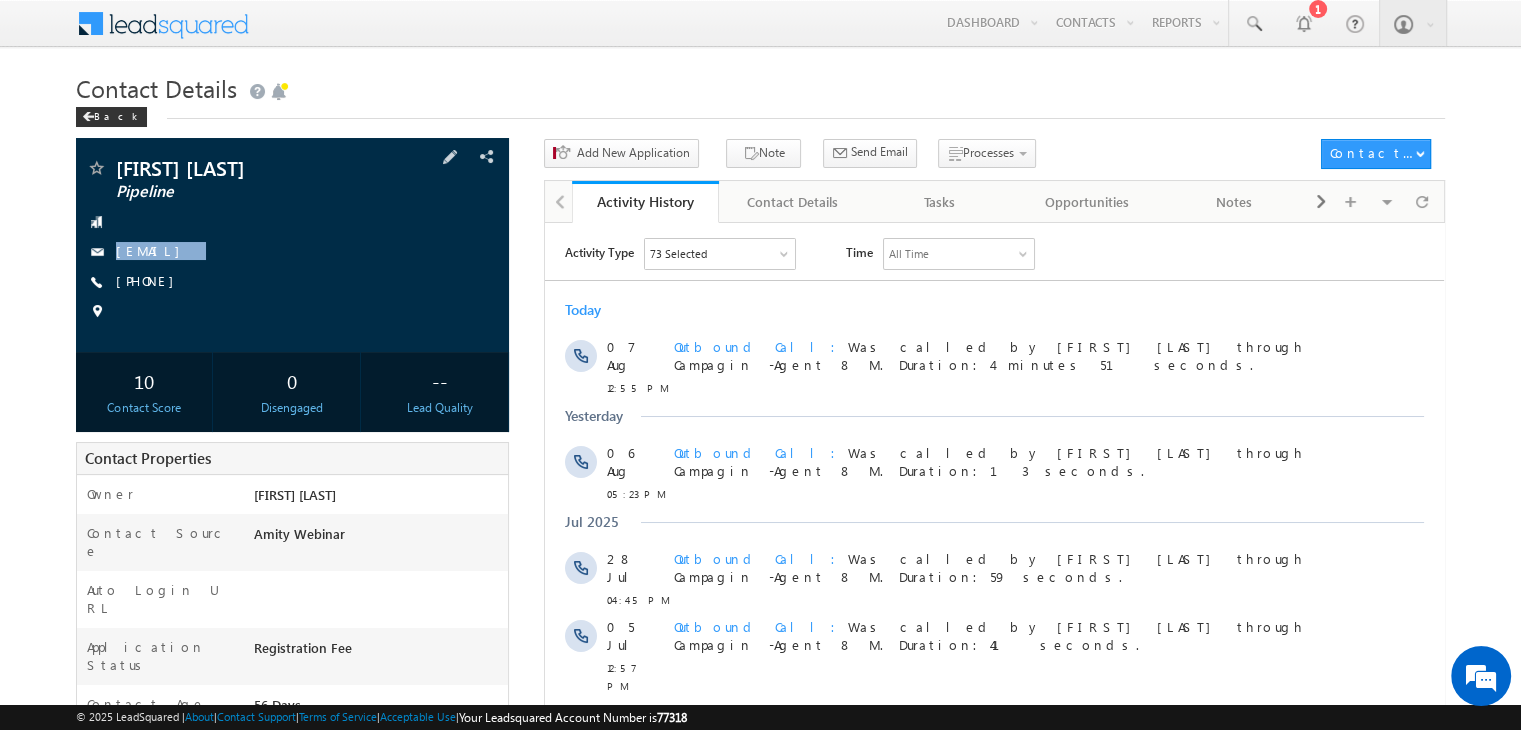 drag, startPoint x: 278, startPoint y: 249, endPoint x: 249, endPoint y: 280, distance: 42.44997 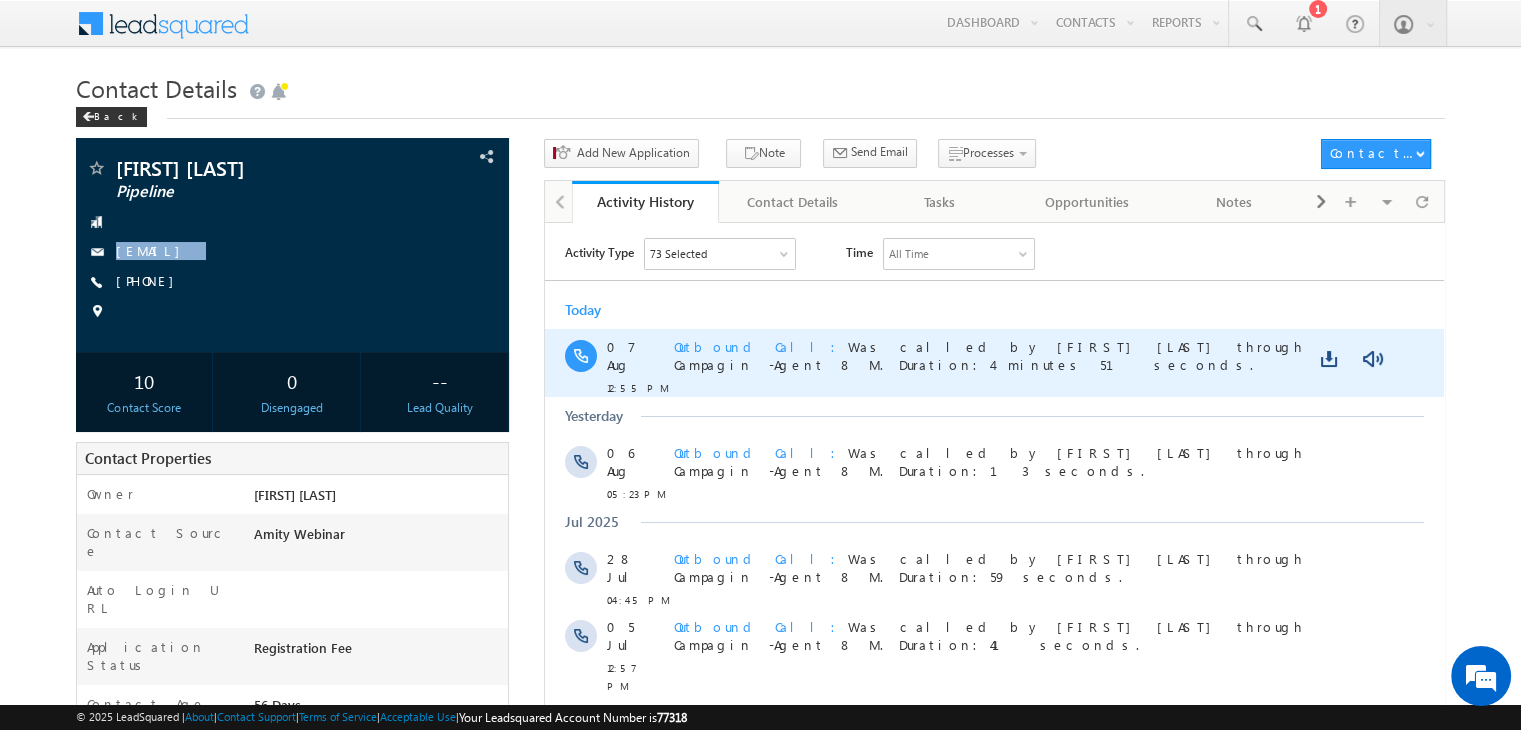scroll, scrollTop: 0, scrollLeft: 0, axis: both 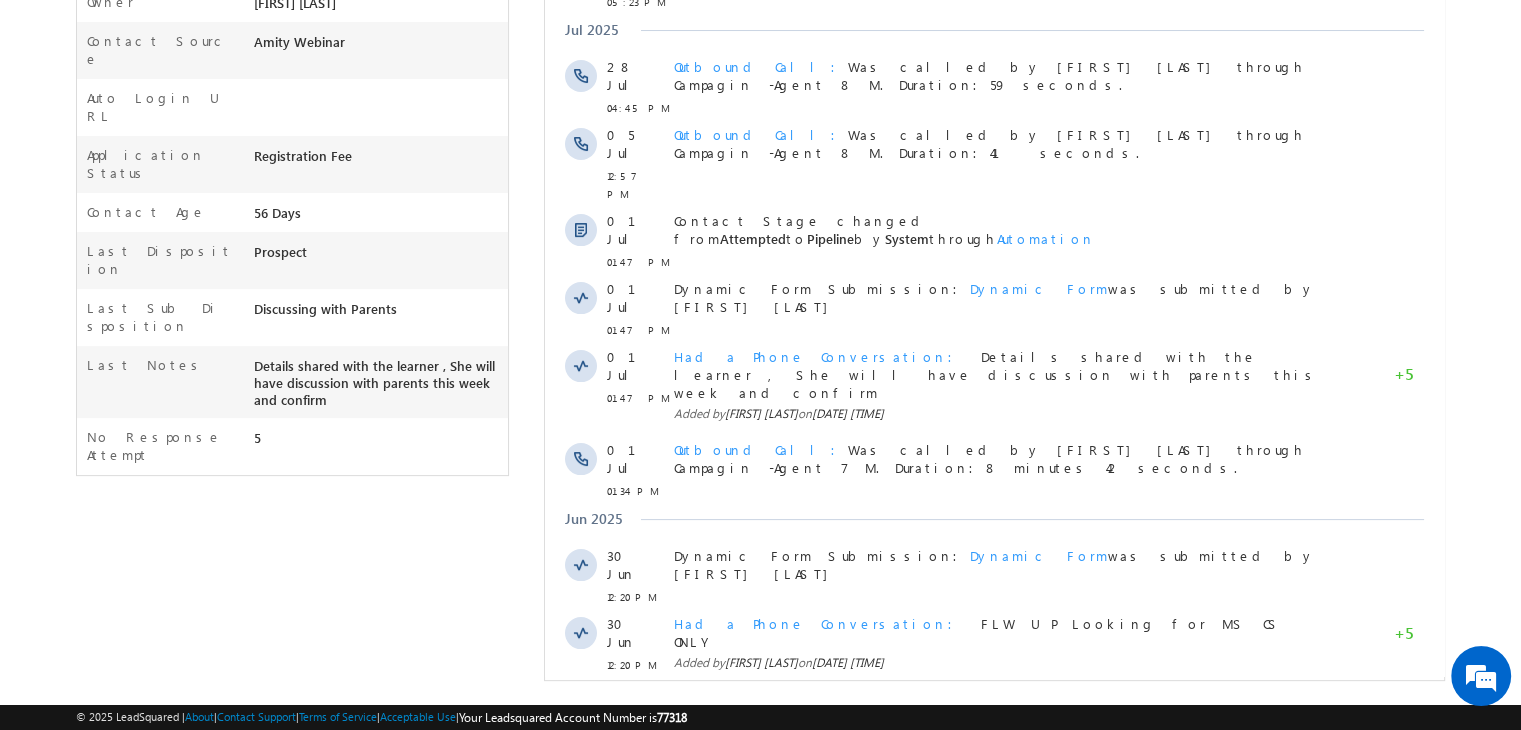 click on "Show More" at bounding box center (994, 716) 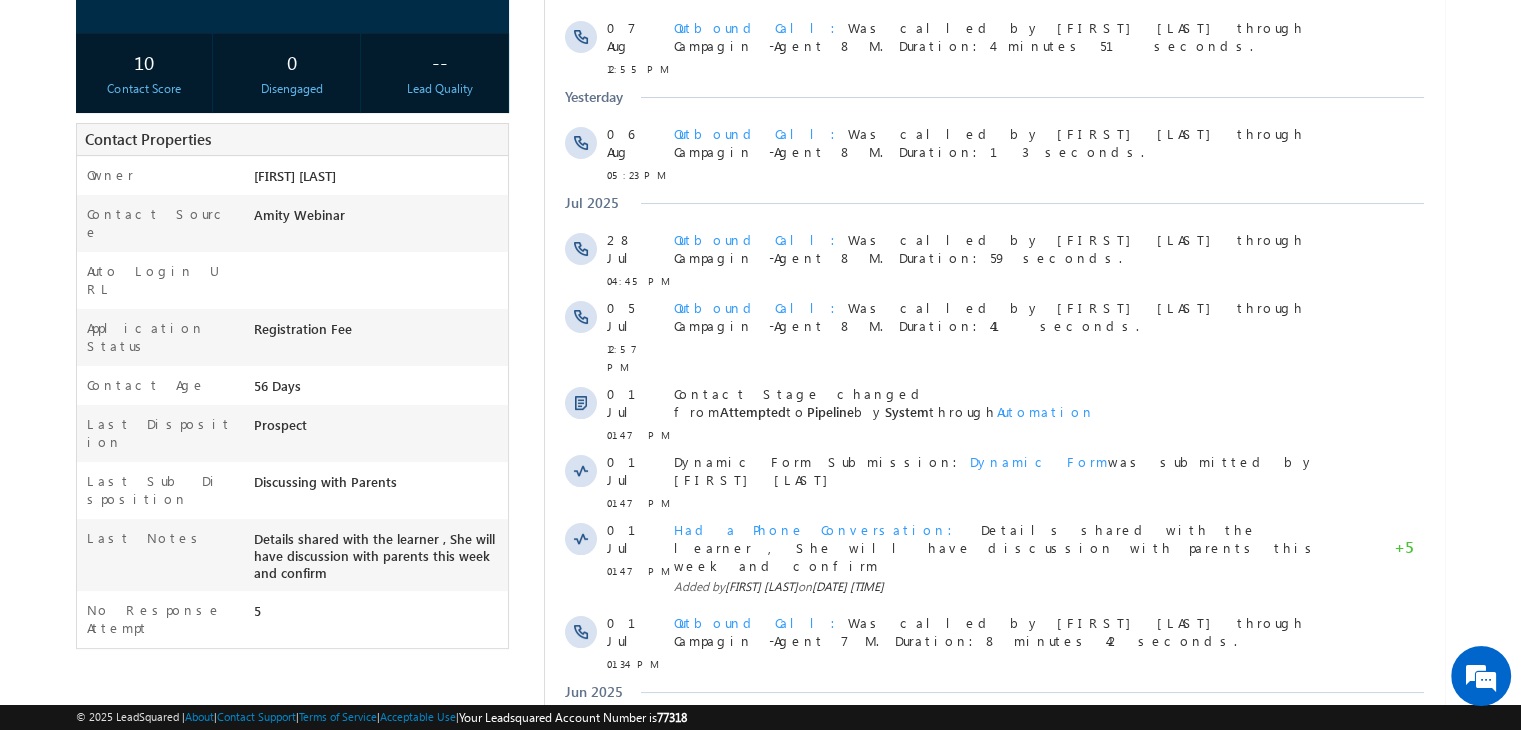 scroll, scrollTop: 0, scrollLeft: 0, axis: both 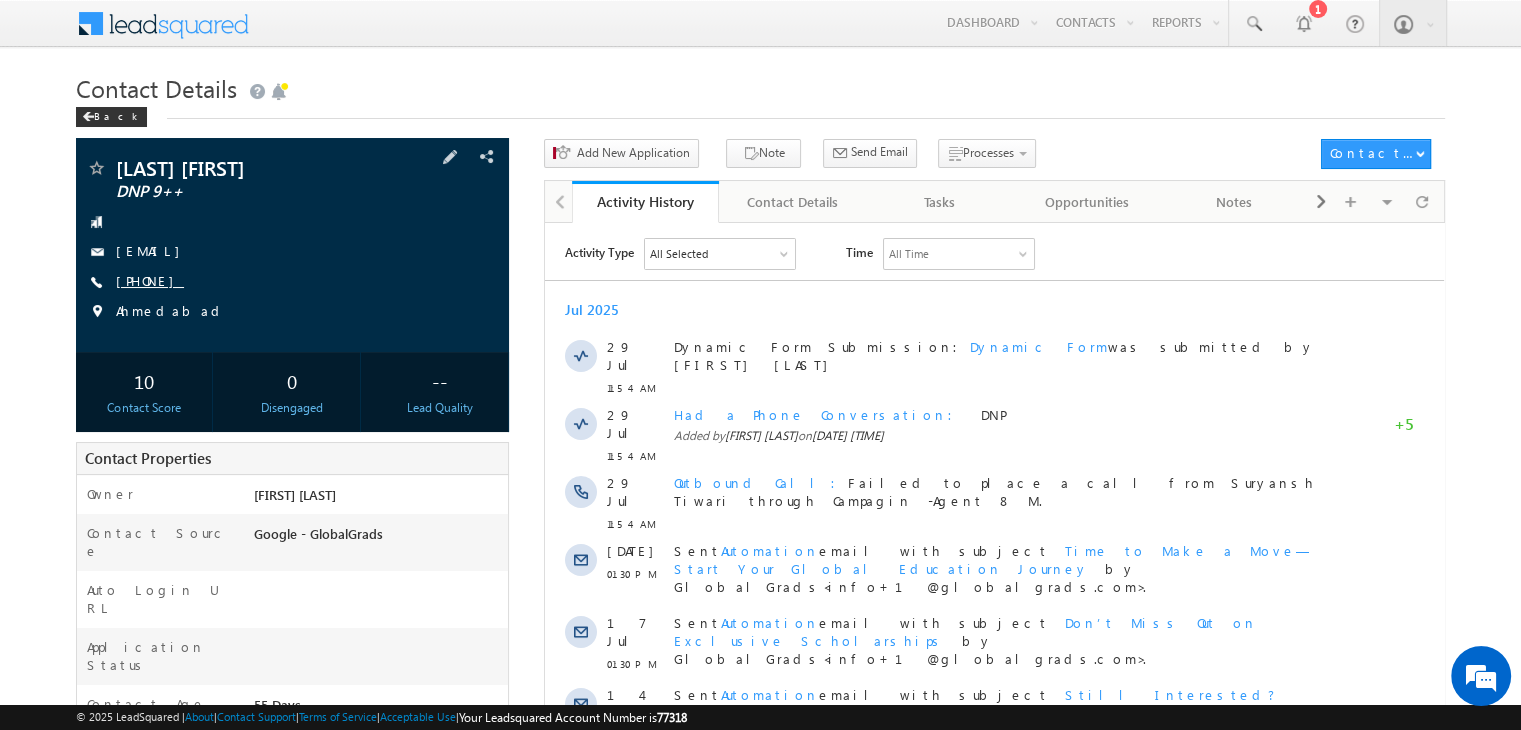 click on "[PHONE]" at bounding box center (150, 280) 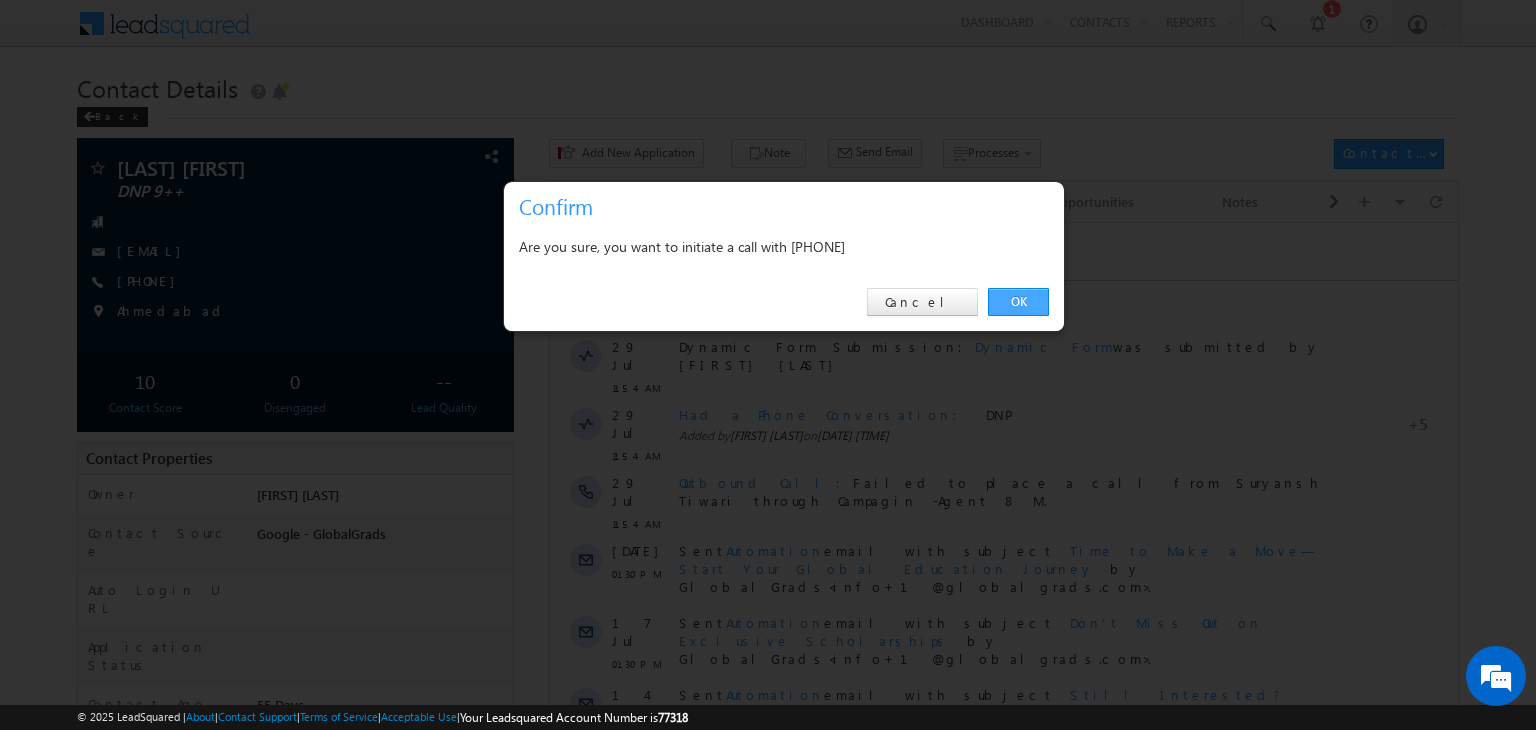 click on "OK" at bounding box center [1018, 302] 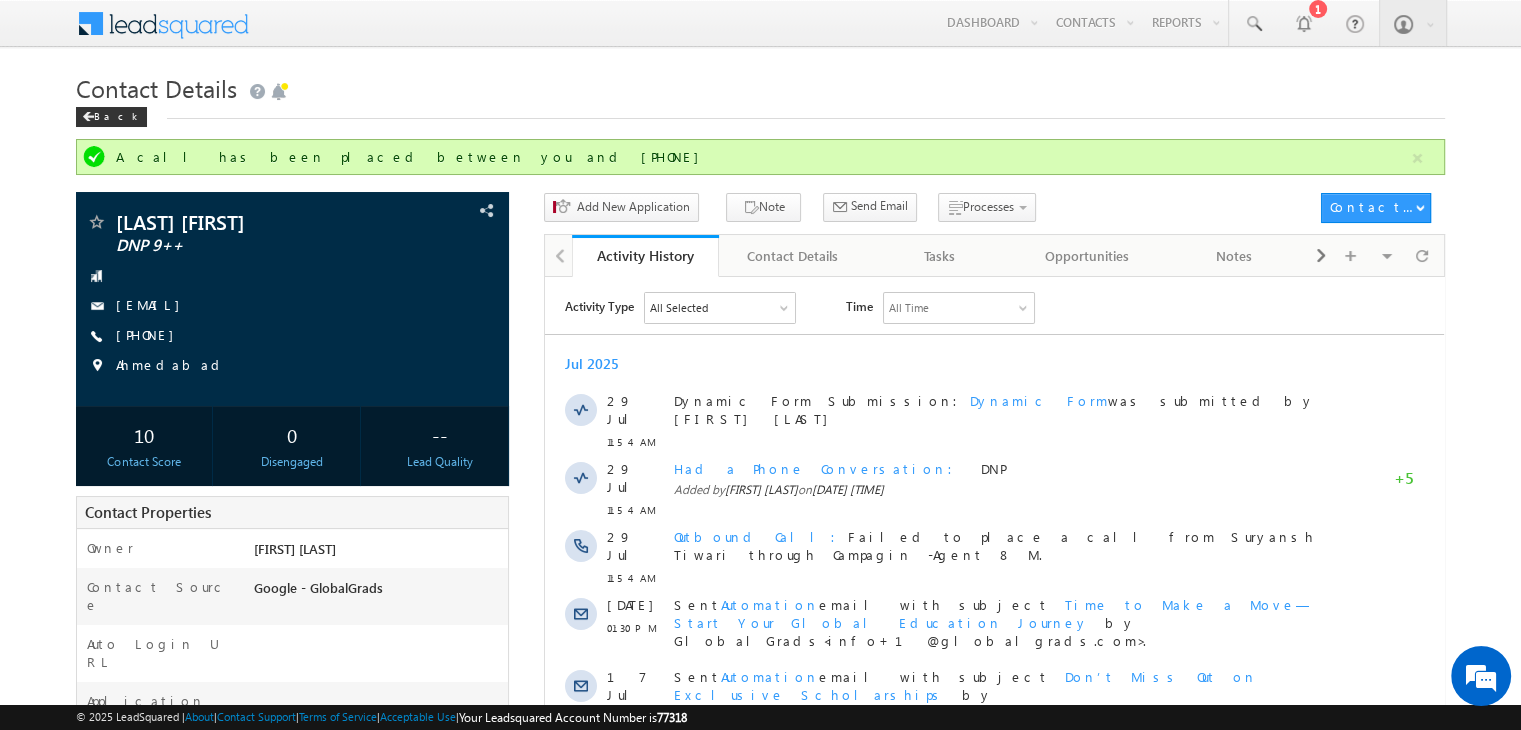 click on "[LAST] [FIRST]
[POSTAL_CODE]
[CITY]" at bounding box center (760, 645) 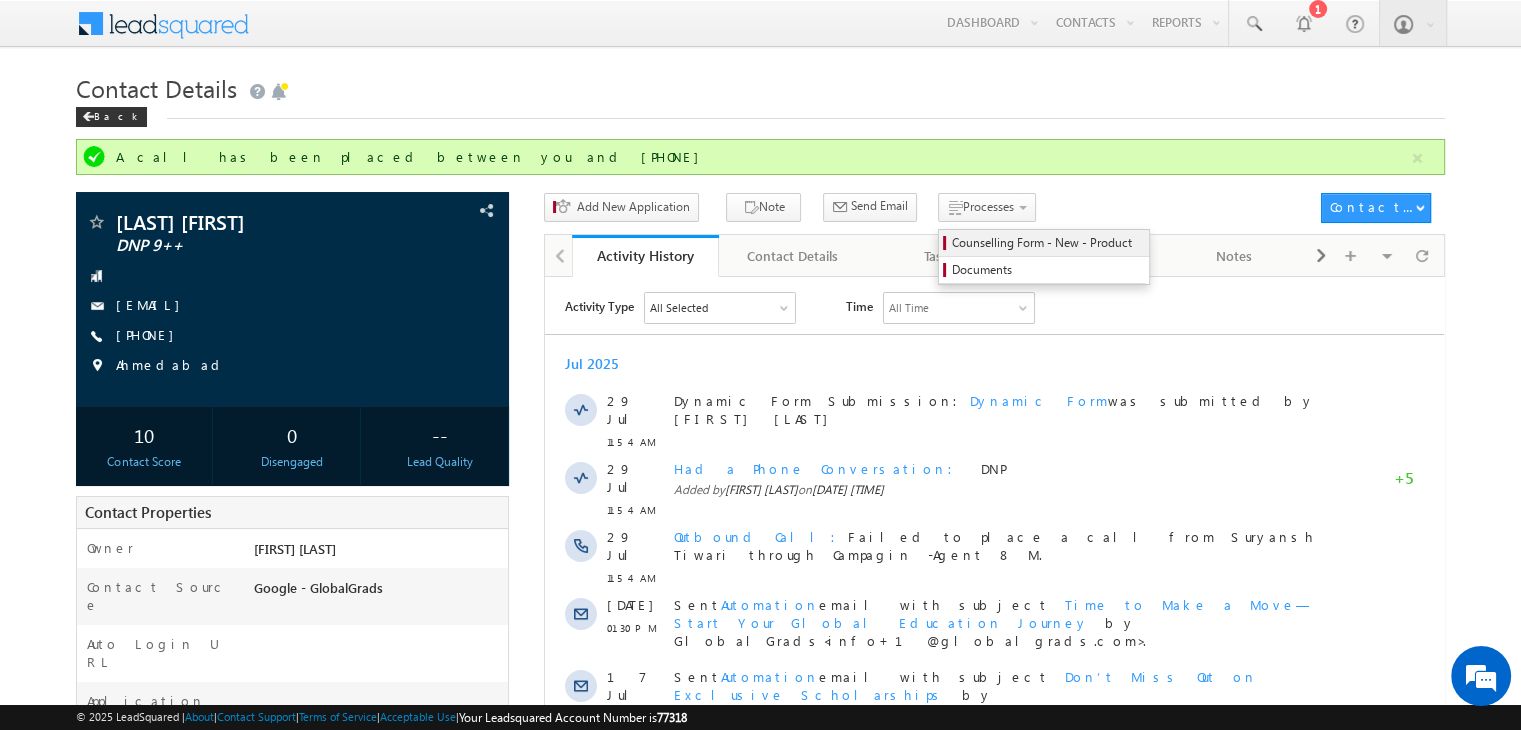 click on "Counselling Form - New - Product" at bounding box center (1047, 243) 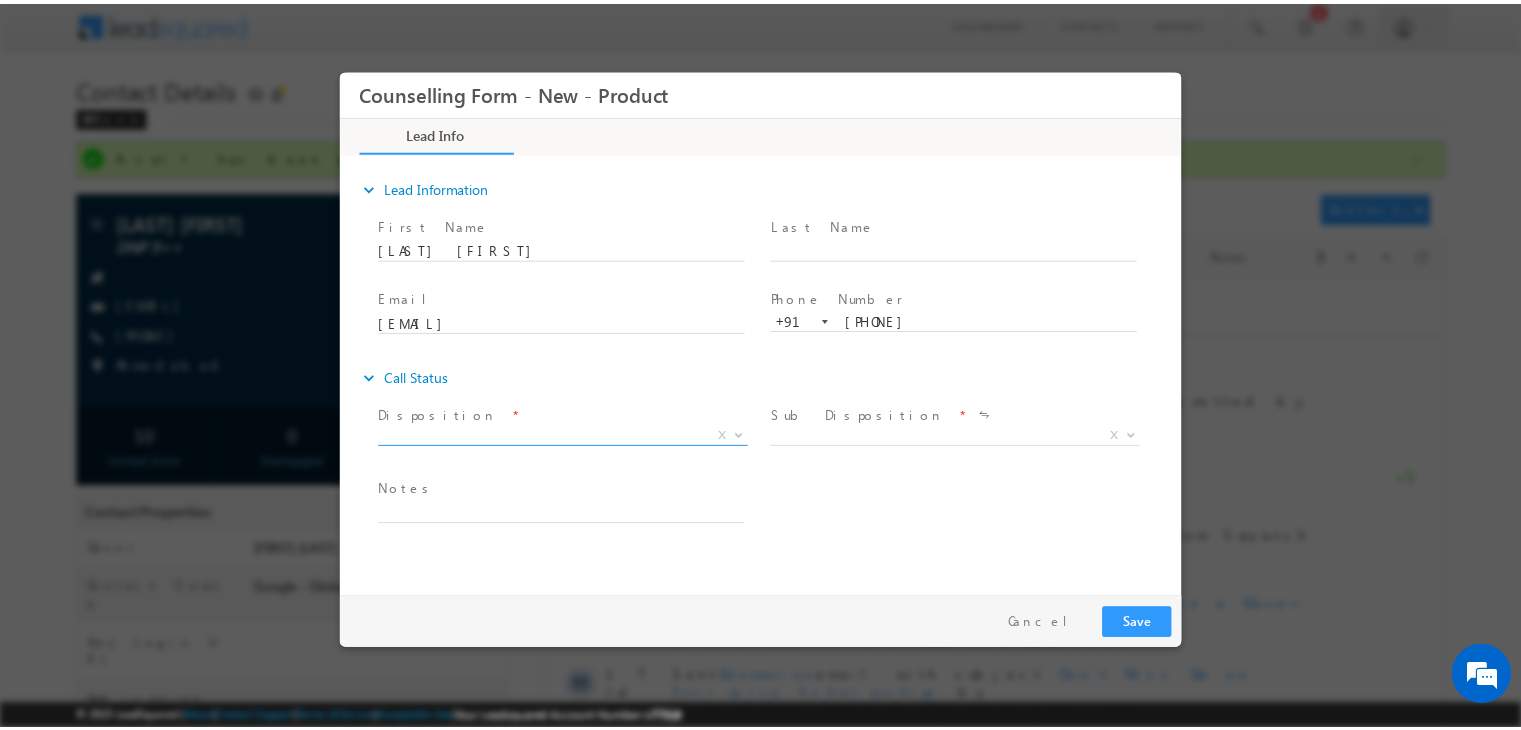 scroll, scrollTop: 0, scrollLeft: 0, axis: both 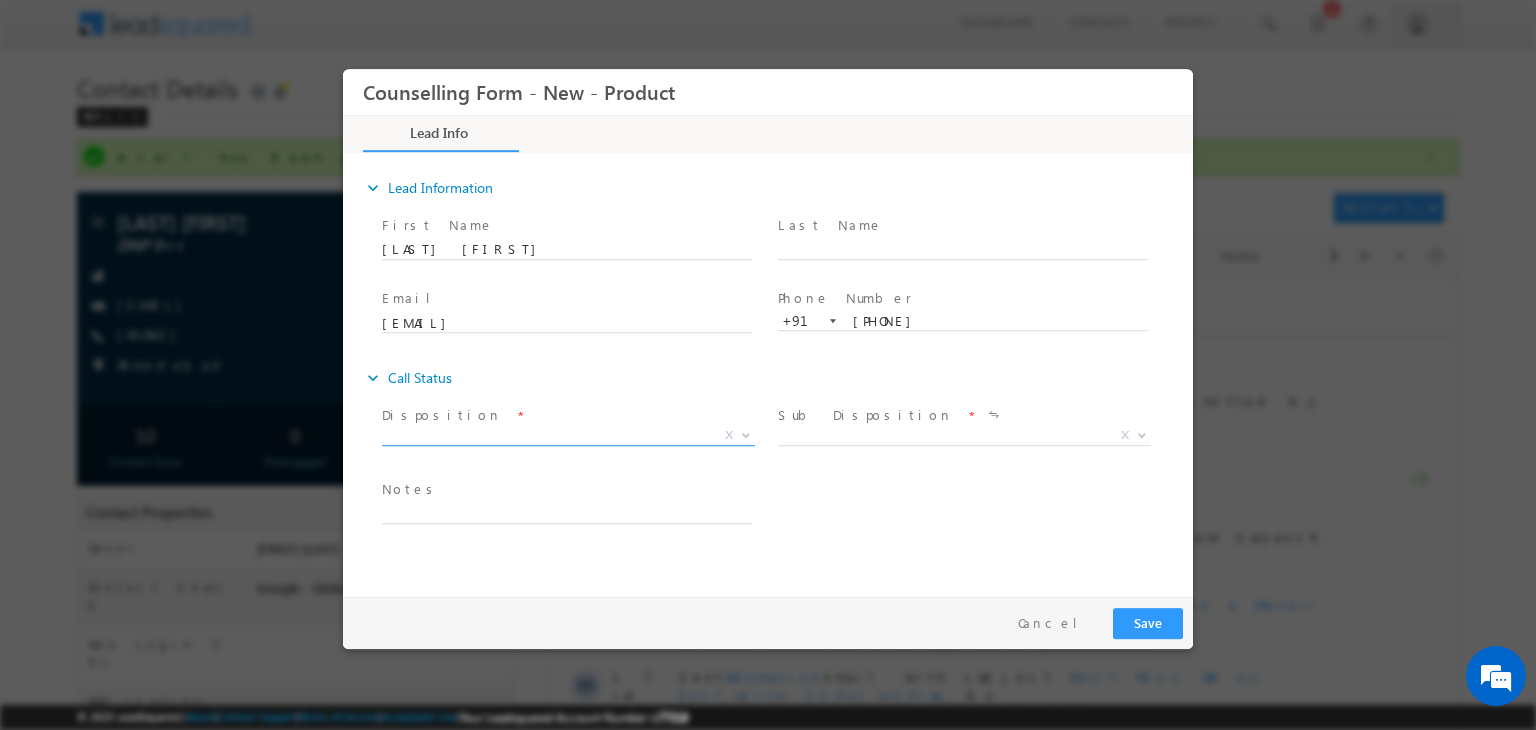 click on "X" at bounding box center [568, 436] 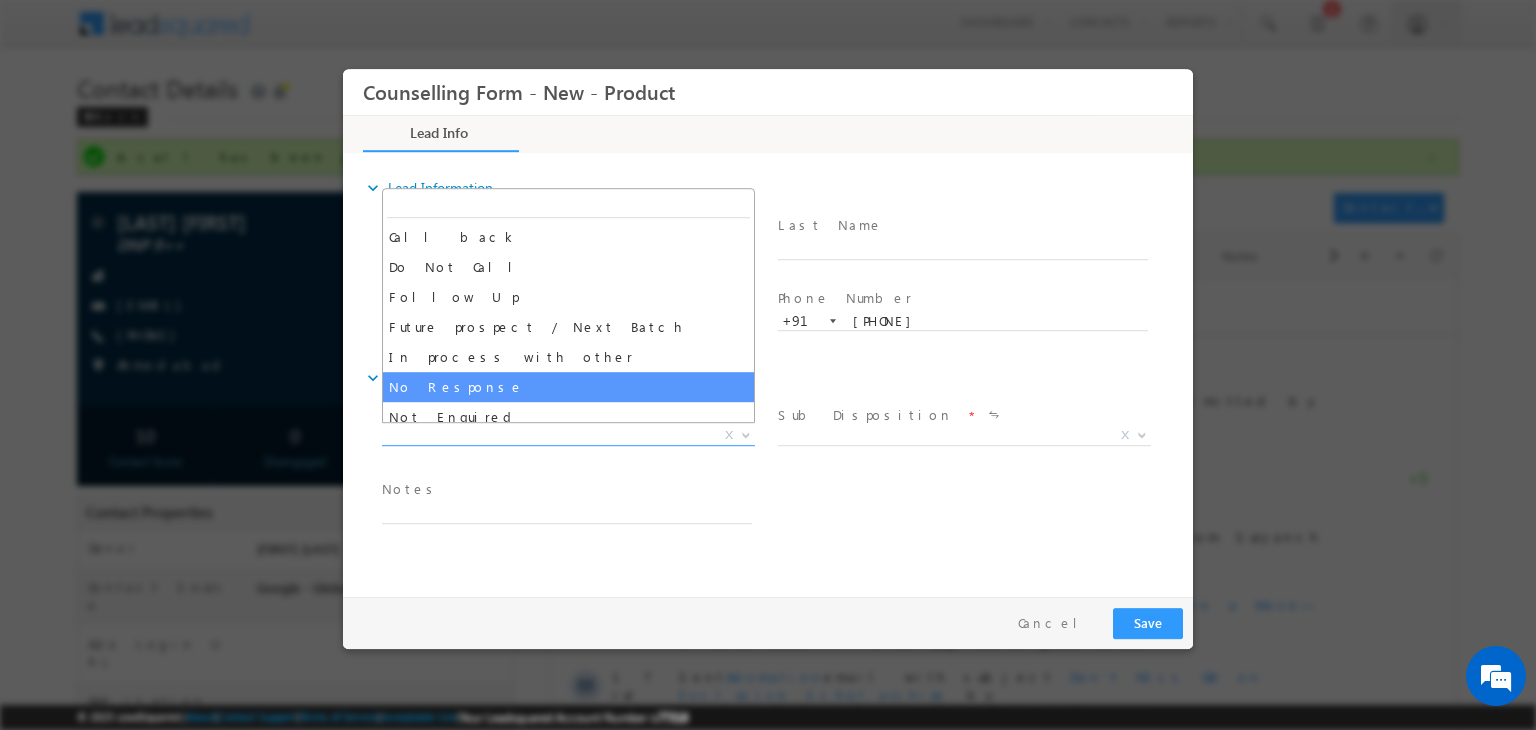 select on "No Response" 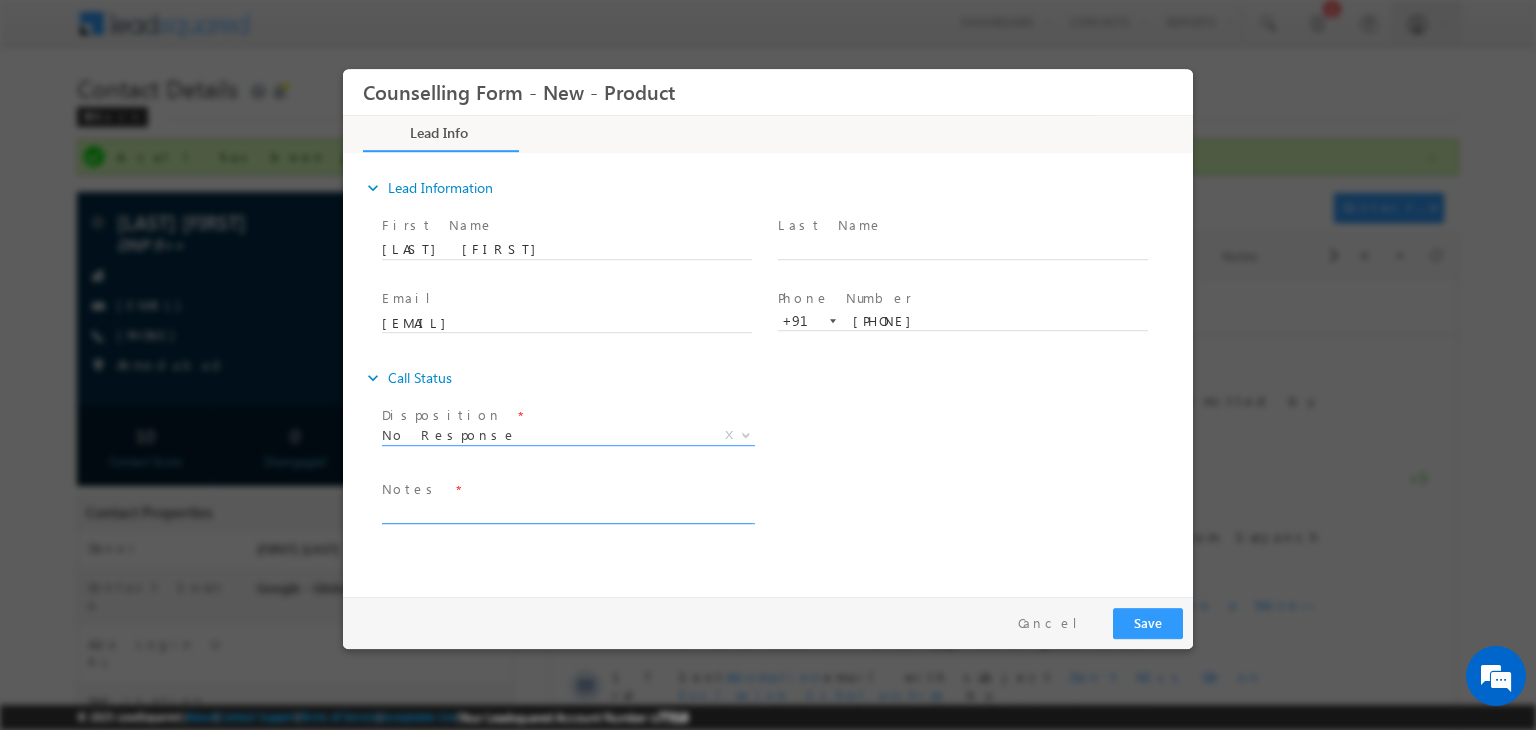 click at bounding box center (567, 512) 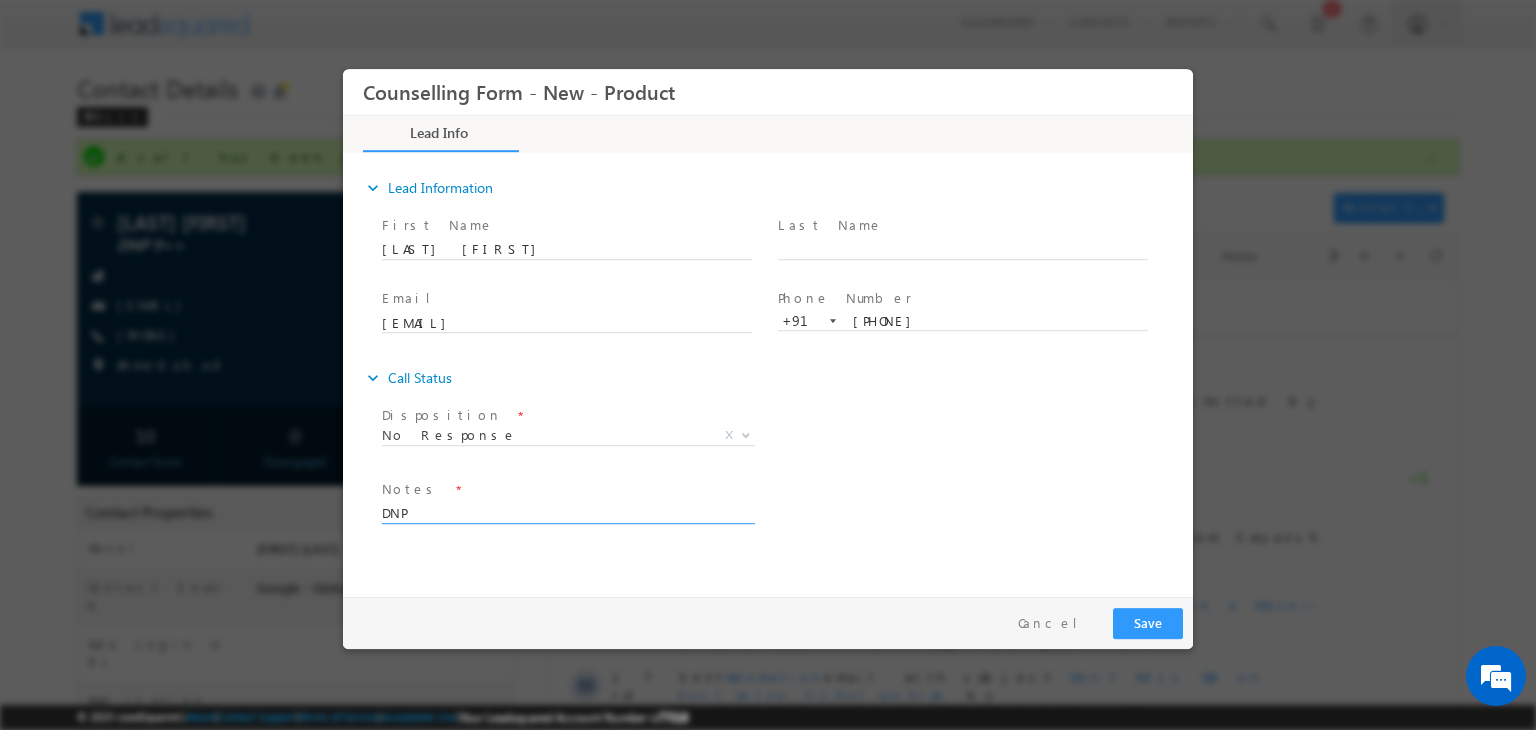 type on "DNP" 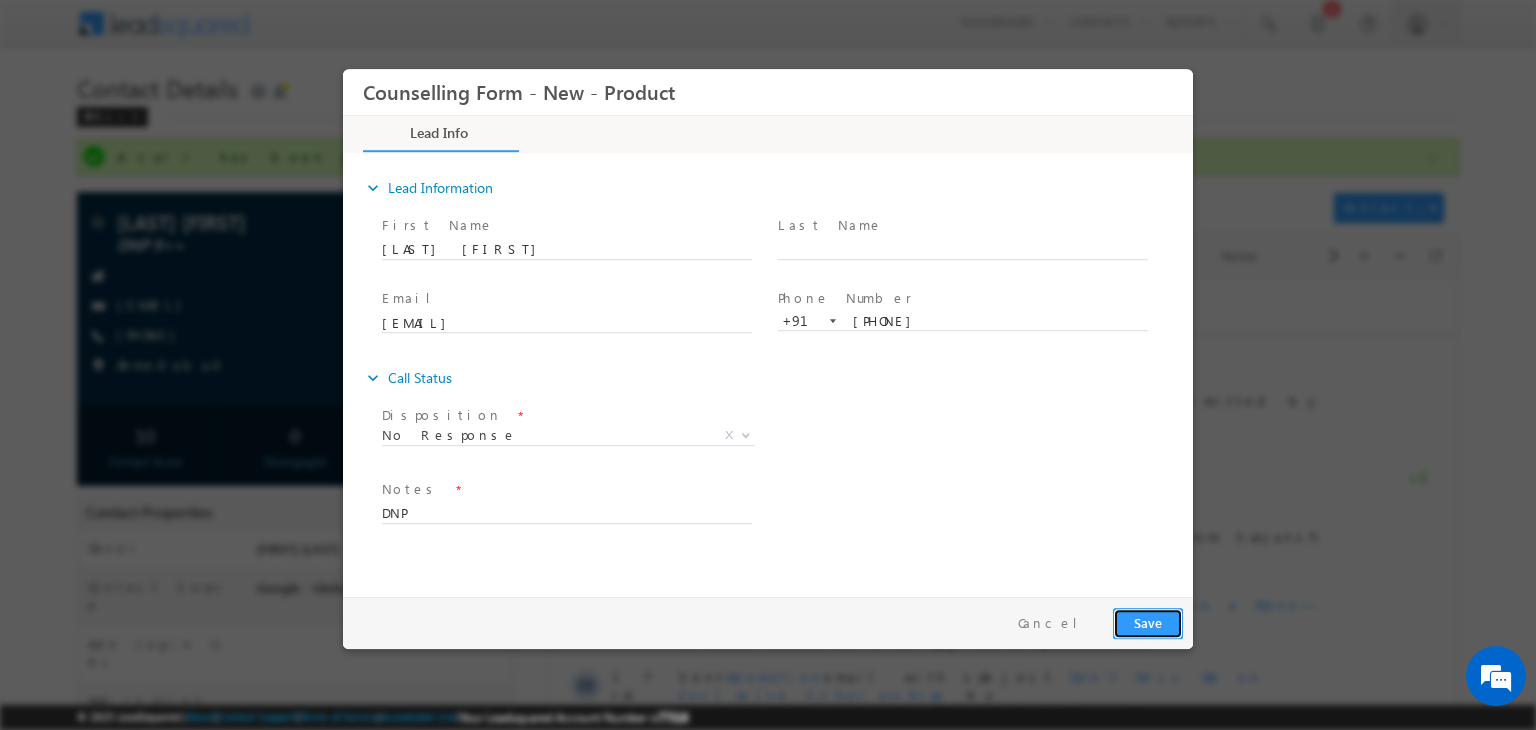 click on "Save" at bounding box center [1148, 623] 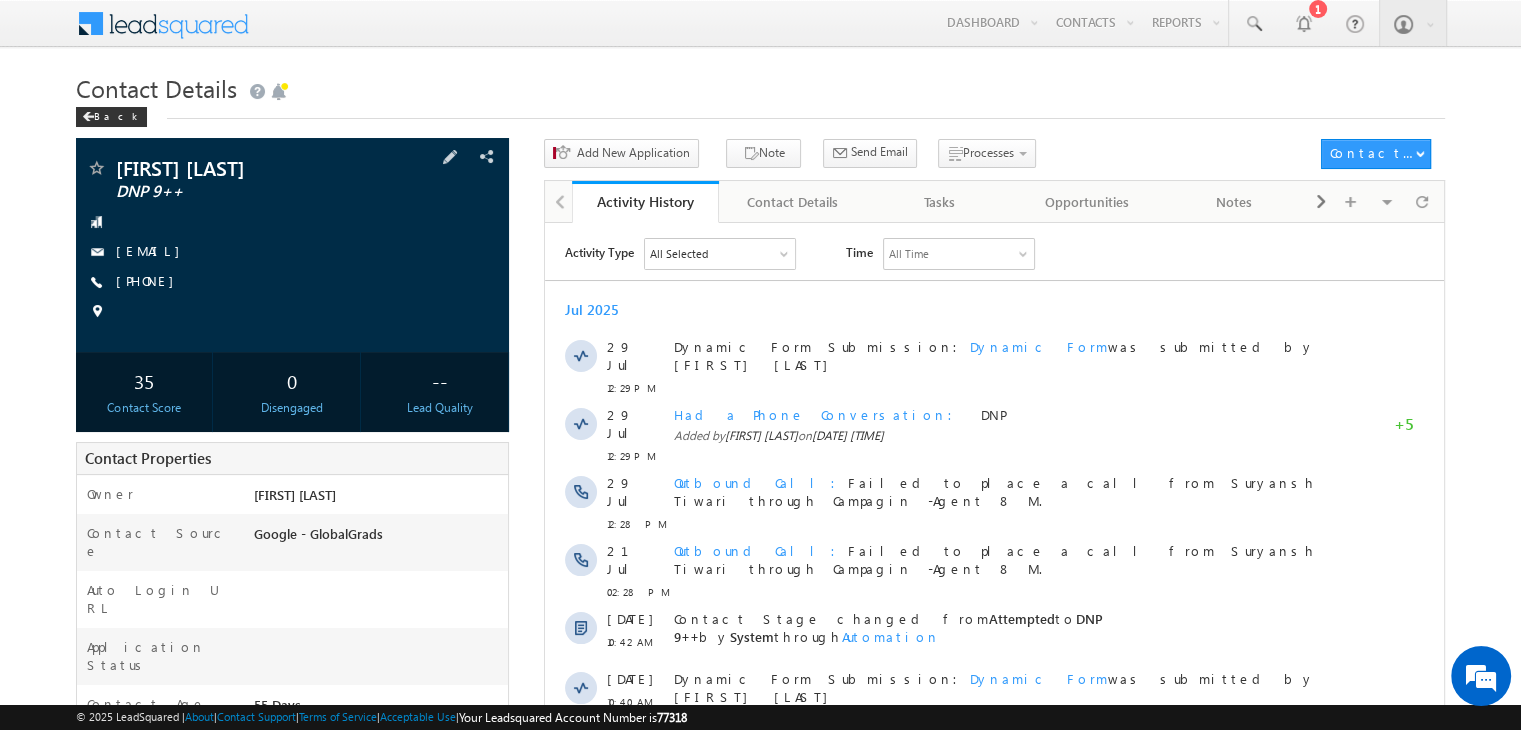 scroll, scrollTop: 0, scrollLeft: 0, axis: both 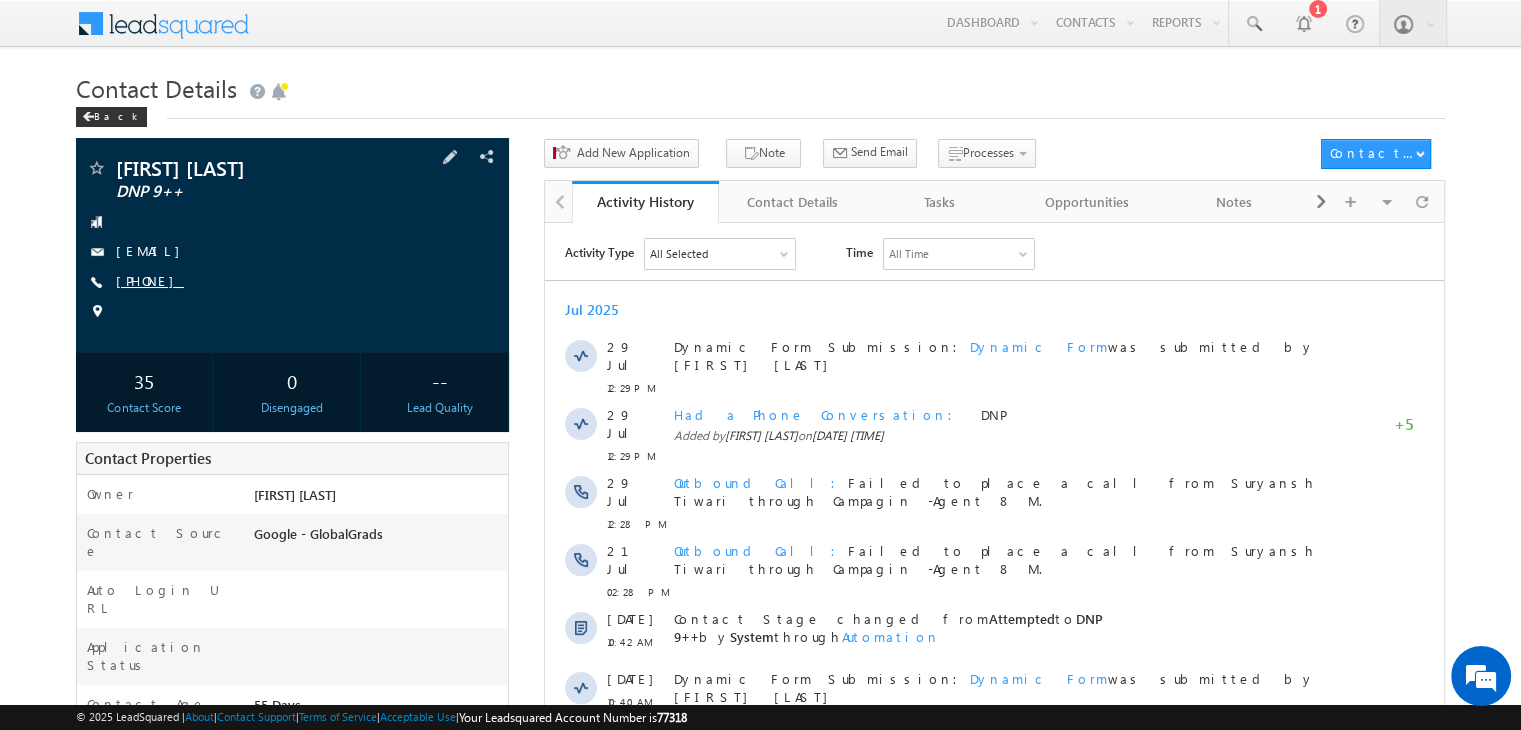 click on "[PHONE]" at bounding box center (150, 280) 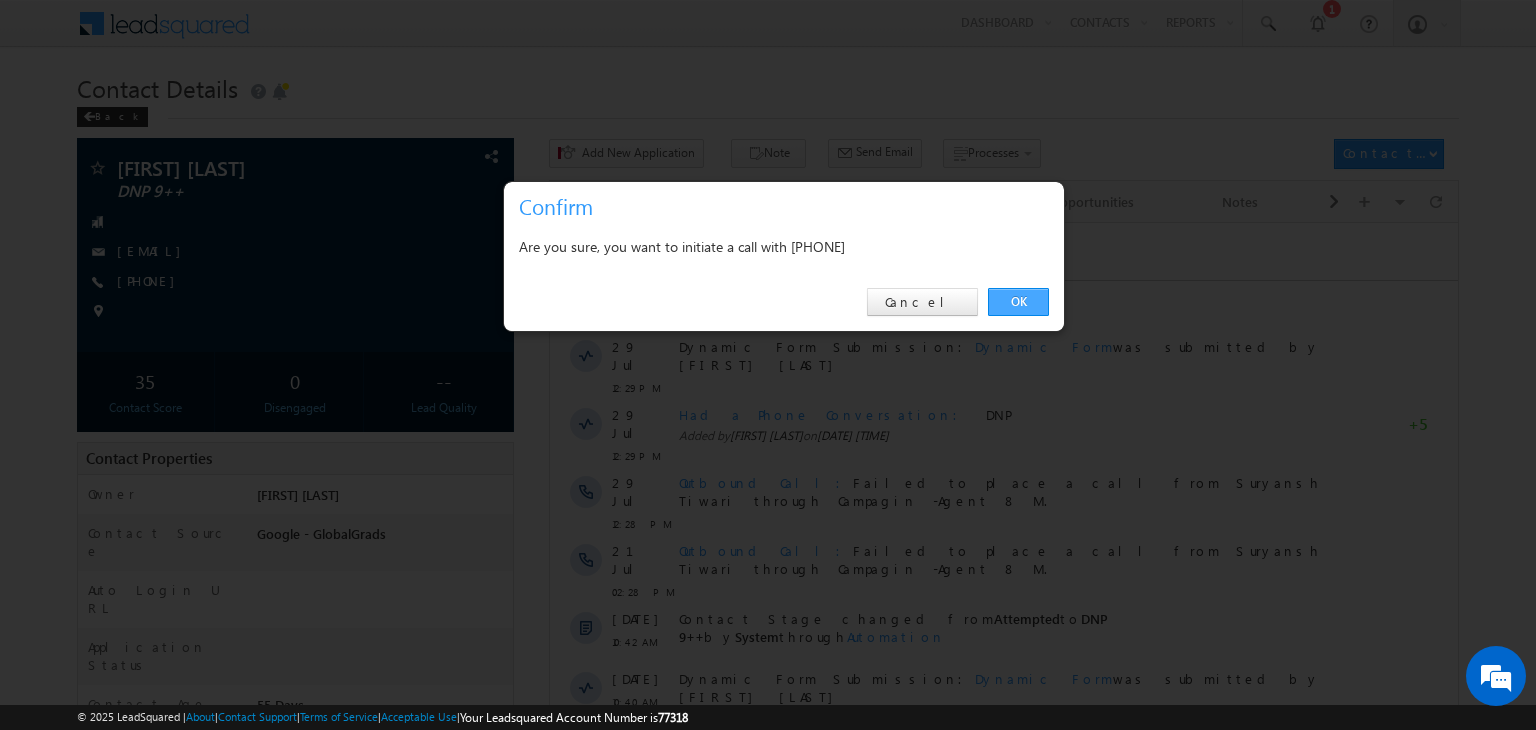 click on "OK" at bounding box center (1018, 302) 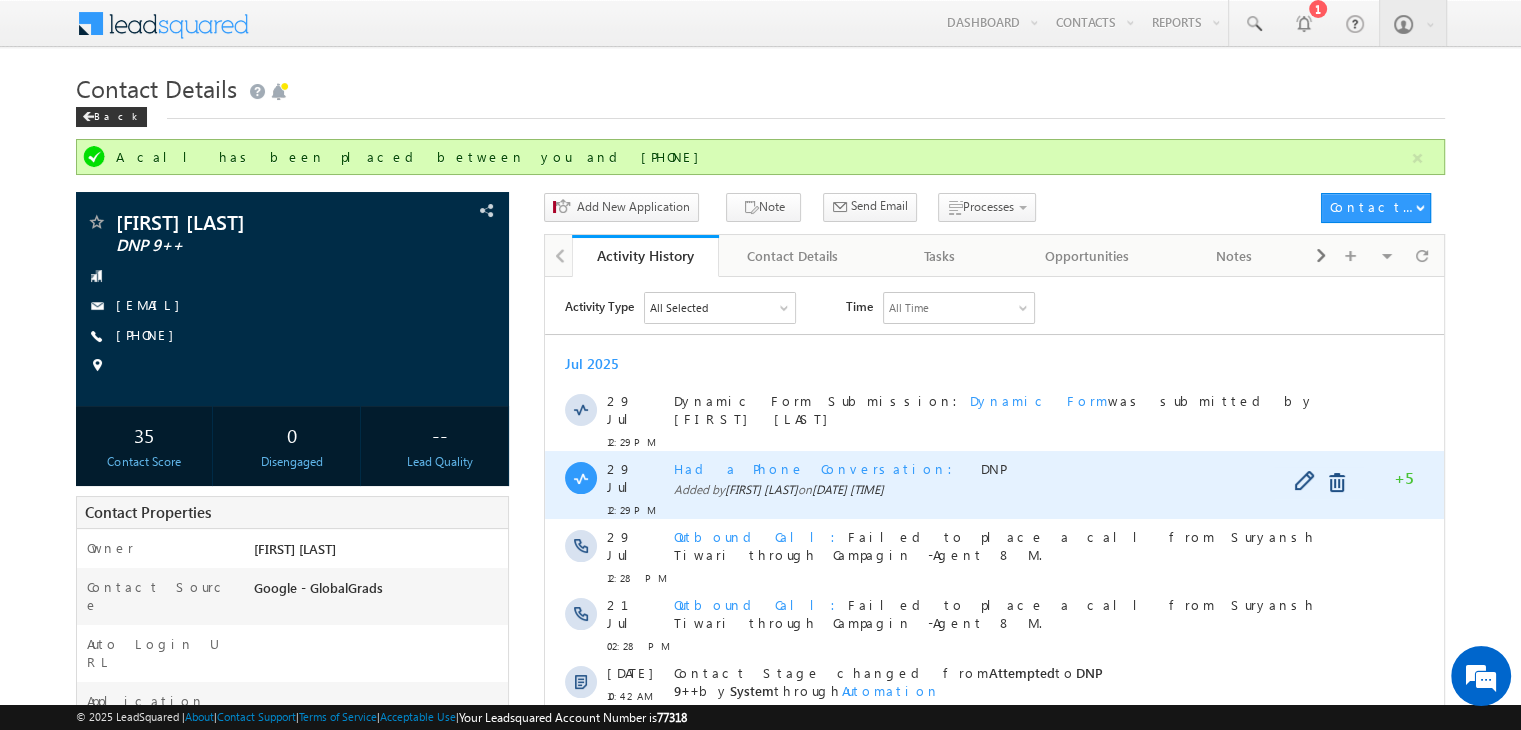 scroll, scrollTop: 417, scrollLeft: 0, axis: vertical 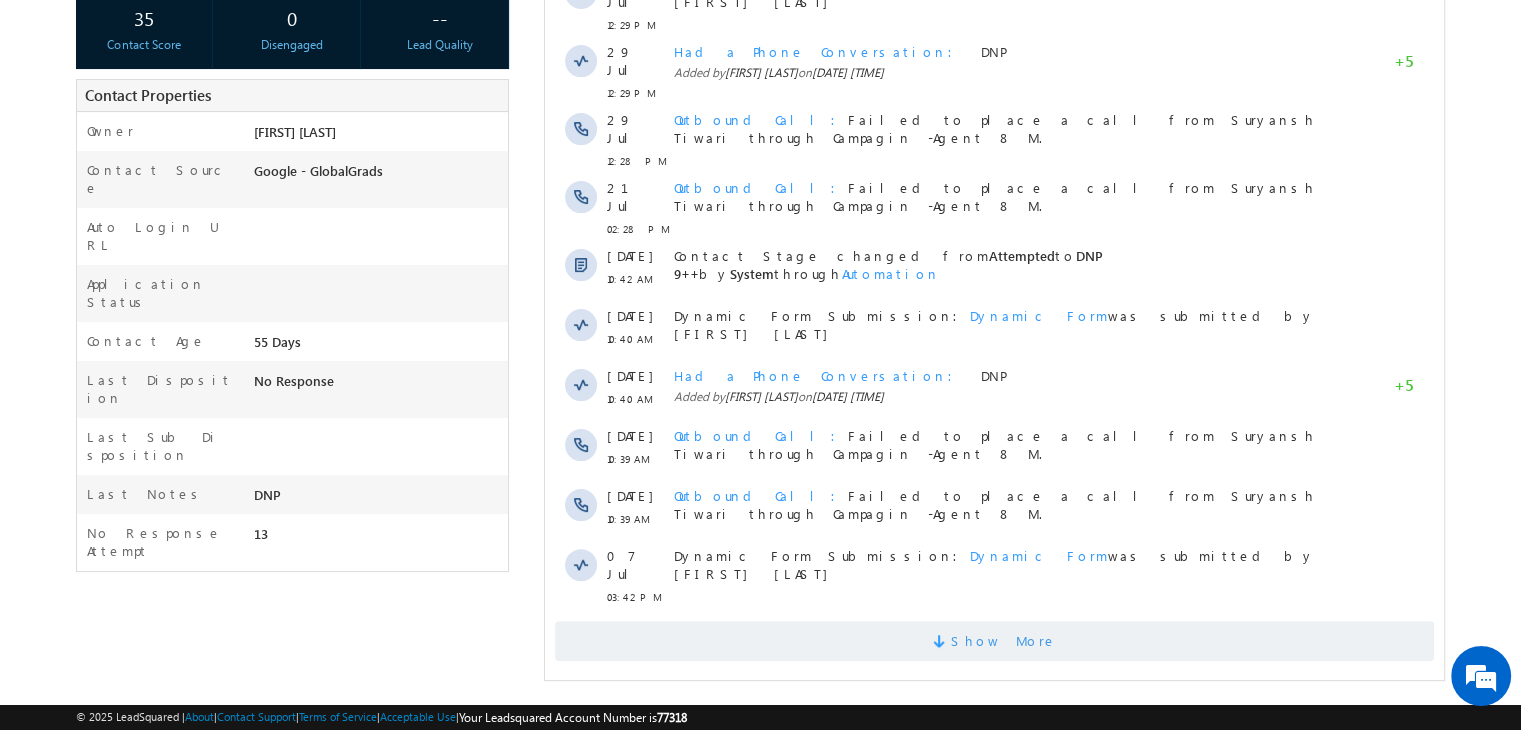 click on "Show More" at bounding box center (1004, 641) 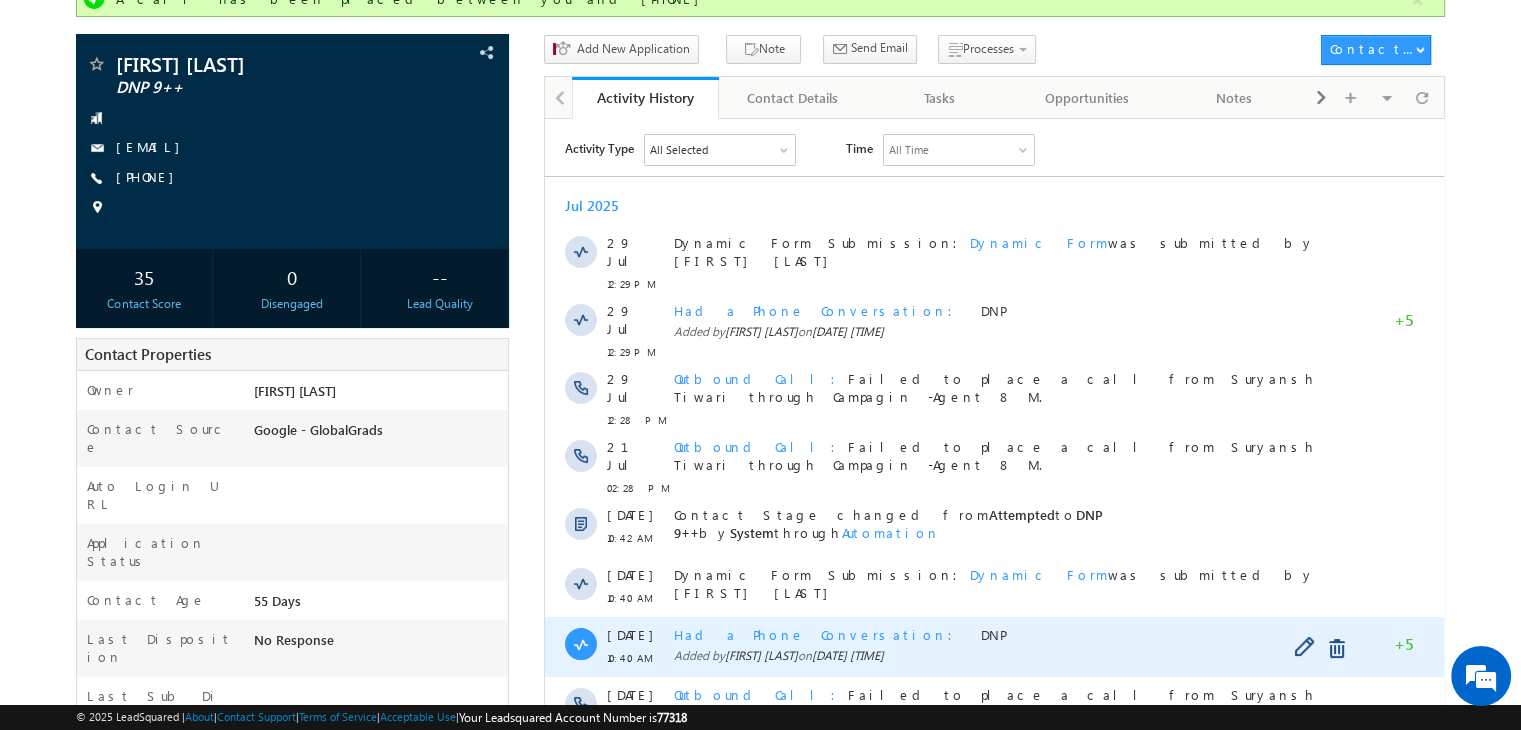 scroll, scrollTop: 0, scrollLeft: 0, axis: both 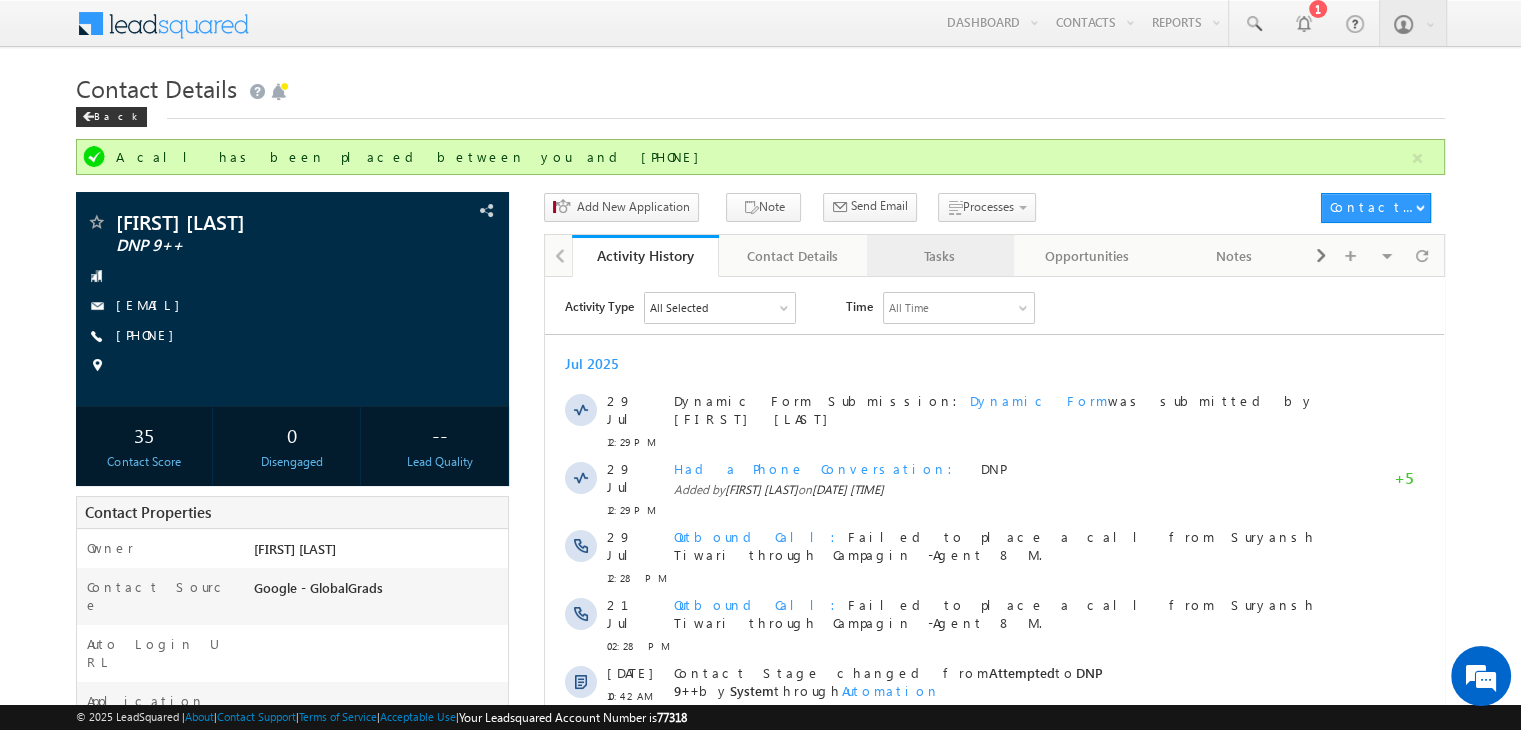click on "Tasks" at bounding box center (939, 256) 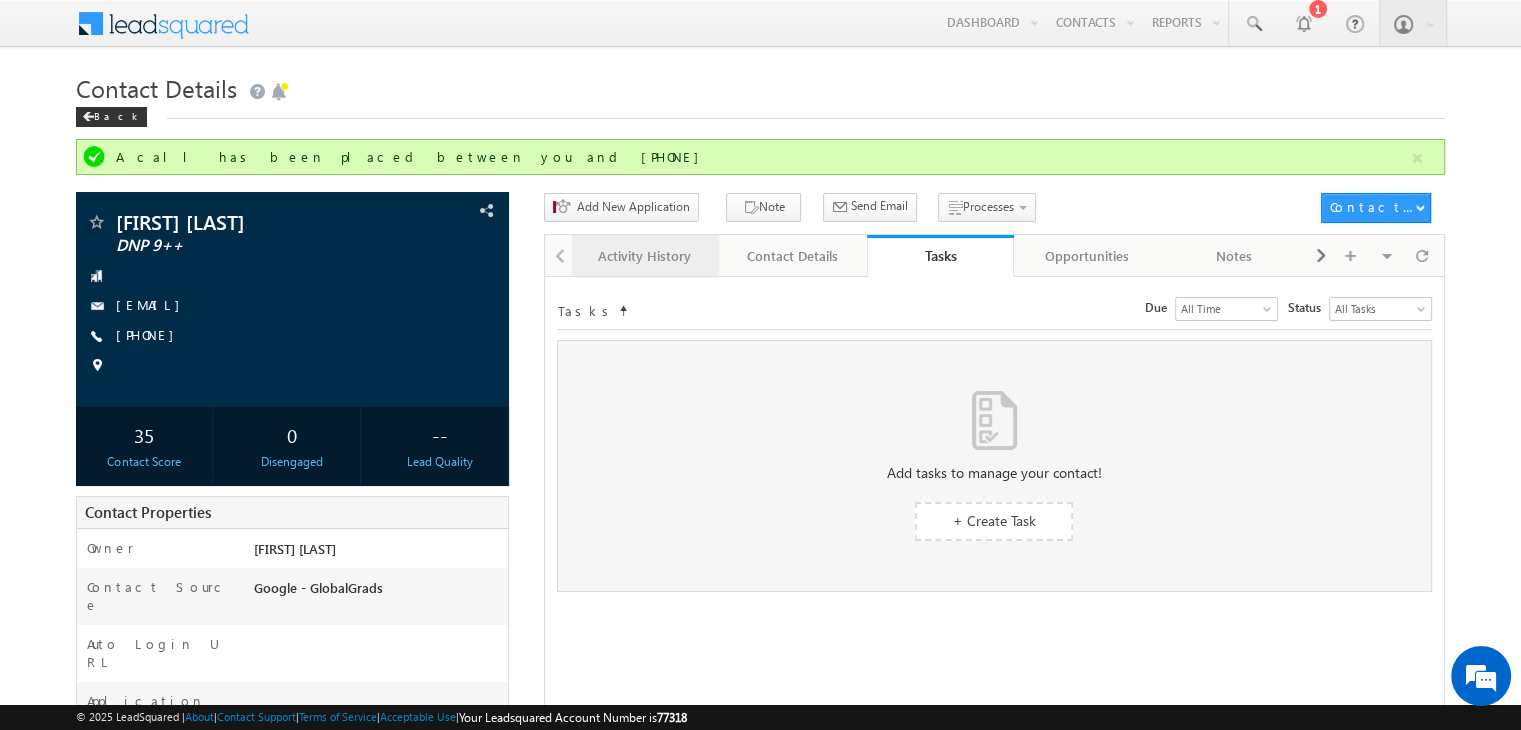 click on "Activity History" at bounding box center [645, 256] 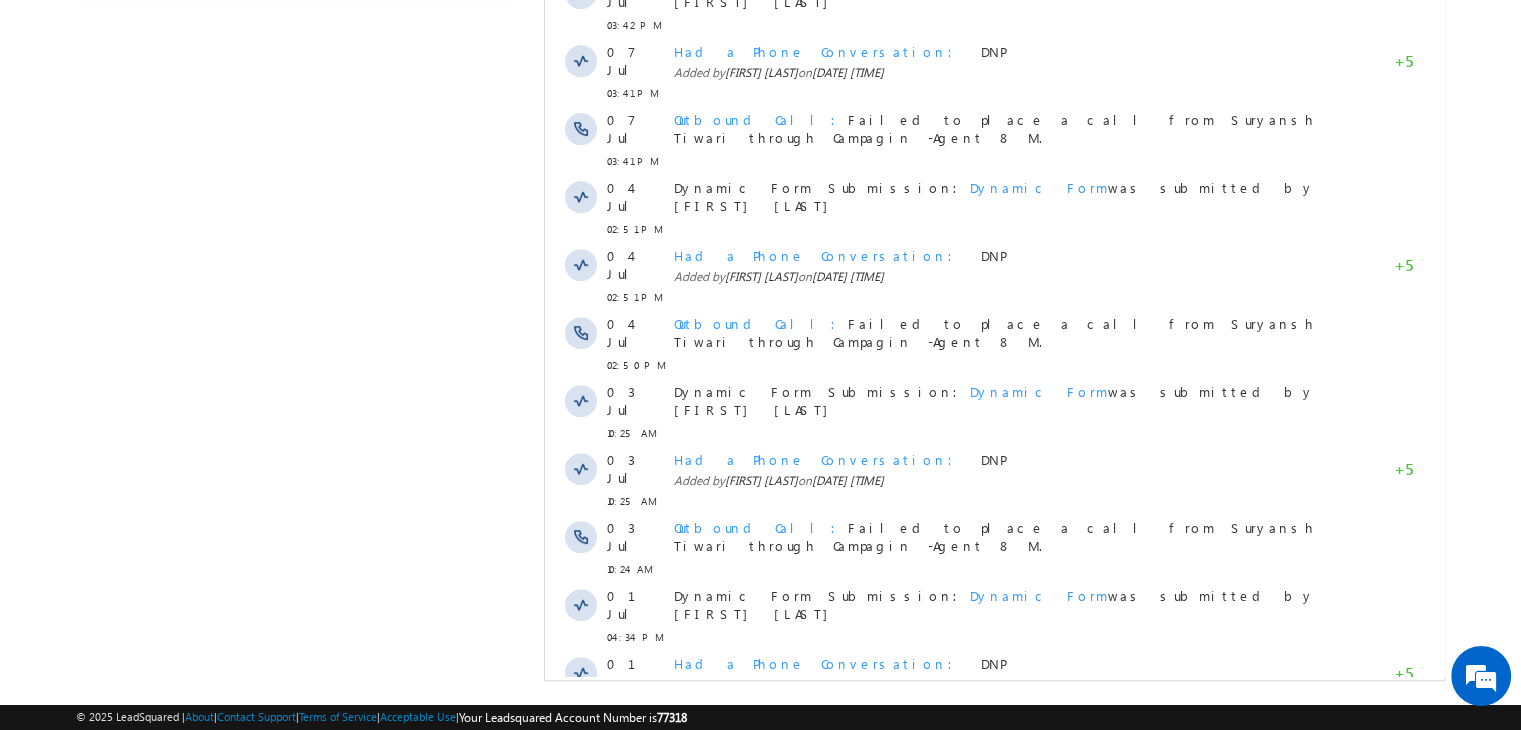 scroll, scrollTop: 988, scrollLeft: 0, axis: vertical 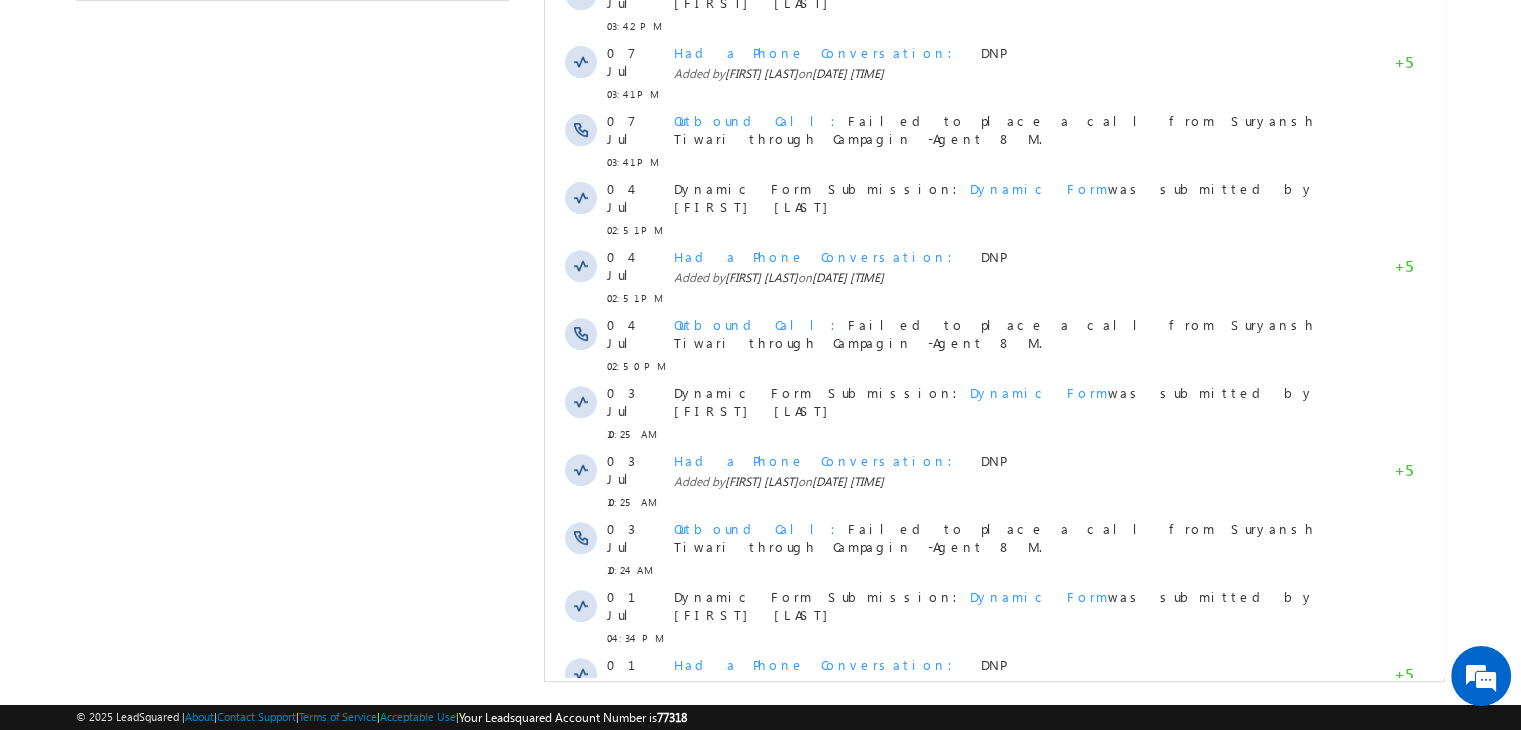 click on "Show More" at bounding box center (1004, 750) 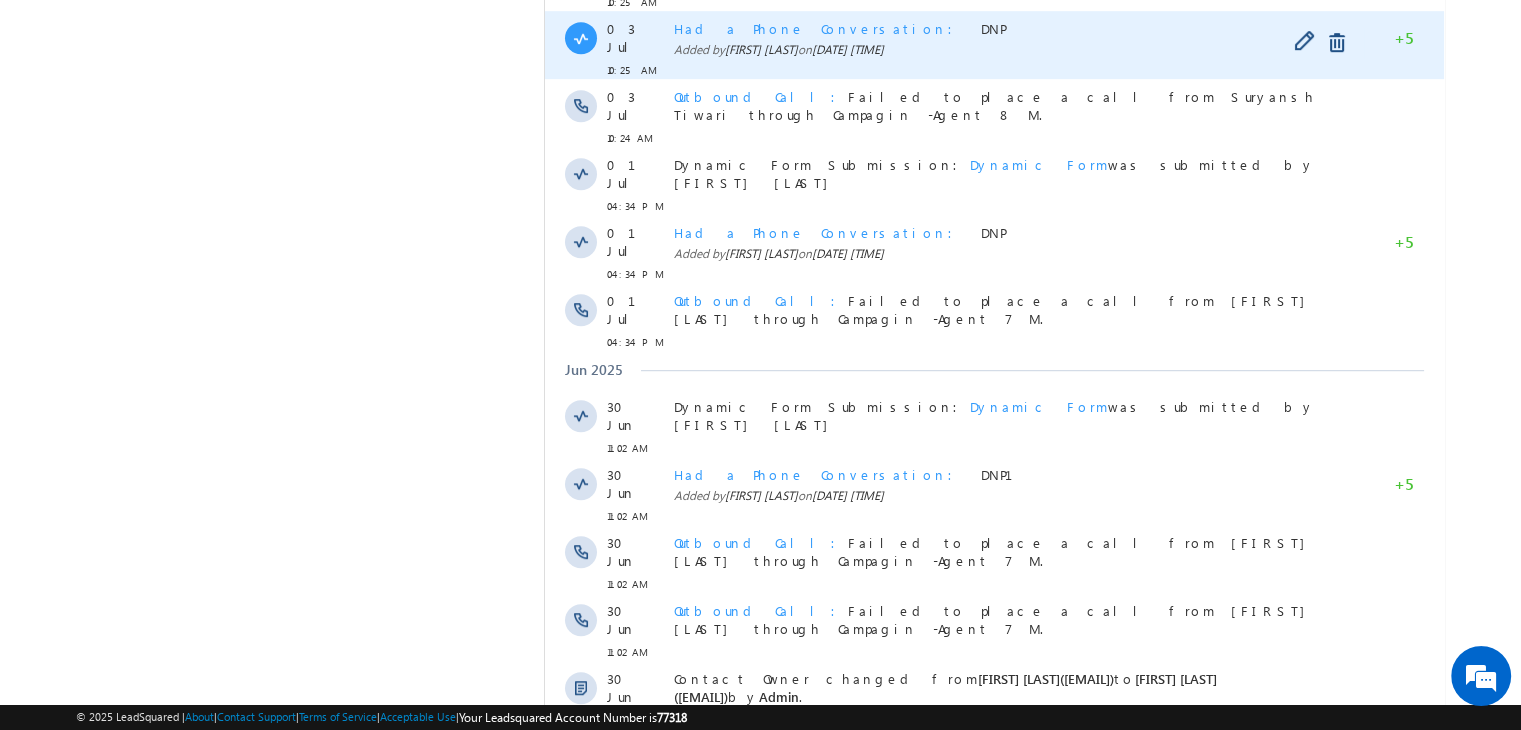 scroll, scrollTop: 1627, scrollLeft: 0, axis: vertical 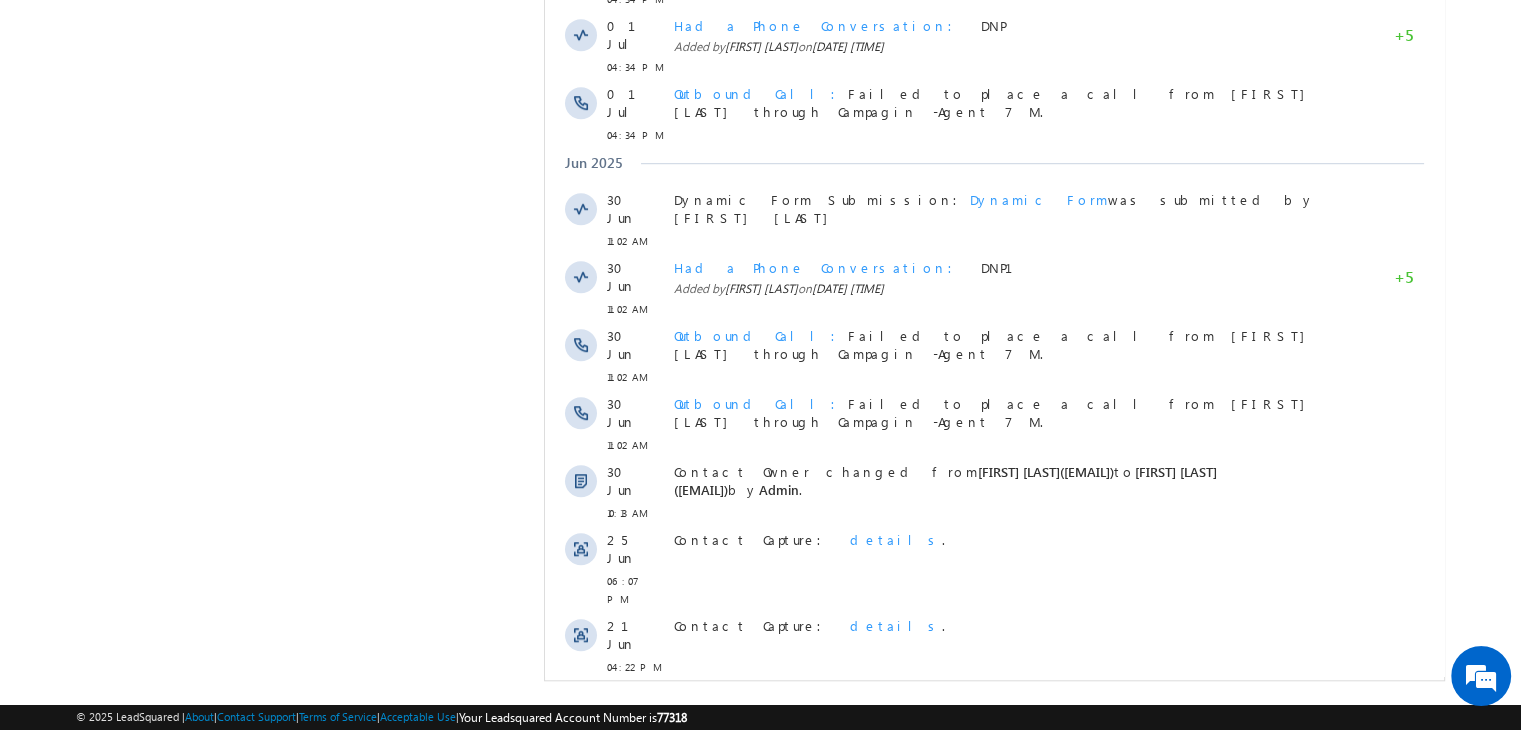 click on "Show More" at bounding box center [1004, 831] 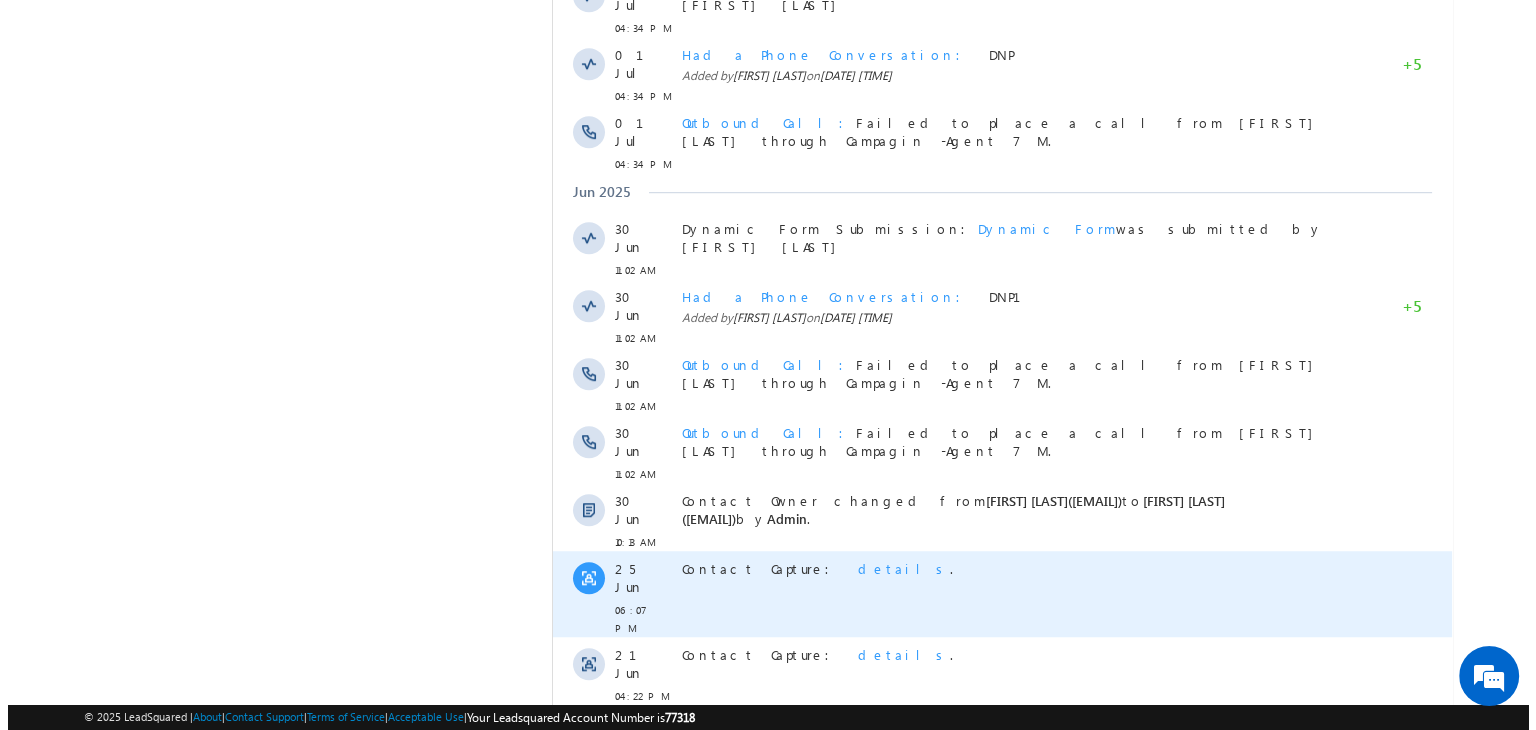 scroll, scrollTop: 1597, scrollLeft: 0, axis: vertical 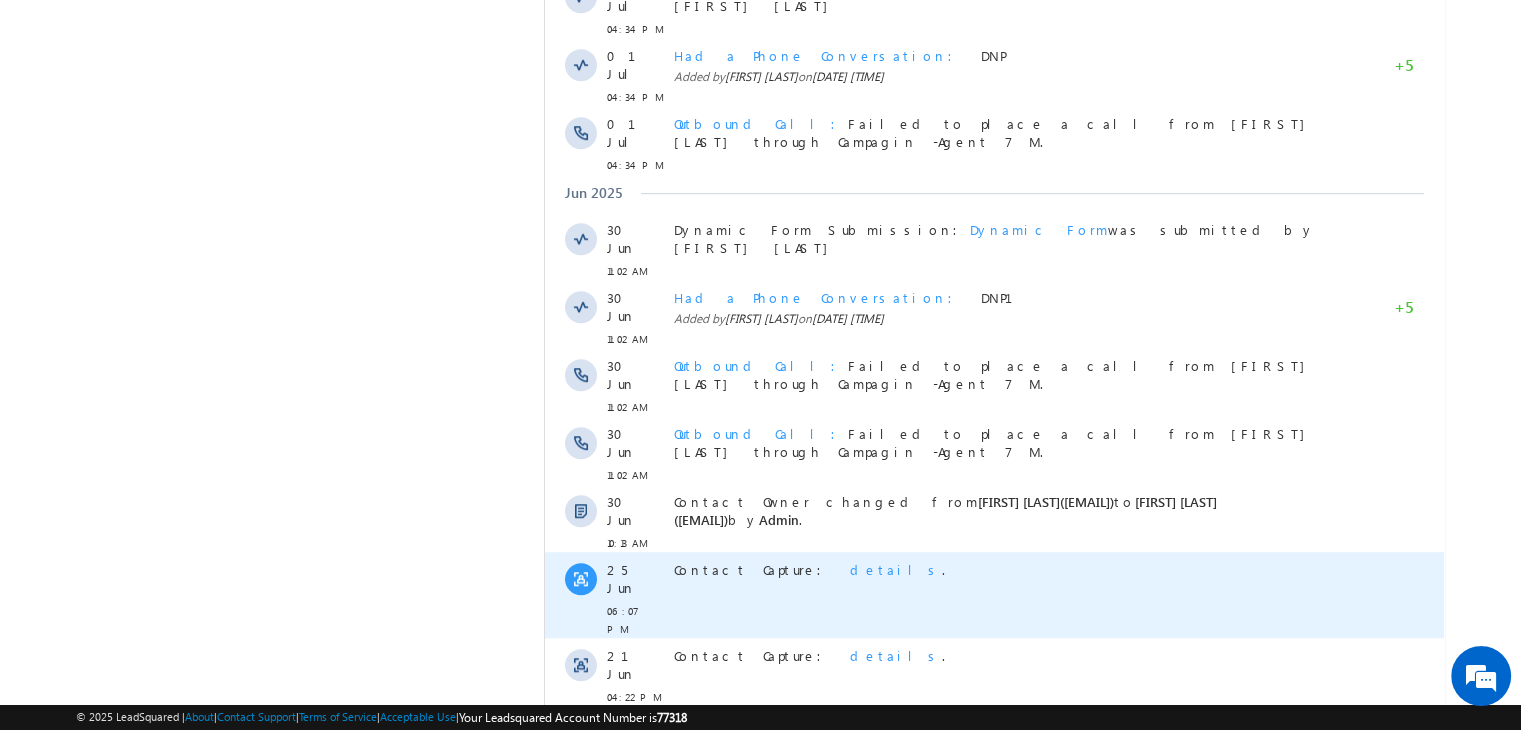 click on "details" at bounding box center [896, 569] 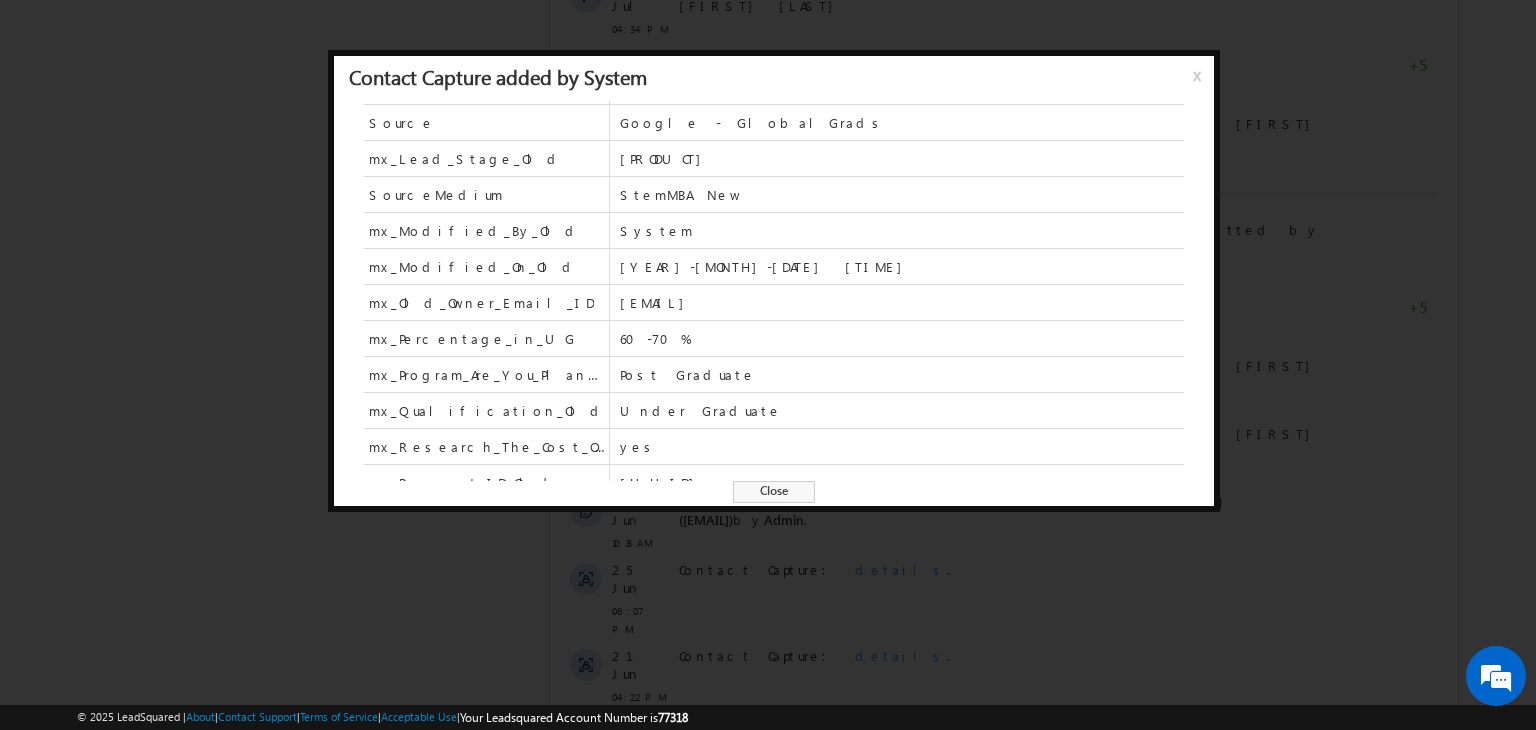 scroll, scrollTop: 406, scrollLeft: 0, axis: vertical 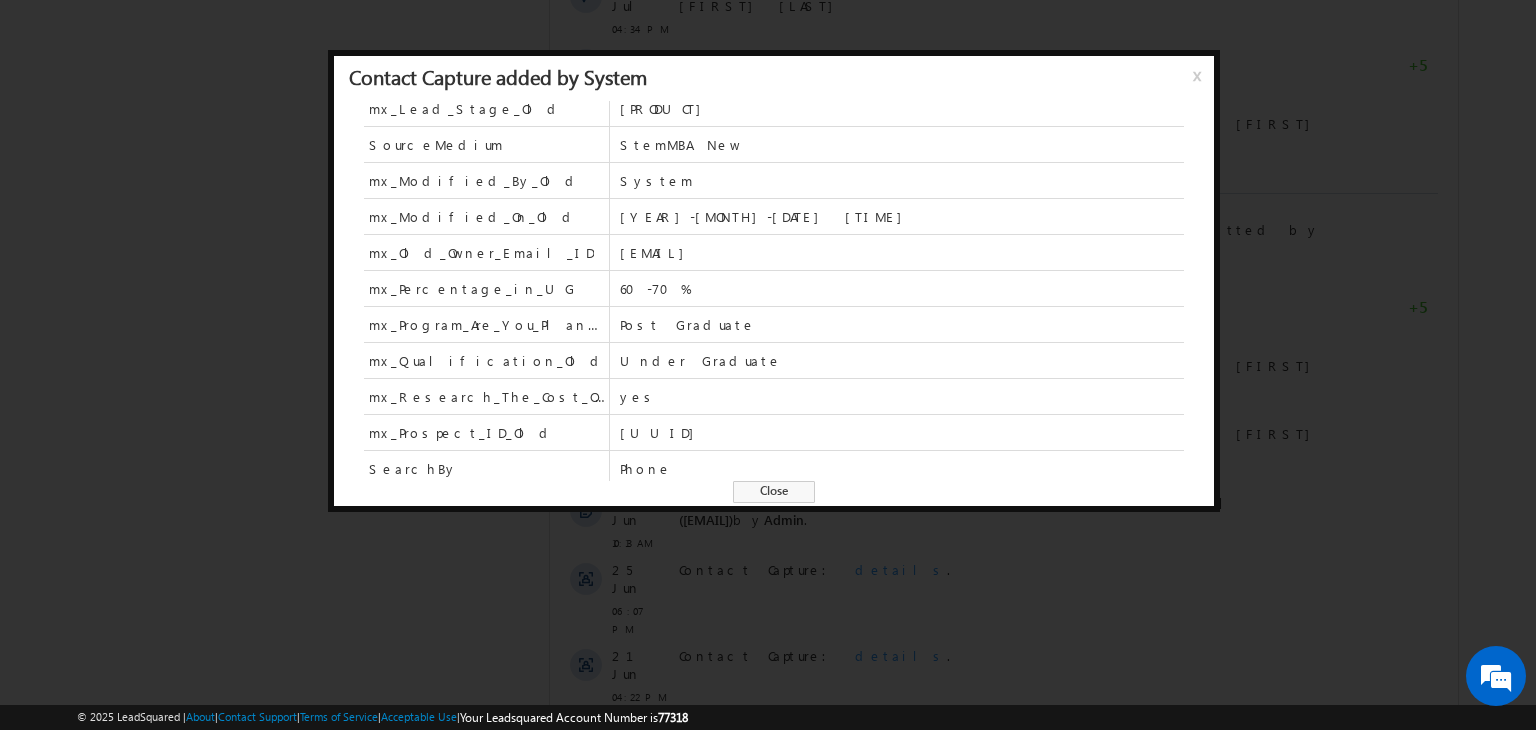 click on "Close" at bounding box center (774, 492) 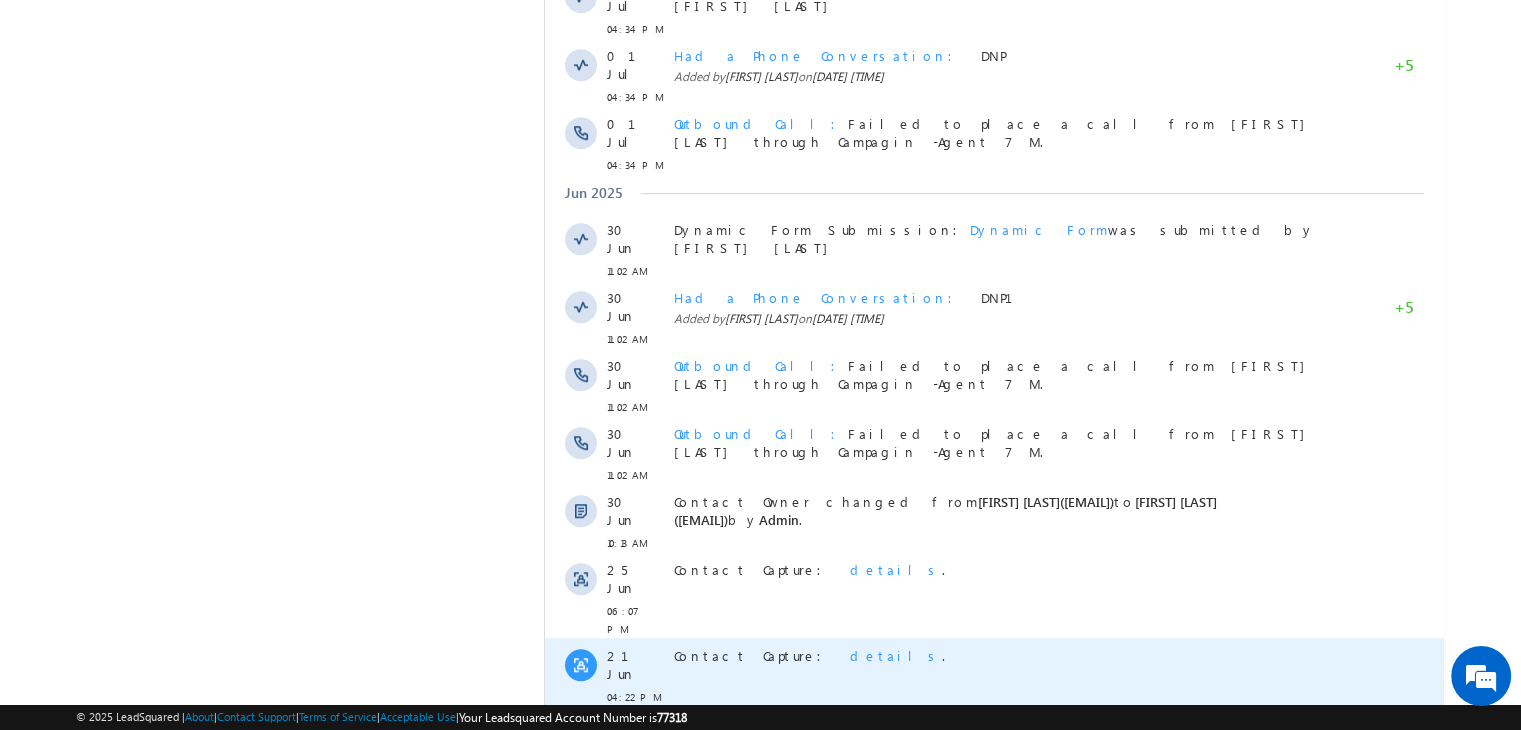 drag, startPoint x: 811, startPoint y: 455, endPoint x: 793, endPoint y: 464, distance: 20.12461 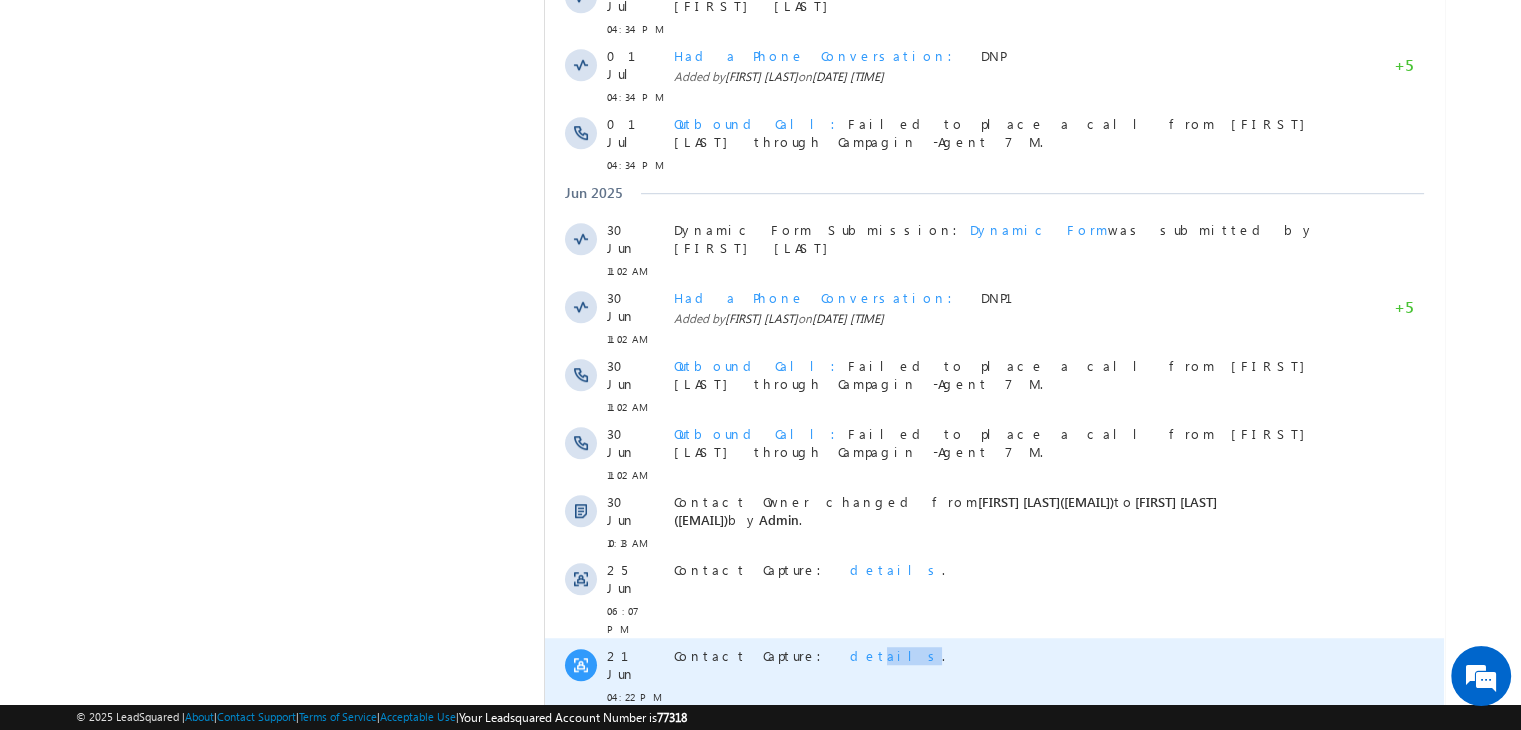 click on "details" at bounding box center [896, 655] 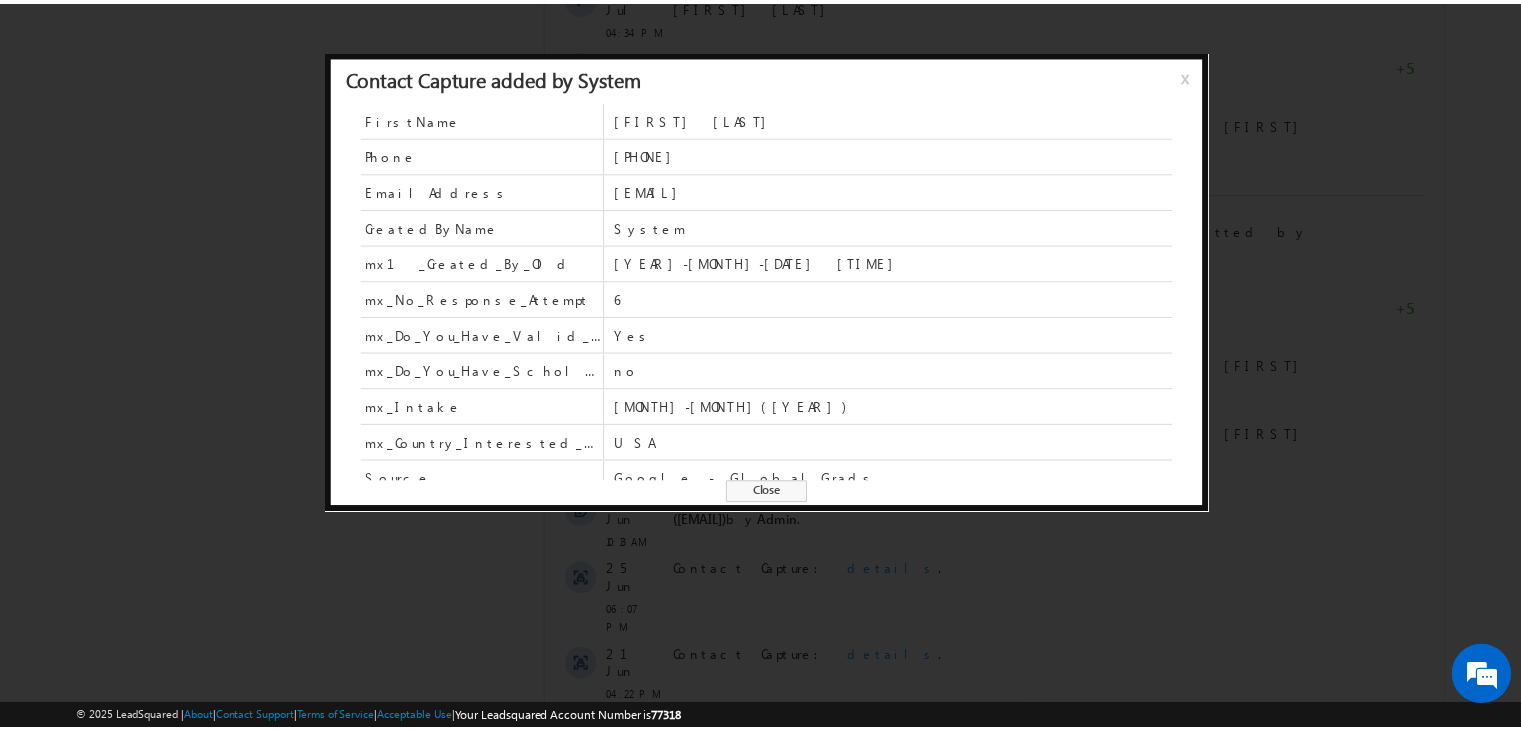 scroll, scrollTop: 406, scrollLeft: 0, axis: vertical 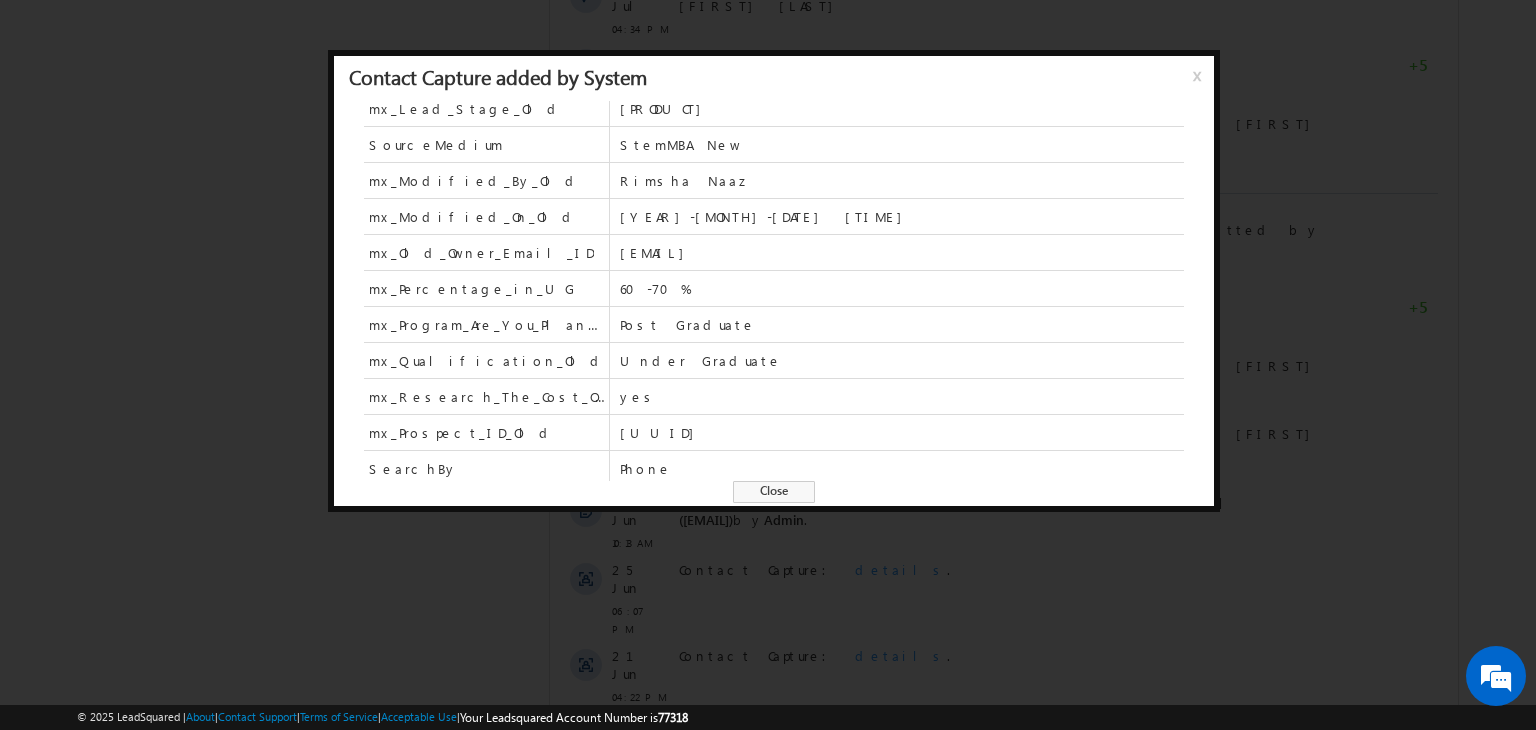 click on "Close" at bounding box center (774, 492) 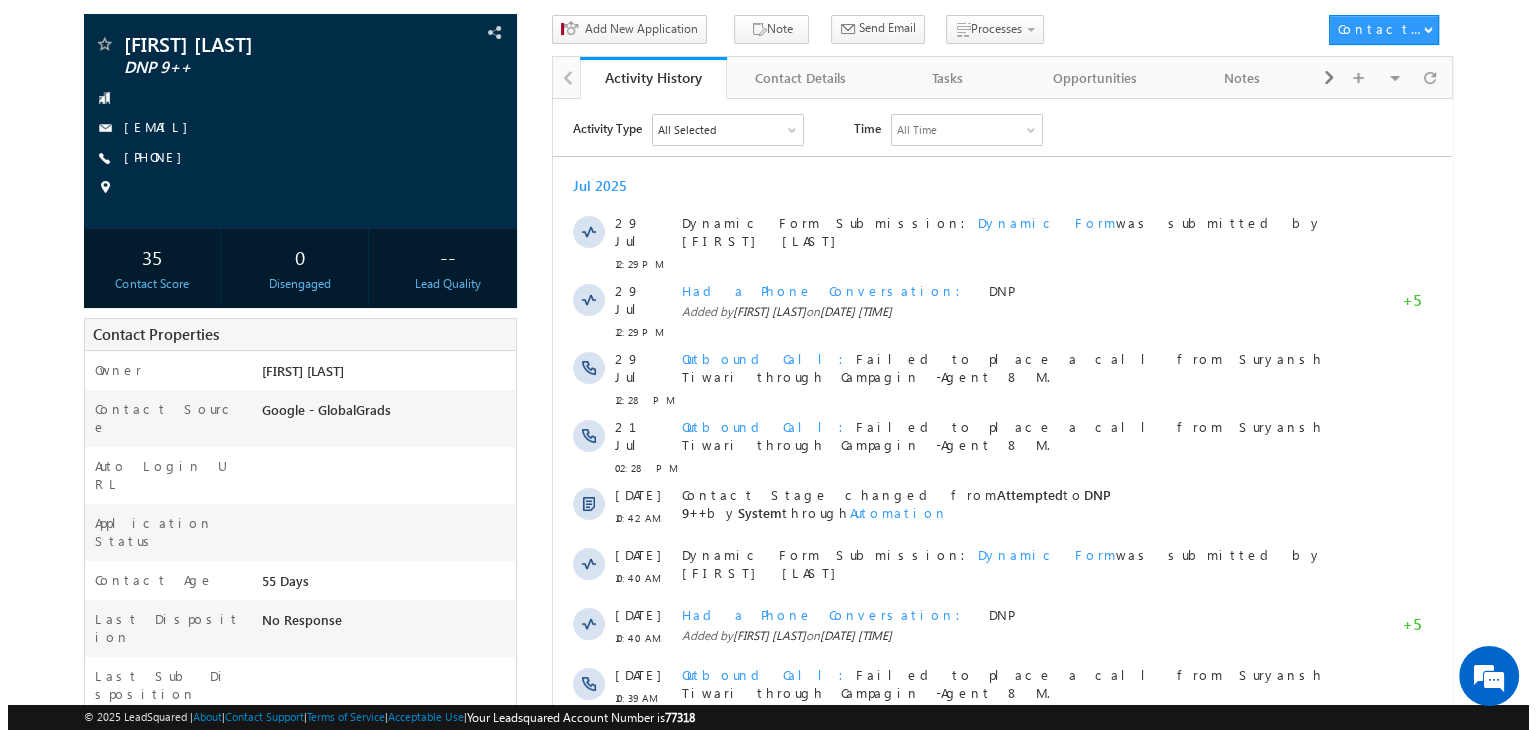 scroll, scrollTop: 0, scrollLeft: 0, axis: both 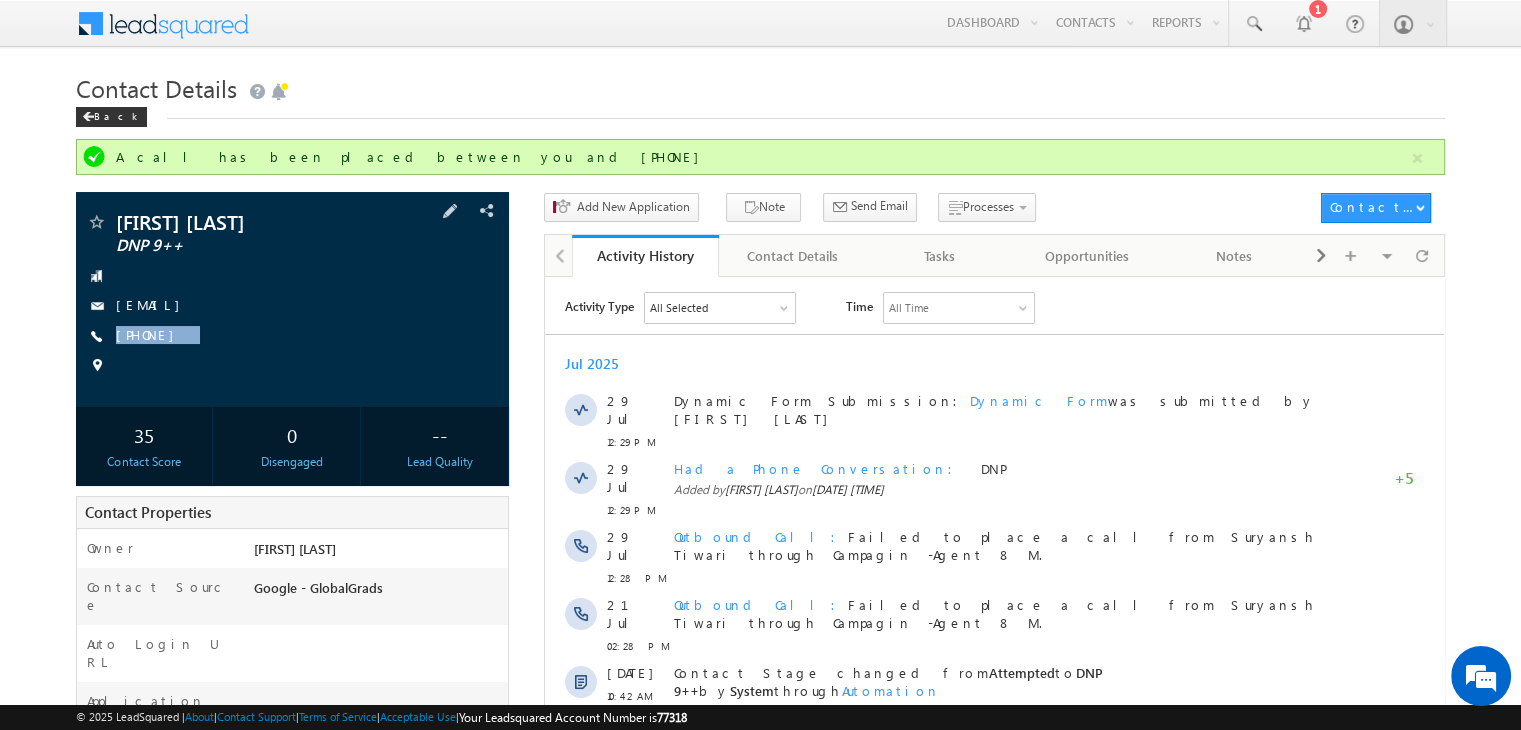 copy on "+91-9769072868" 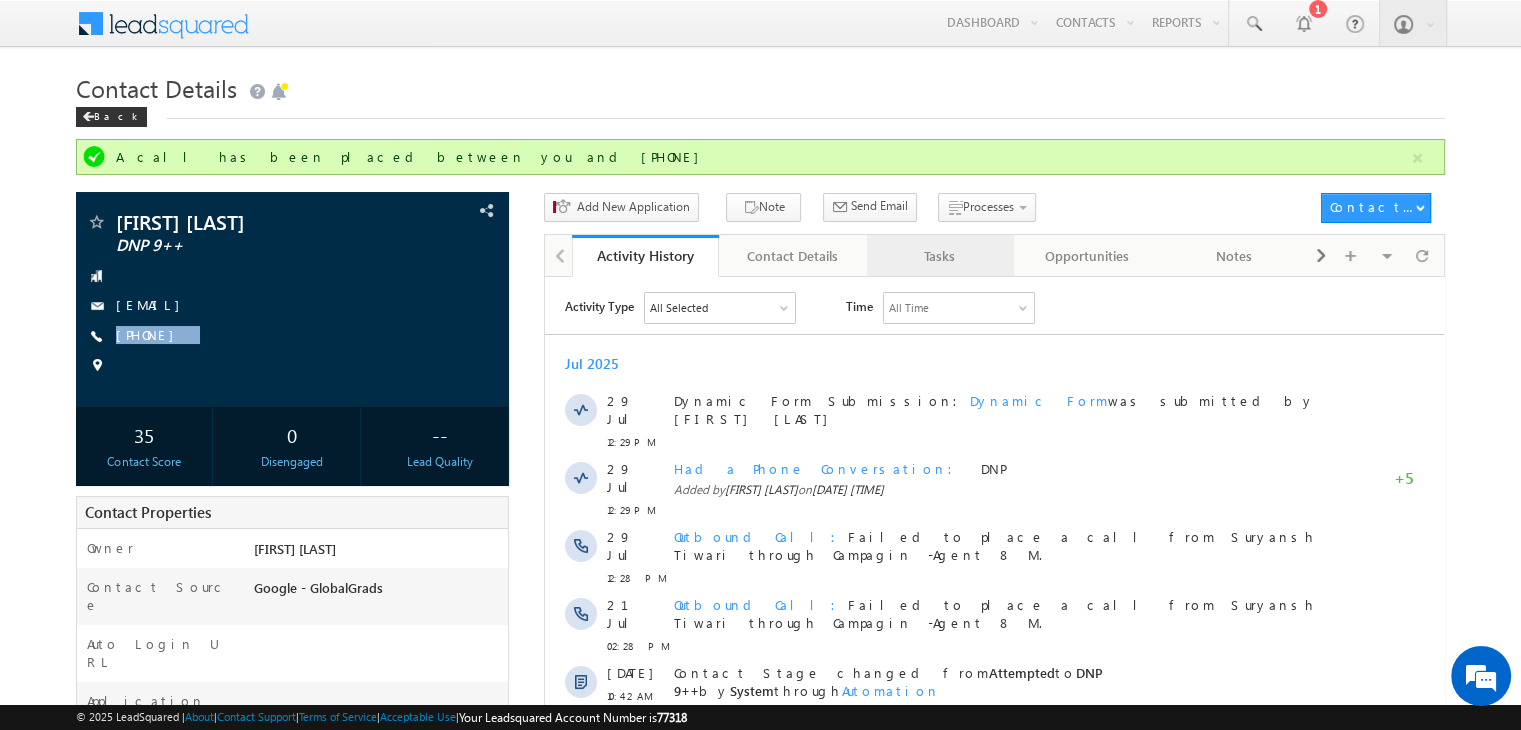 click on "Tasks" at bounding box center [939, 256] 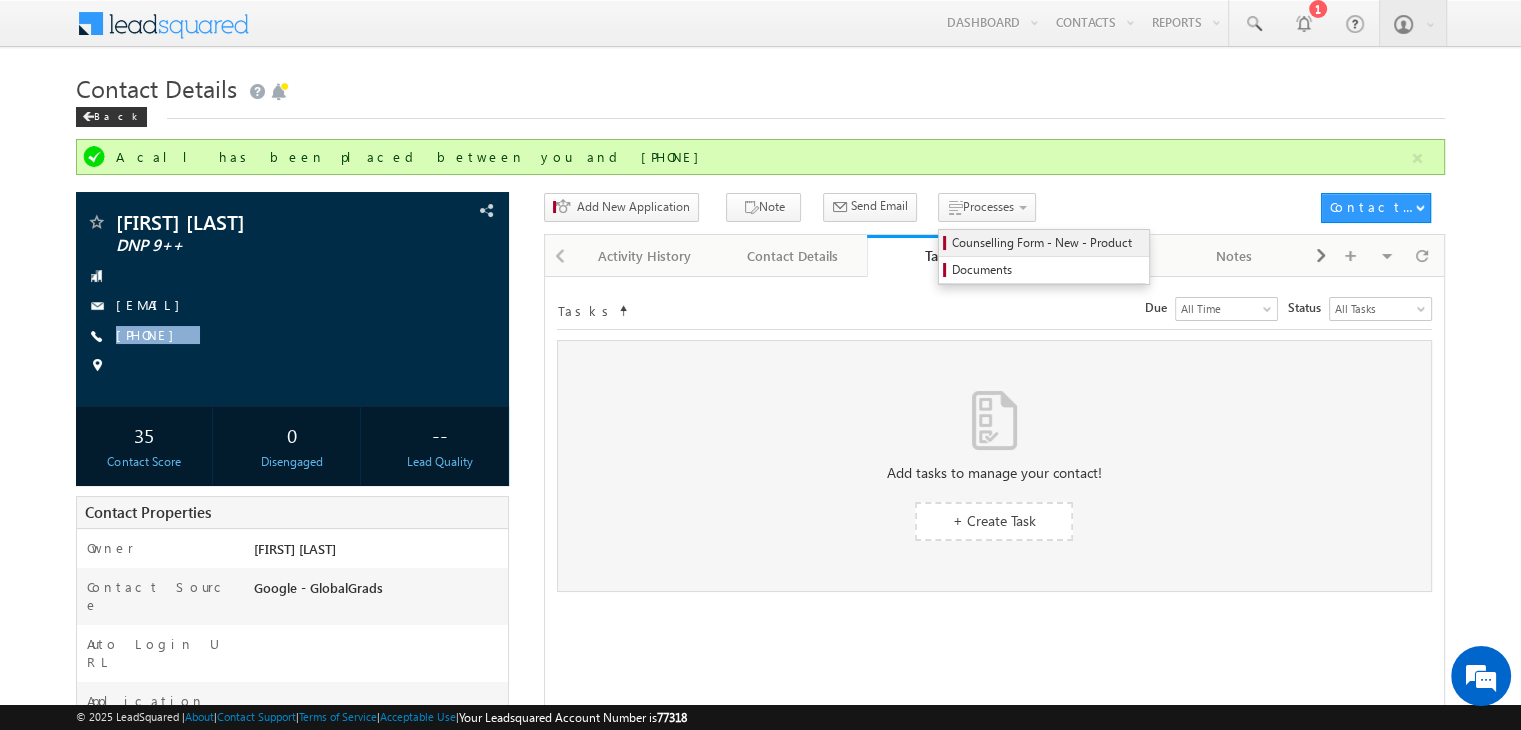 click on "Counselling Form - New - Product" at bounding box center (1047, 243) 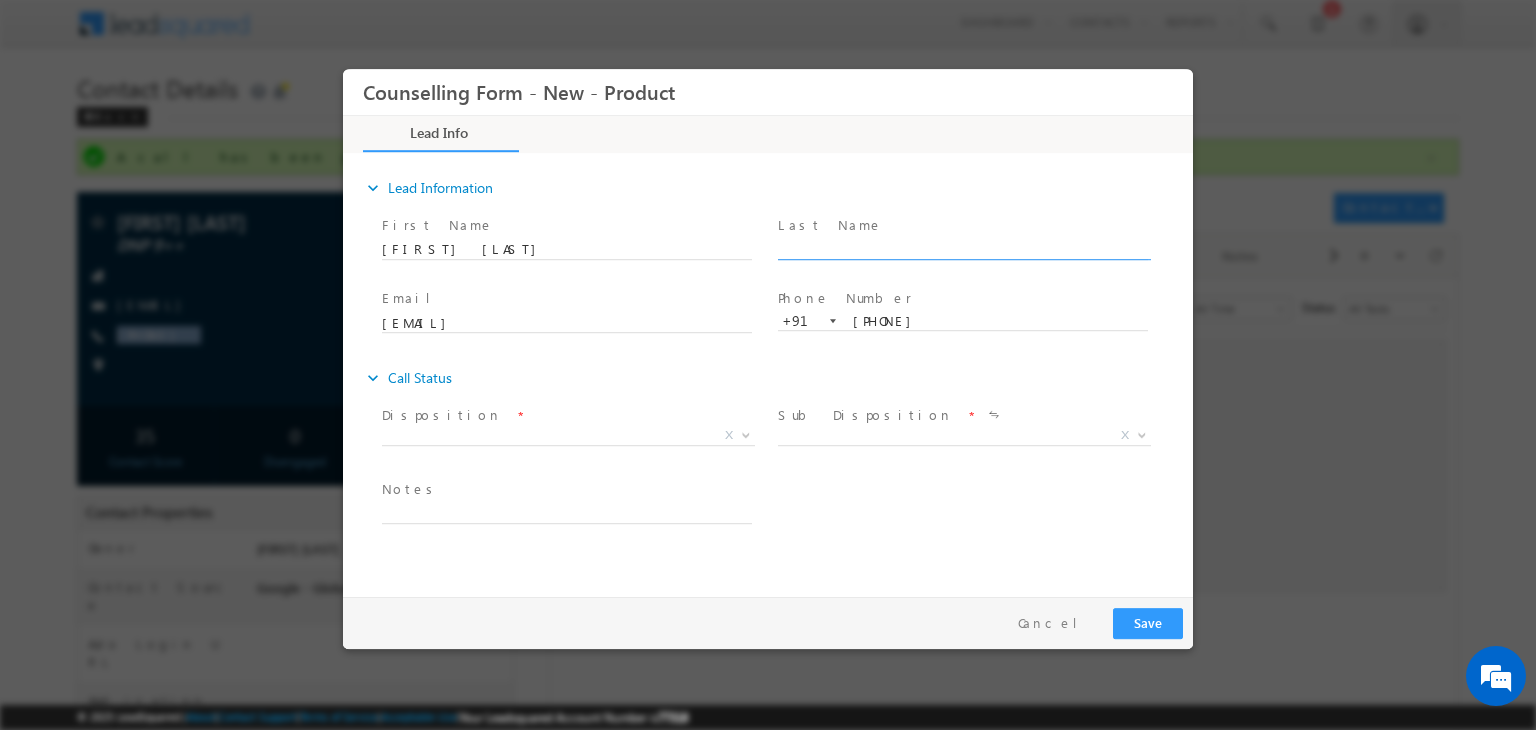 scroll, scrollTop: 0, scrollLeft: 0, axis: both 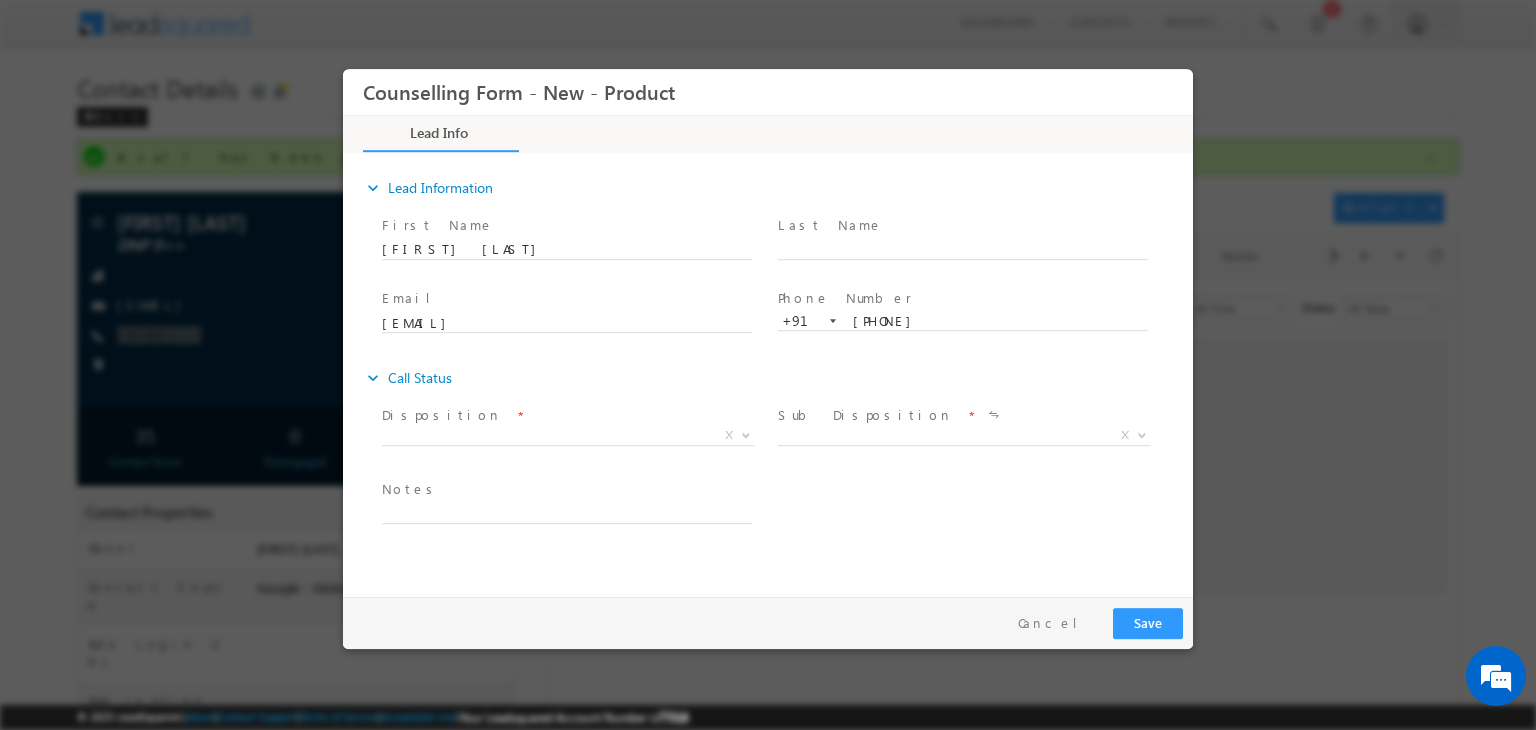click on "X" at bounding box center (576, 439) 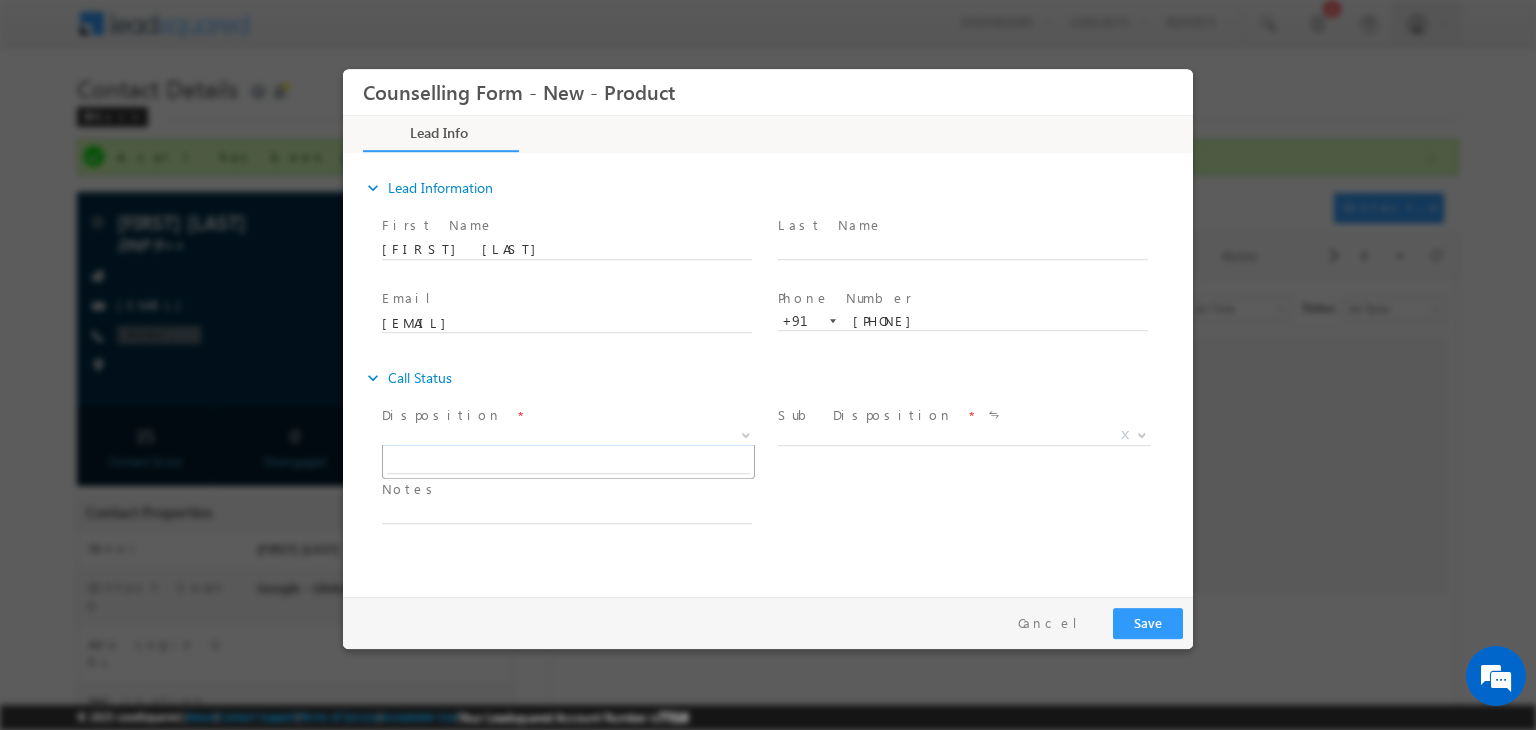 click on "X" at bounding box center (568, 436) 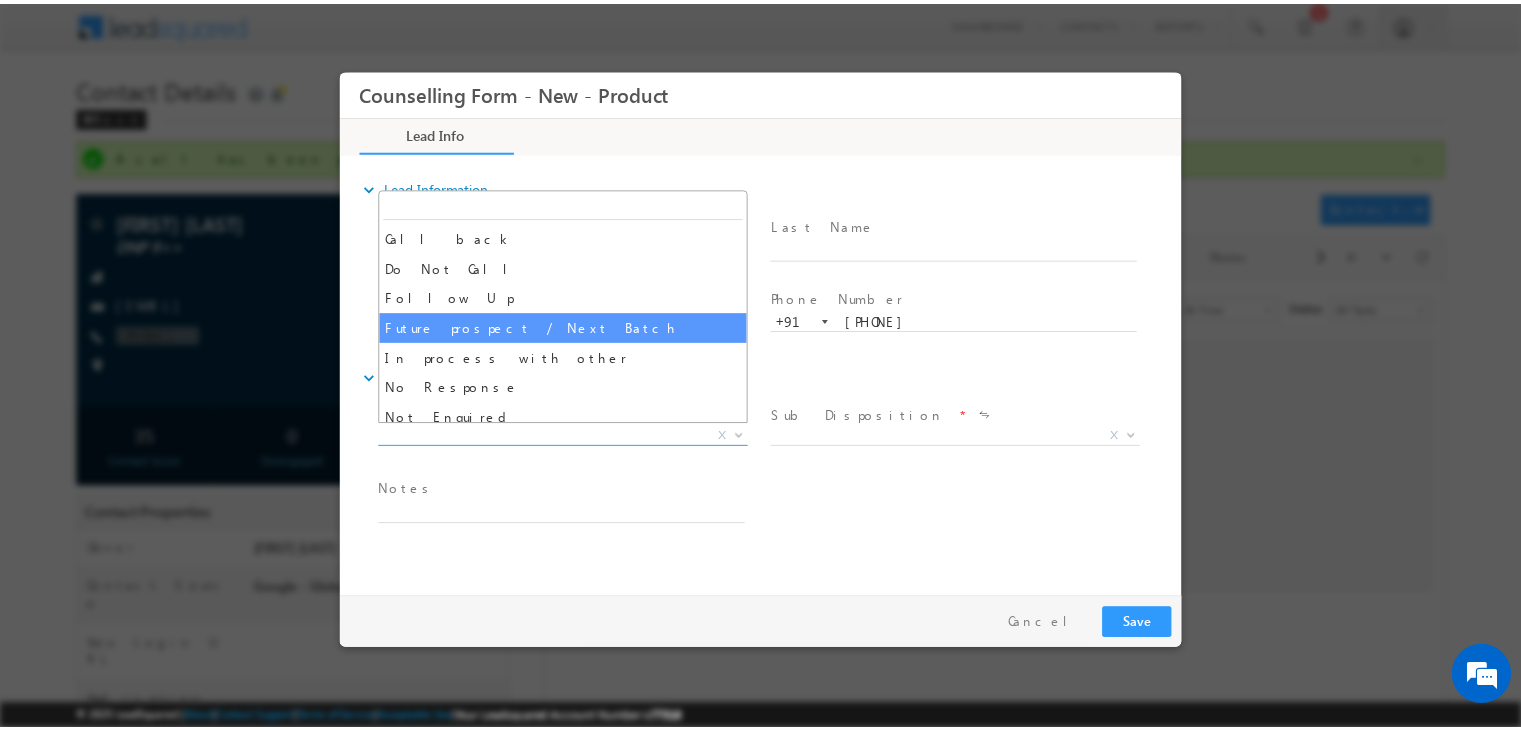 scroll, scrollTop: 66, scrollLeft: 0, axis: vertical 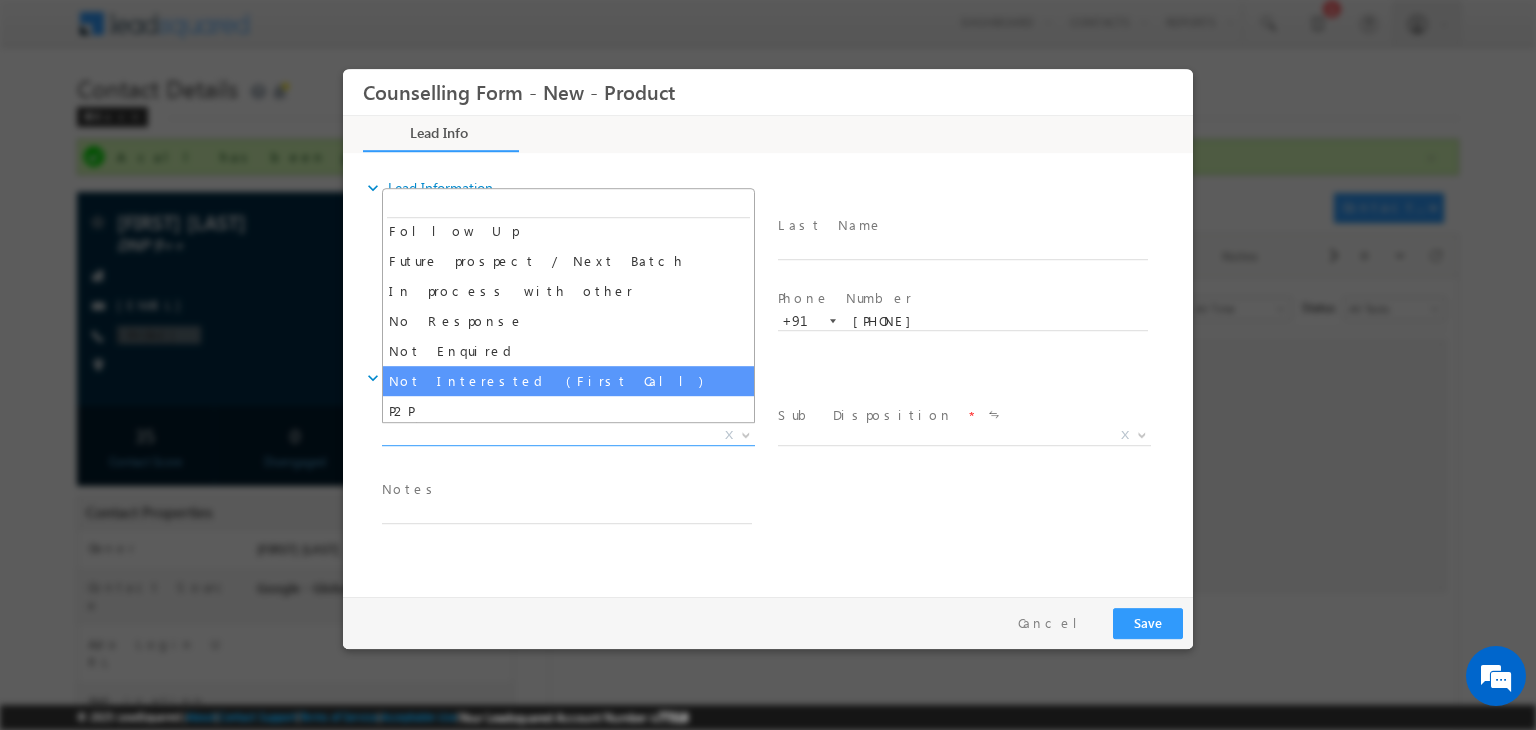 select on "Not Interested (First Call)" 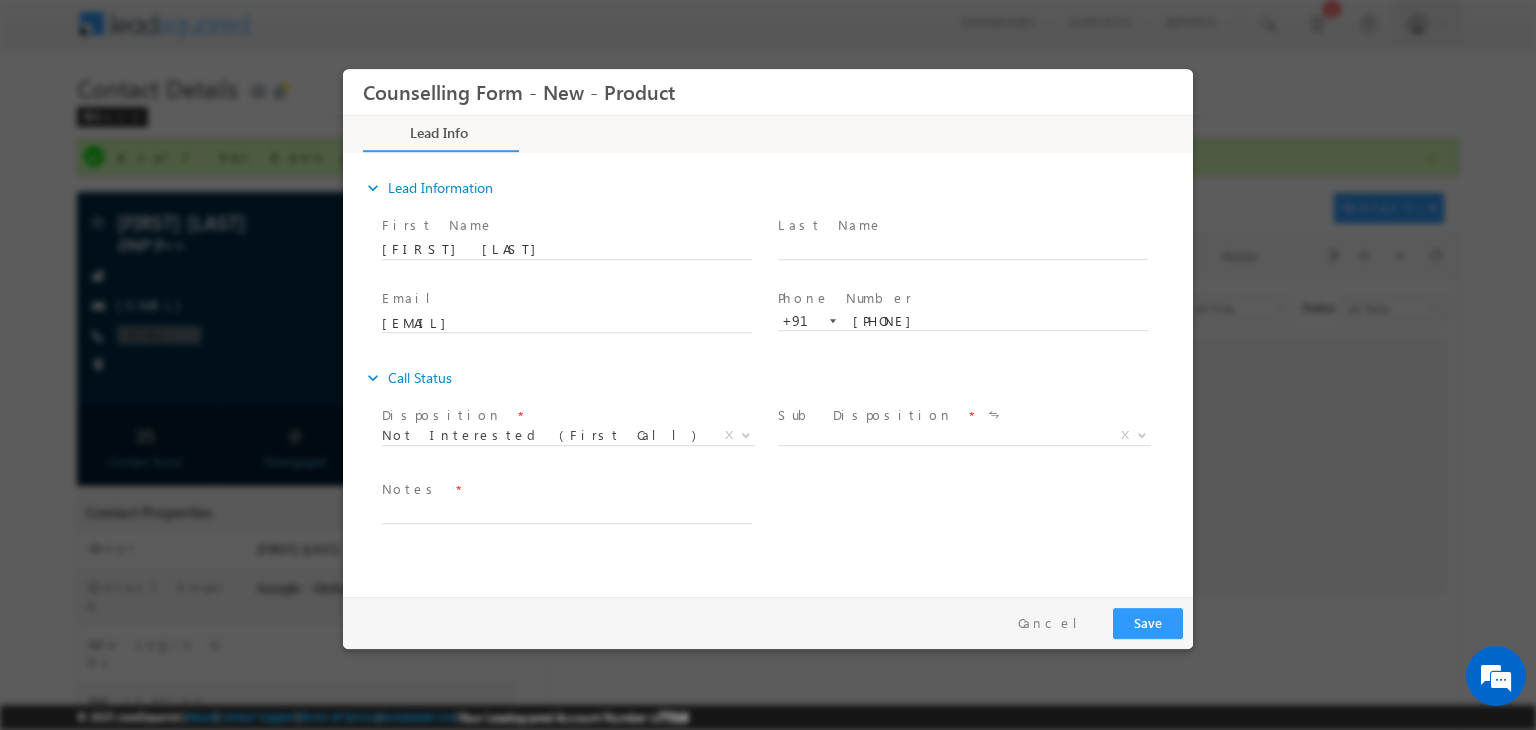 drag, startPoint x: 812, startPoint y: 420, endPoint x: 827, endPoint y: 434, distance: 20.518284 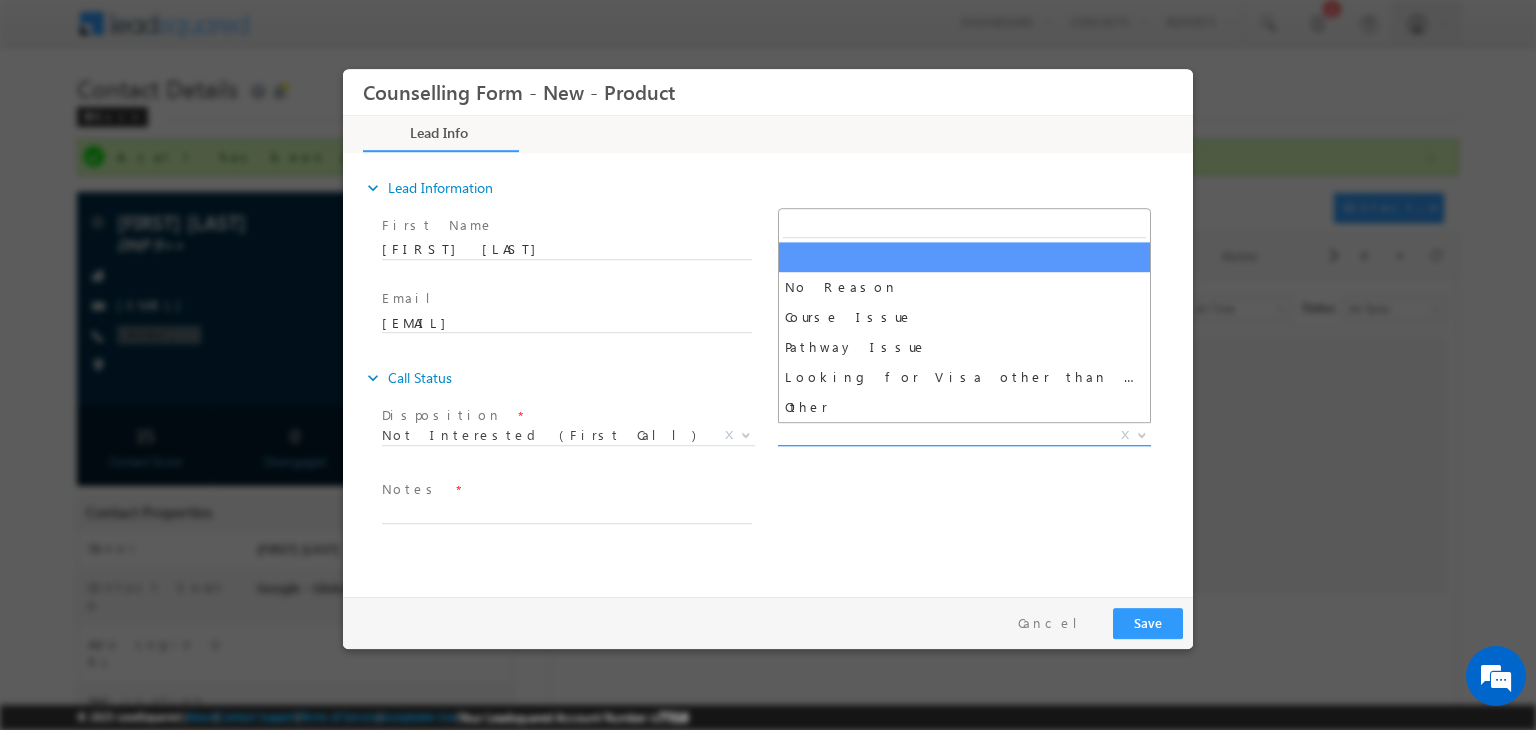 click on "X" at bounding box center [964, 436] 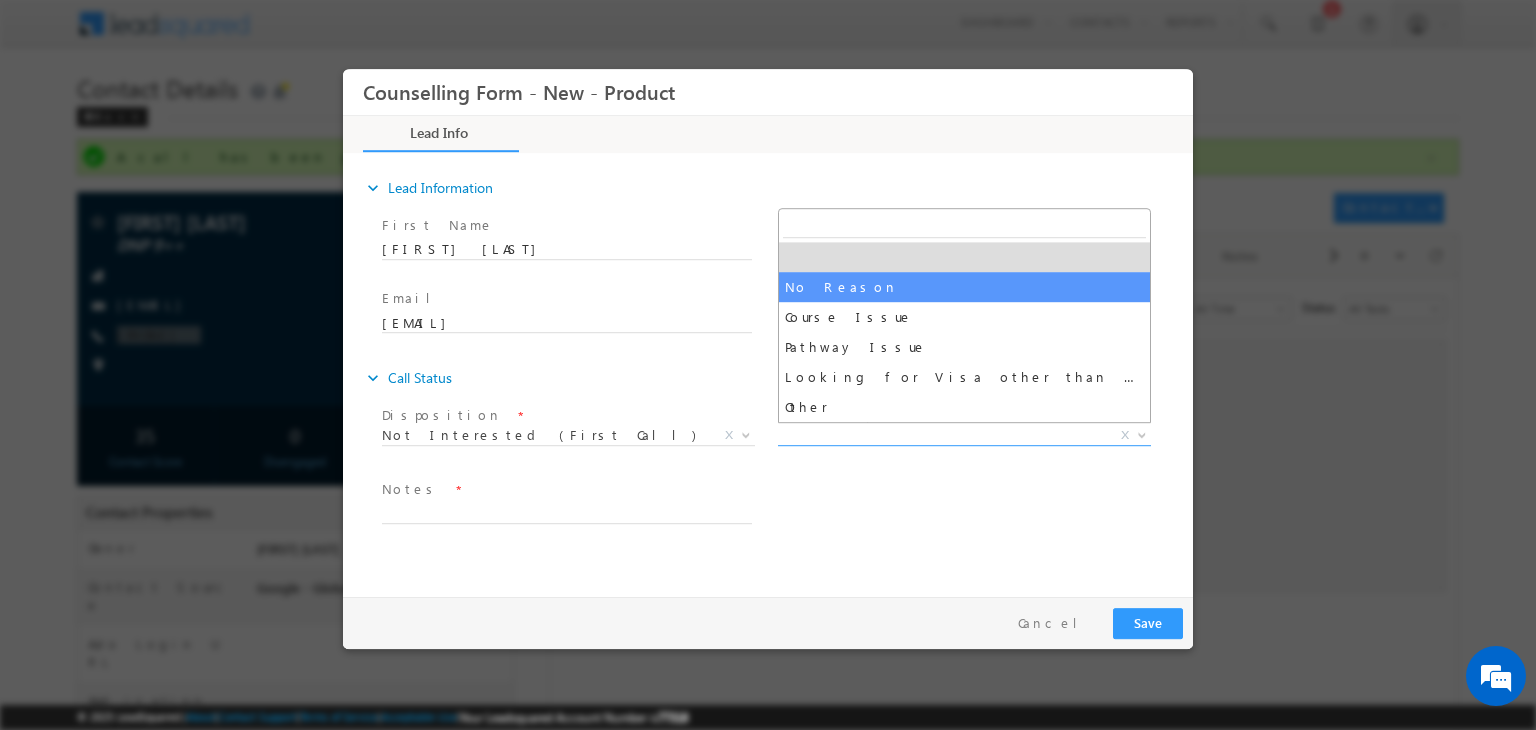 select on "No Reason" 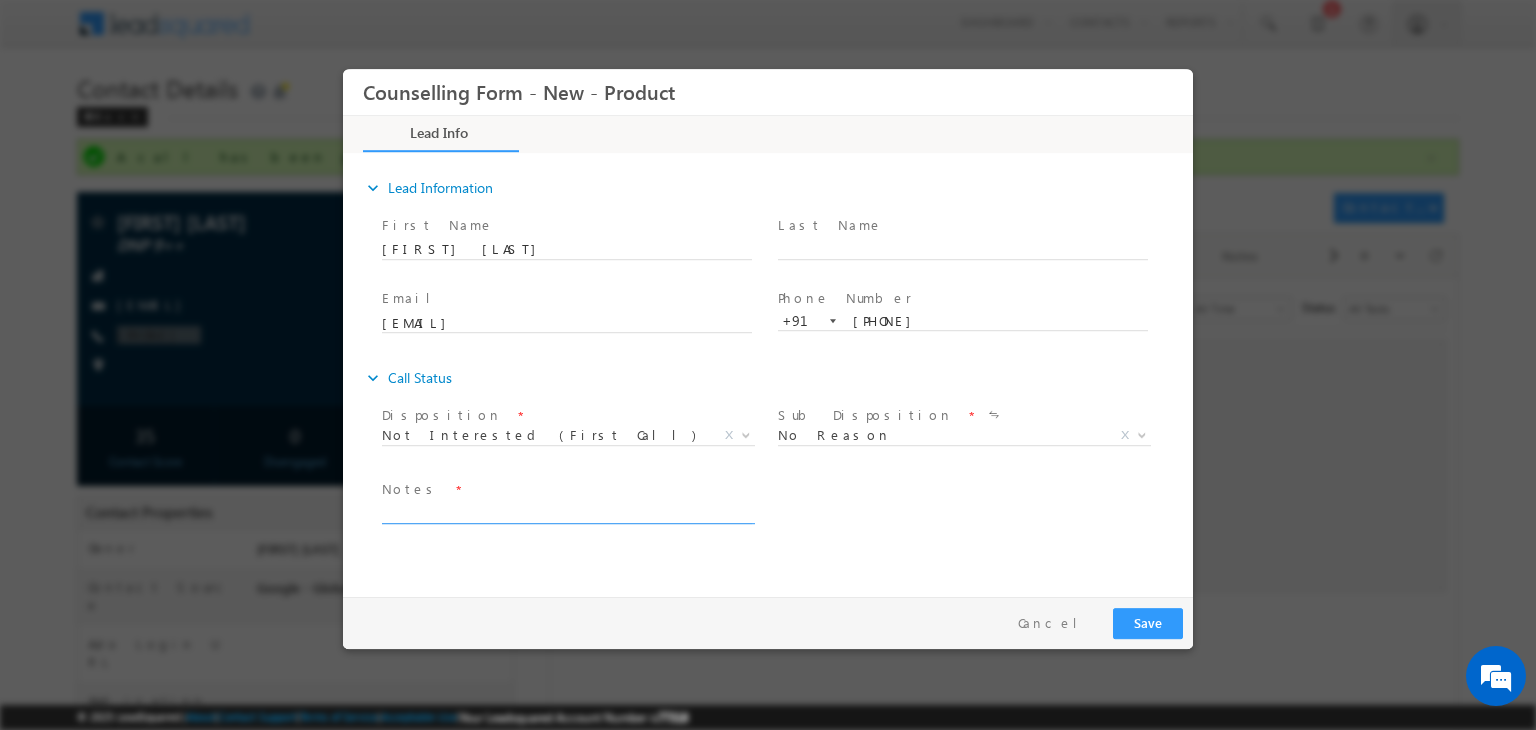 click at bounding box center (567, 512) 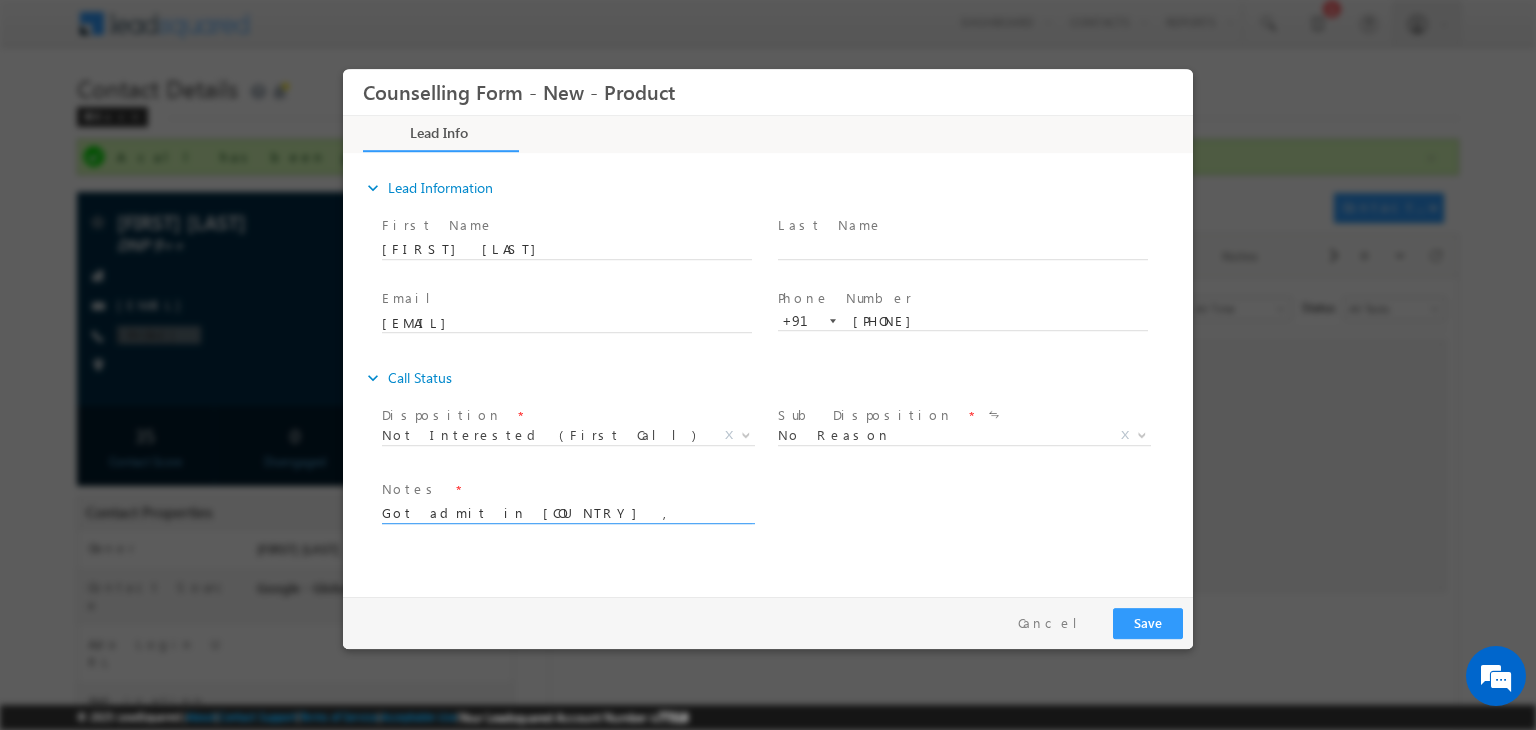 type on "Got admit in Ireland , visa done" 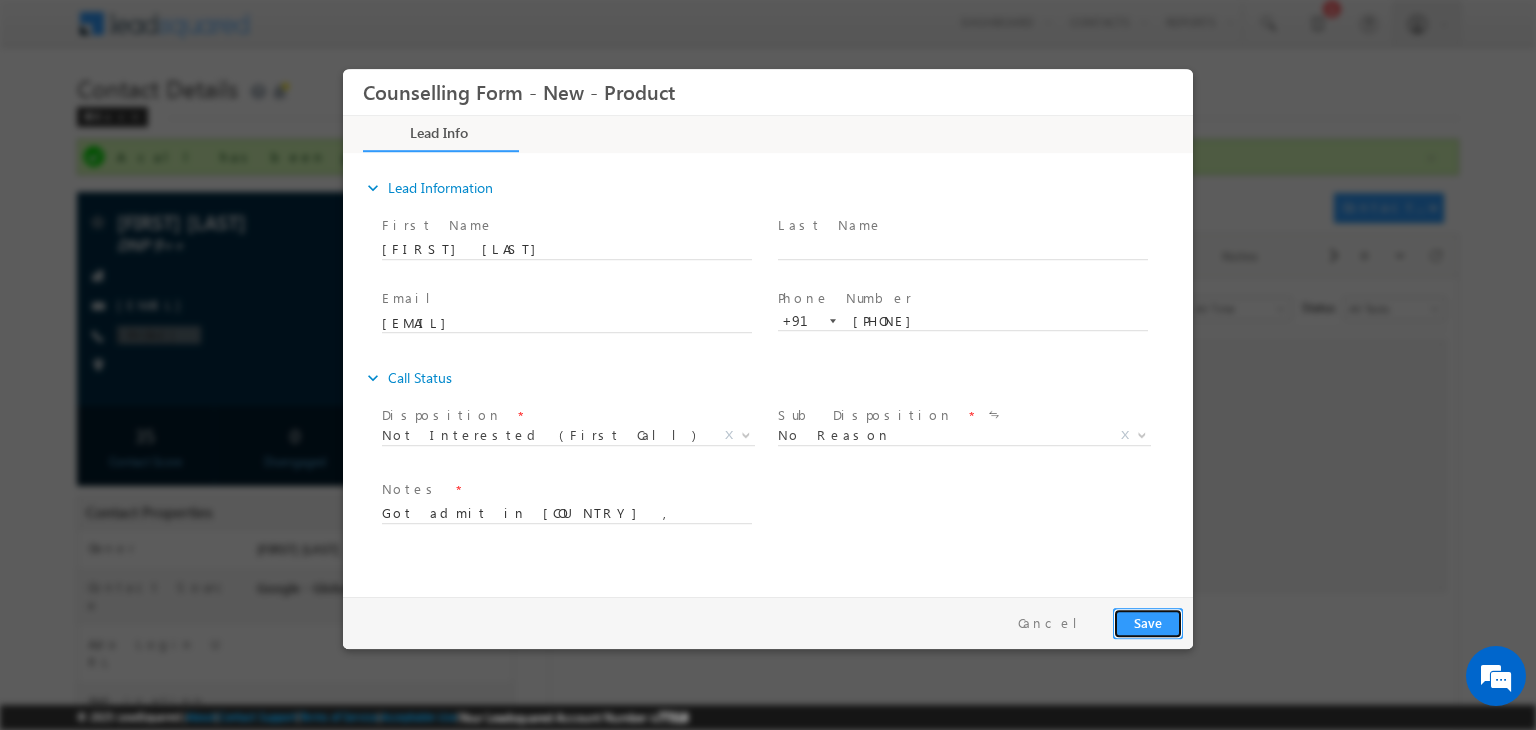 click on "Save" at bounding box center (1148, 623) 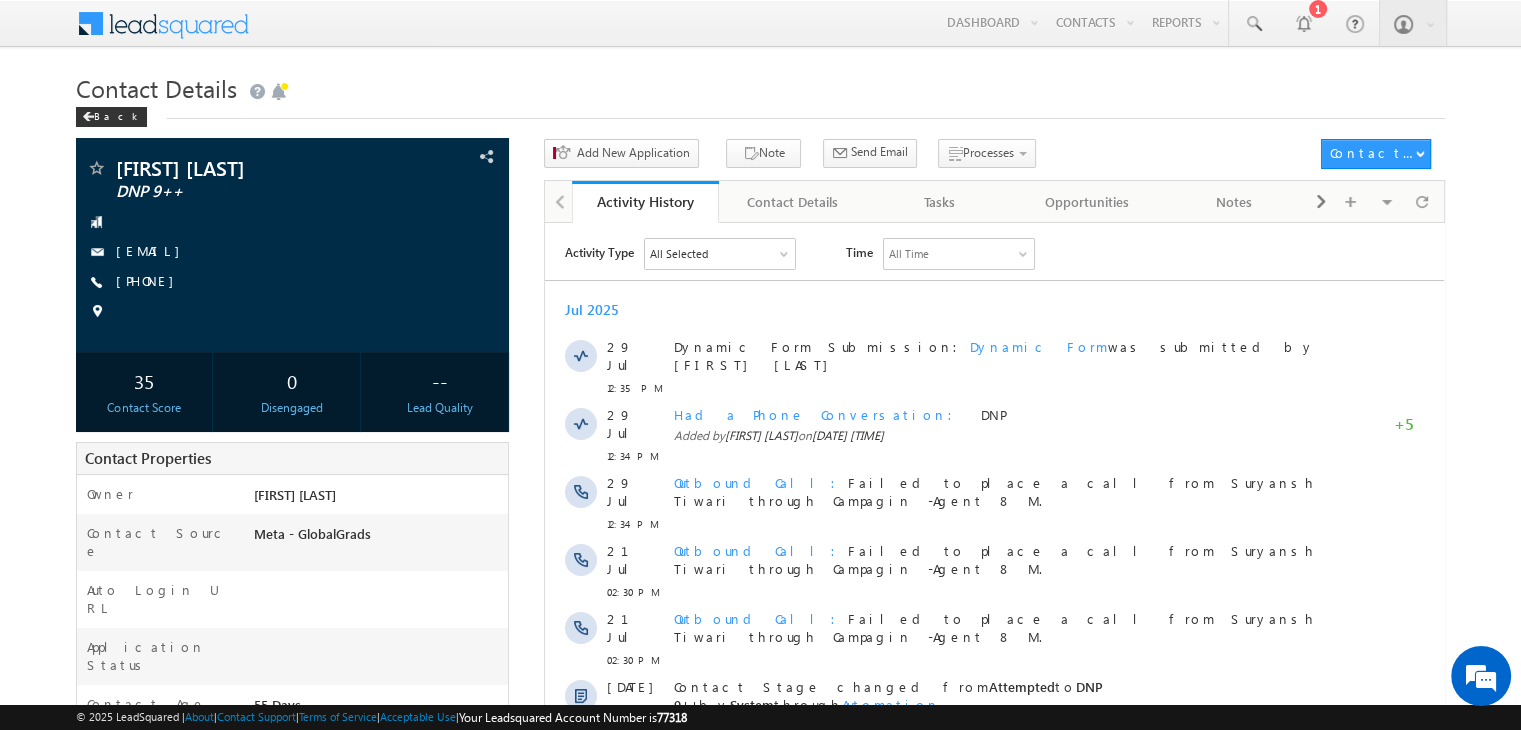 scroll, scrollTop: 0, scrollLeft: 0, axis: both 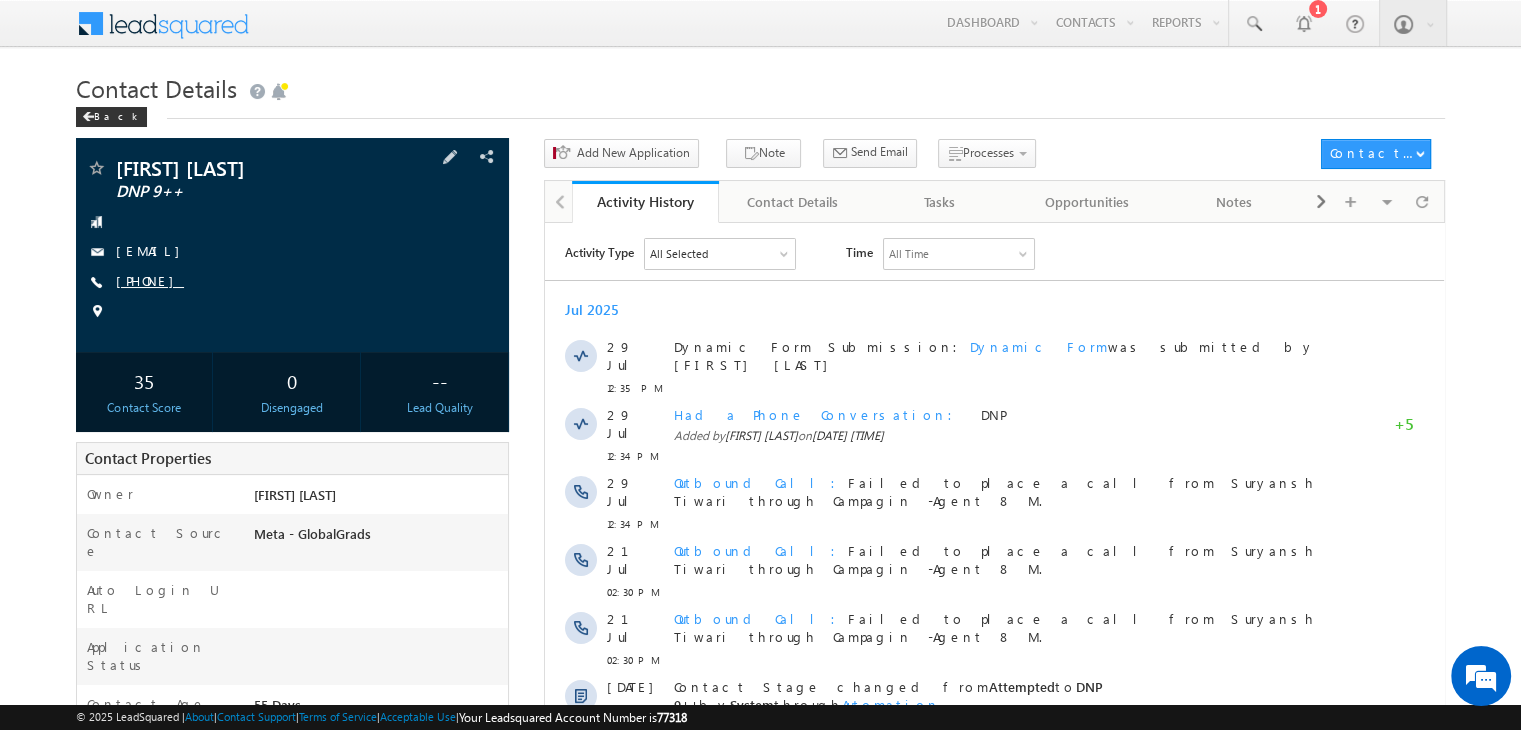 click on "[PHONE]" at bounding box center [150, 280] 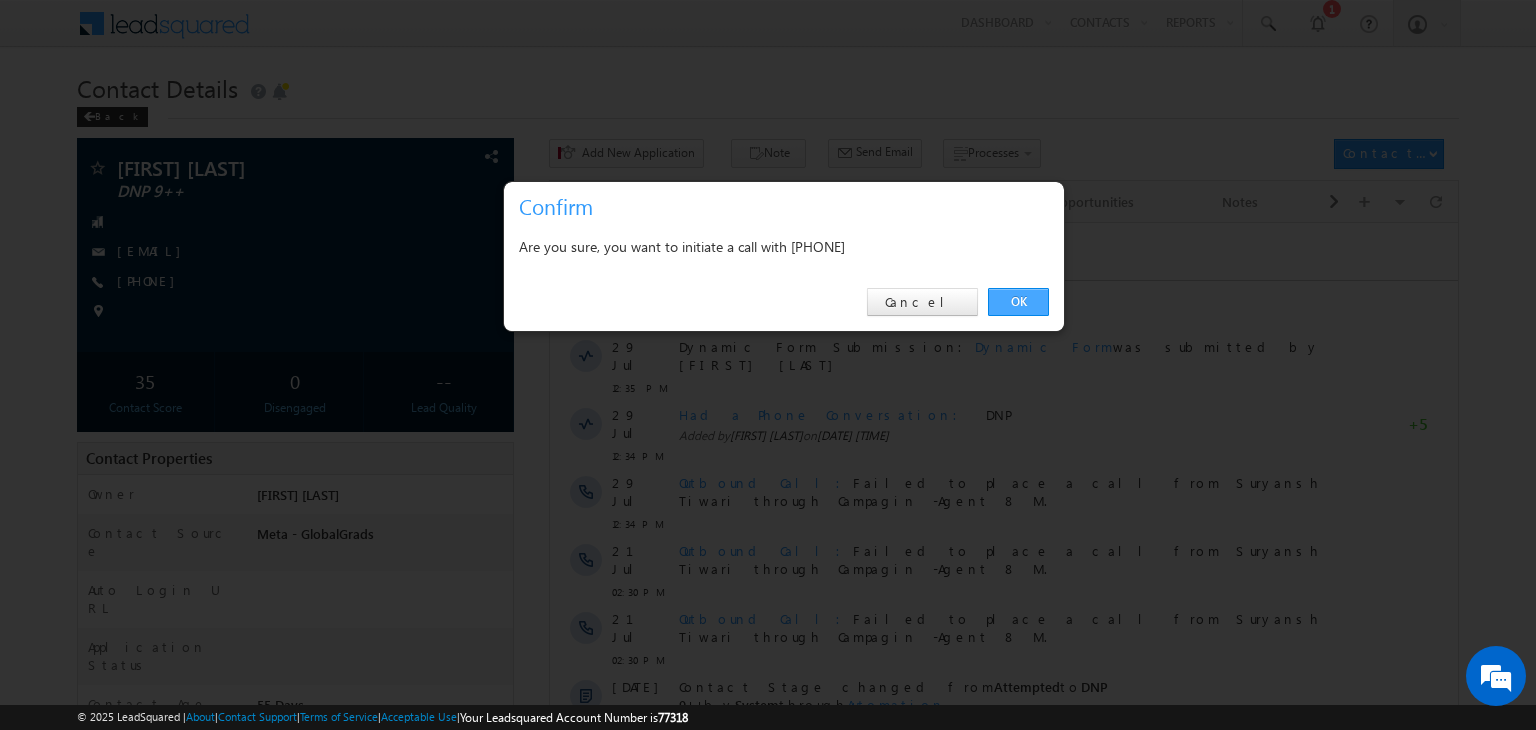 click on "OK" at bounding box center (1018, 302) 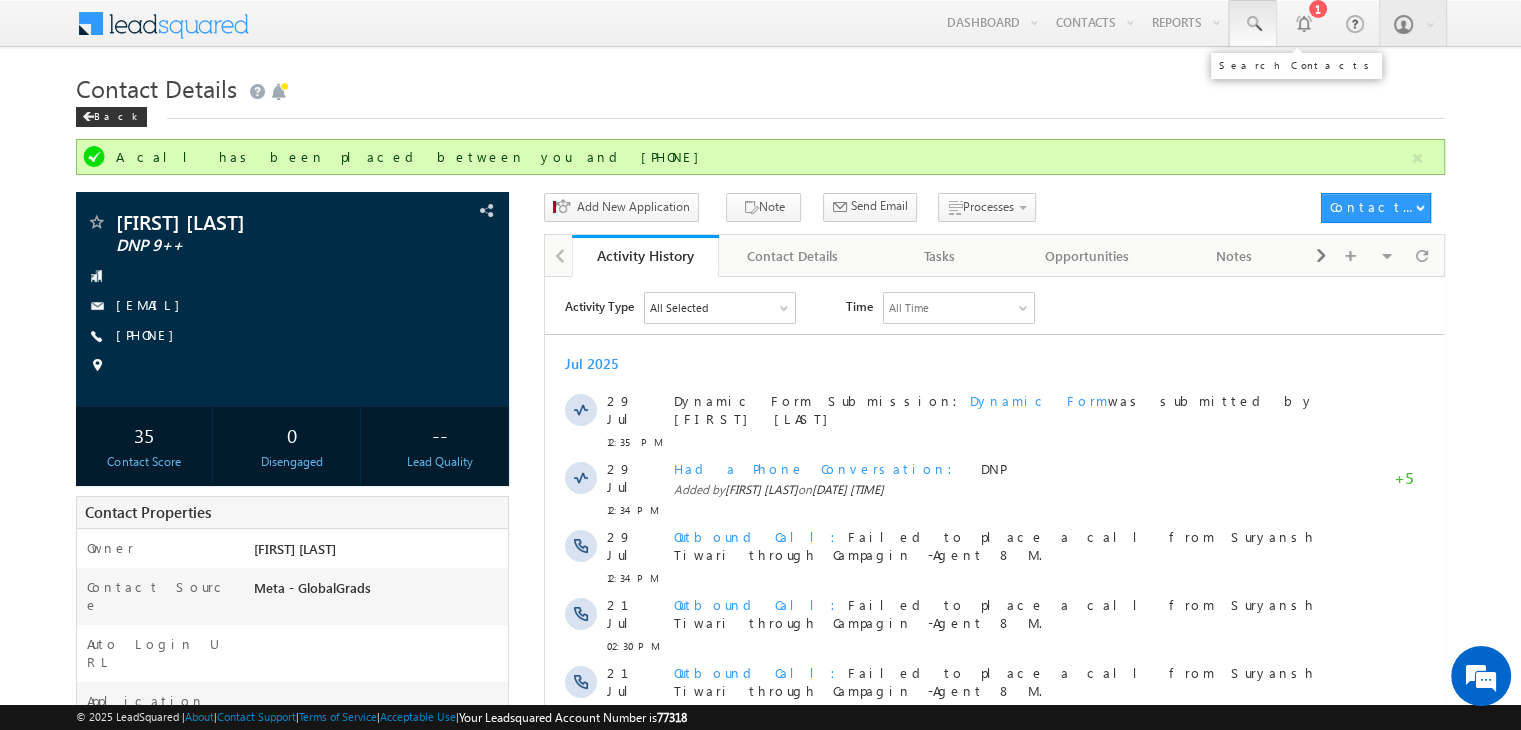 click at bounding box center [1253, 23] 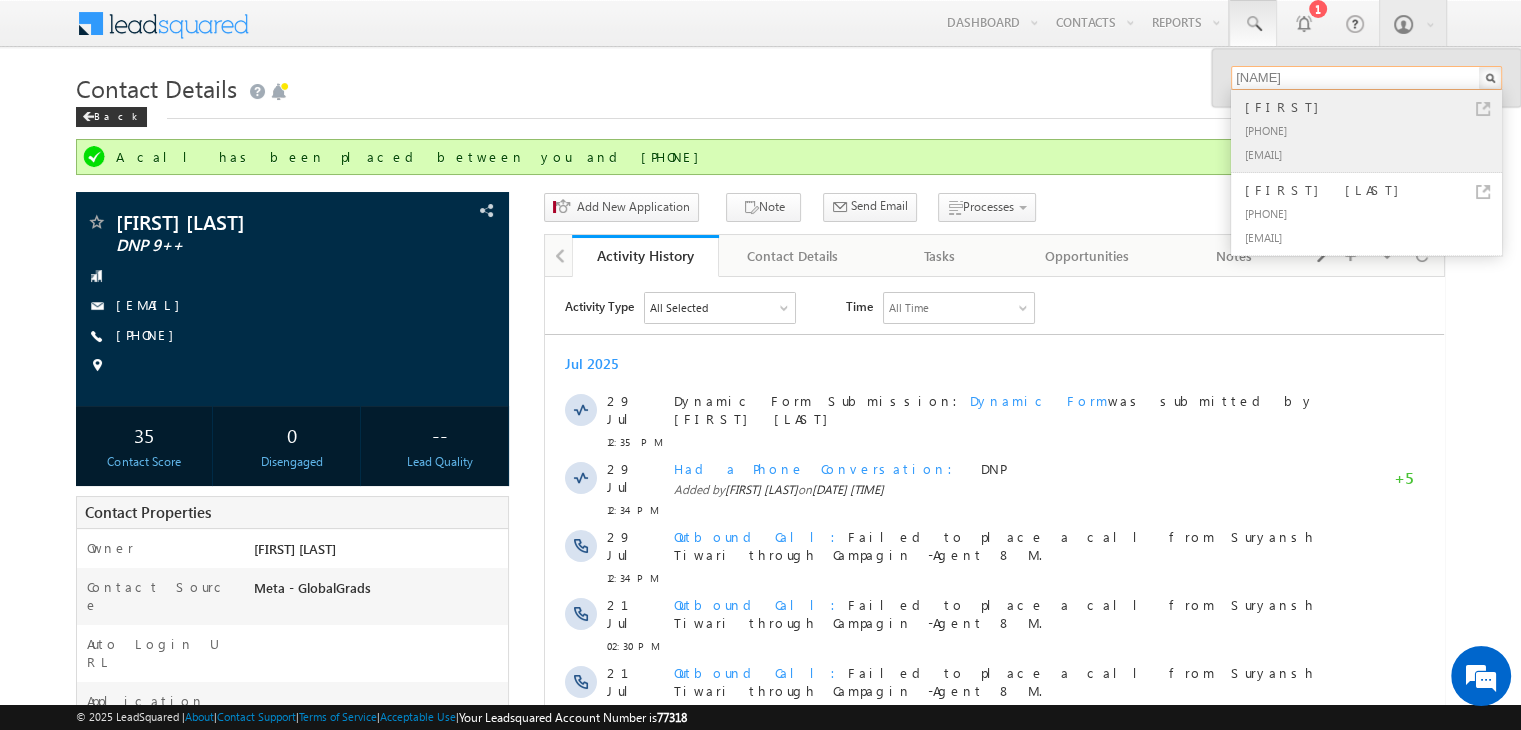 type on "[NAME]" 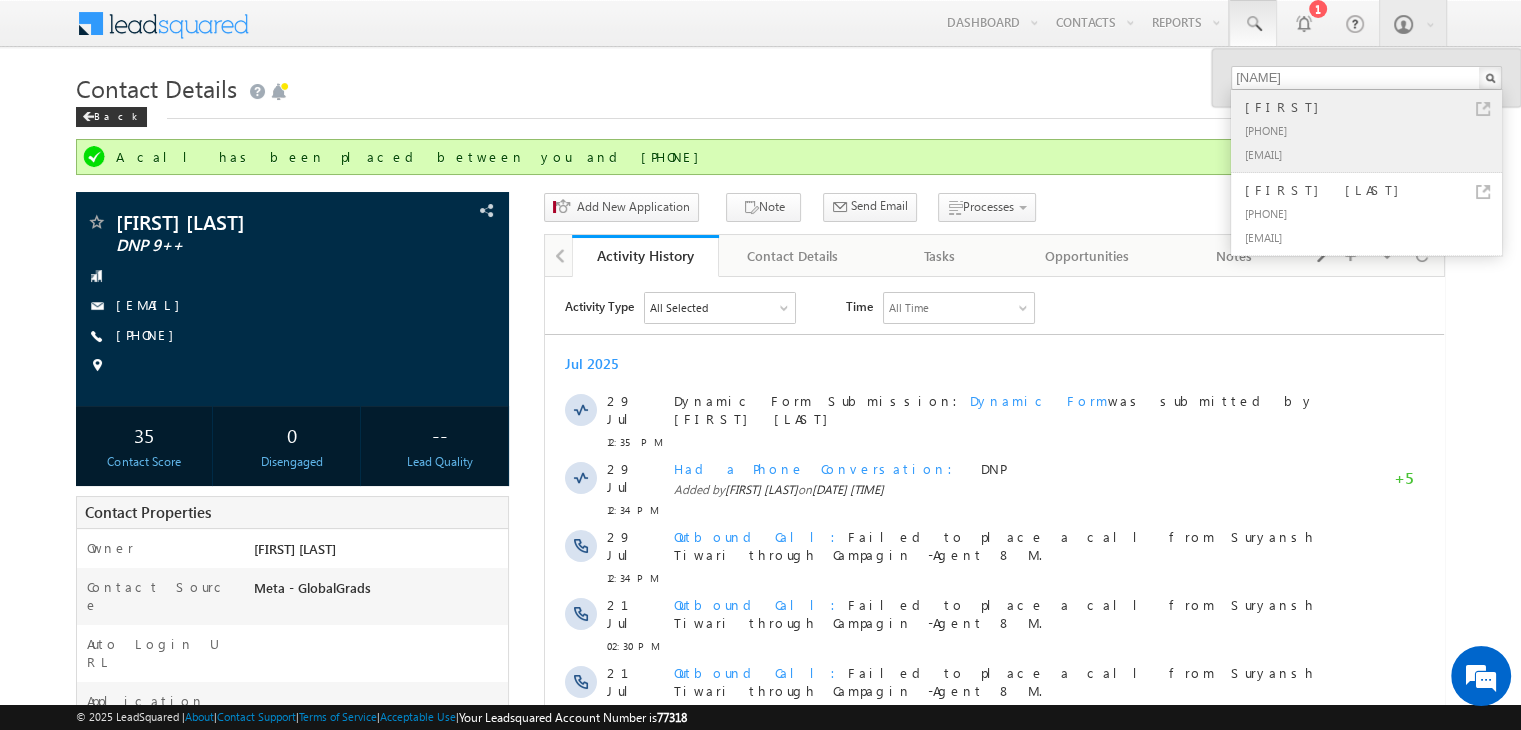 click at bounding box center [1483, 109] 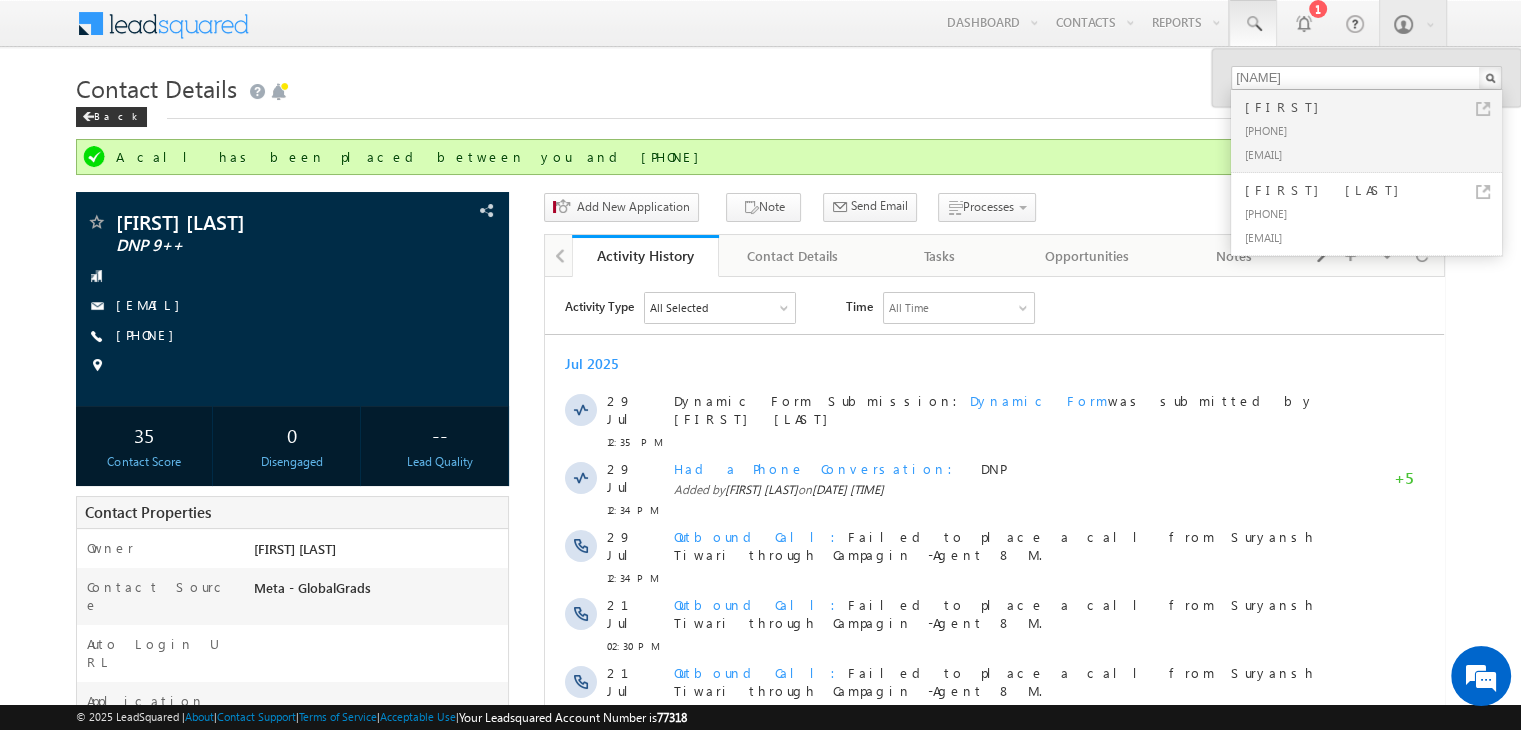click on "Activity Type
All Selected
Select All Sales Activities 1 Sales Activity Opportunities 1 University Application Email Activities 18 Email Bounced Email Link Clicked Email Marked Spam Email Opened Inbound Contact through Email Mailing preference link clicked Negative Response to Email Neutral Response to Email Positive Response to Email Resubscribed Subscribed To Newsletter Subscribed To Promotional Emails Unsubscribe Link Clicked Unsubscribed Unsubscribed From Newsletter Unsubscribed From Promotional Emails View in browser link Clicked Email Sent Web Activities 5 Conversion Button Clicked Converted to Contact Form Submitted on Website Page Visited on Website Tracking URL Clicked Contact Capture Activities 1 Contact Capture Phone Call Activities 2 Inbound Phone Call Activity Outbound Phone Call Activity Other Activities 20 Application Form Document Generation Had a Phone Conversation 5" at bounding box center (994, 697) 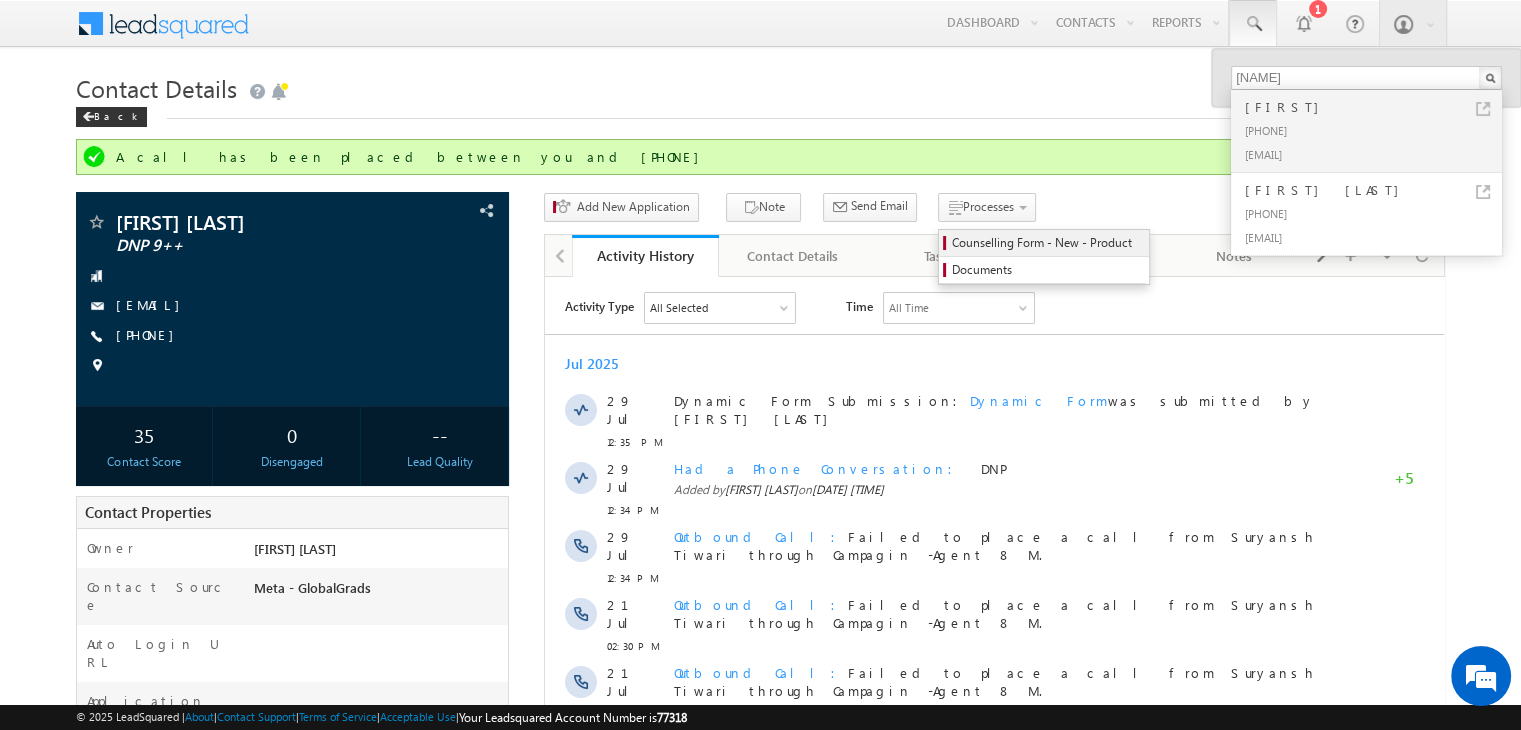 click on "Counselling Form - New - Product" at bounding box center [1047, 243] 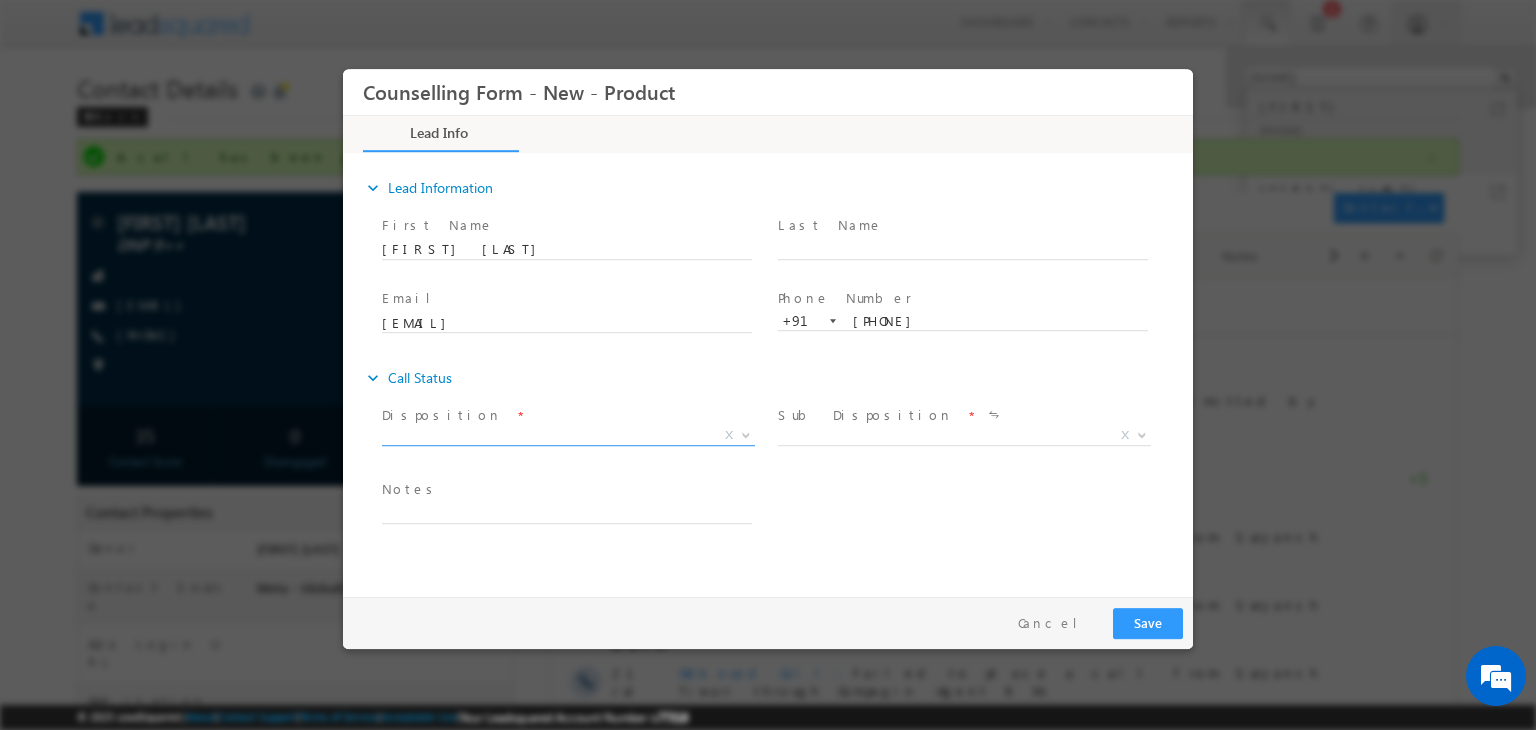 click on "X" at bounding box center [568, 436] 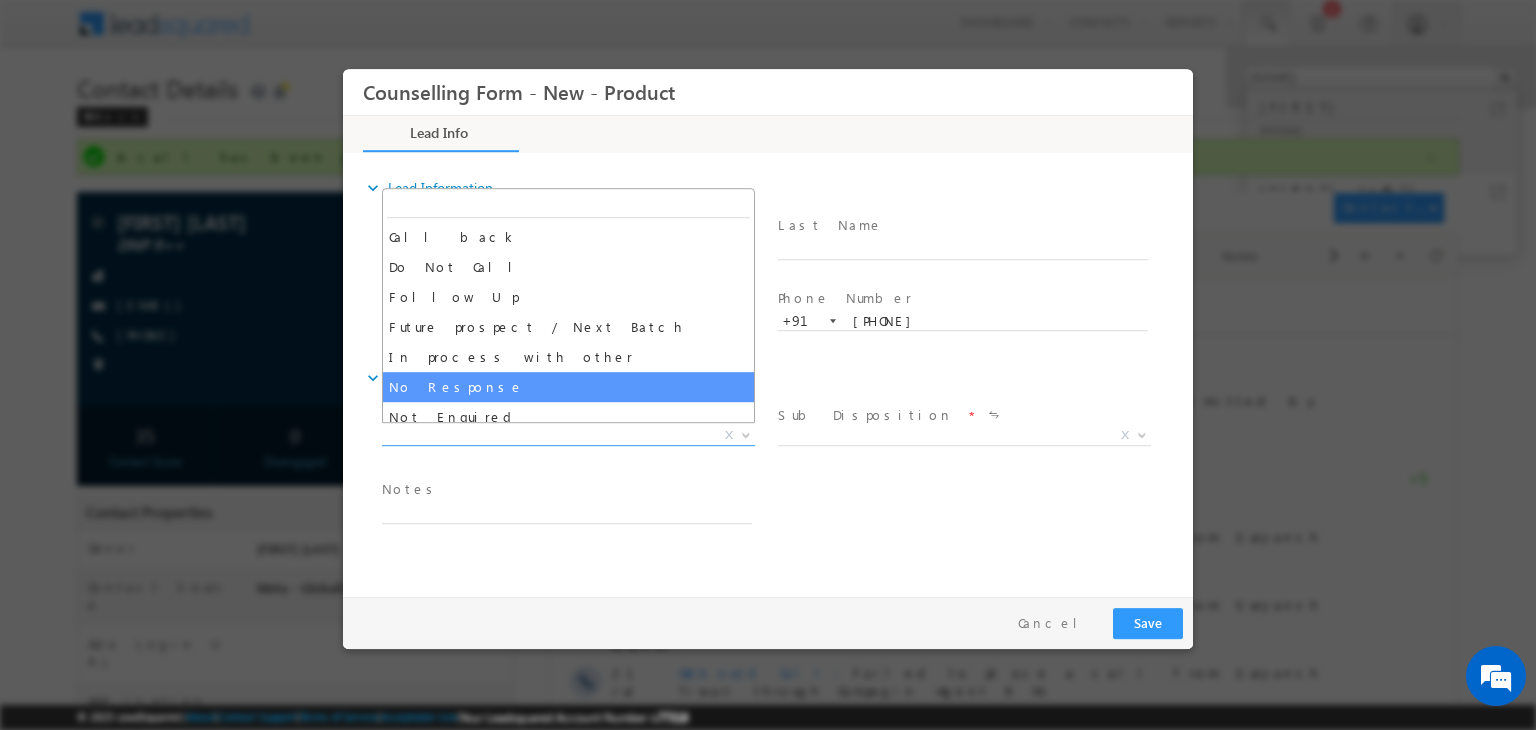 select on "No Response" 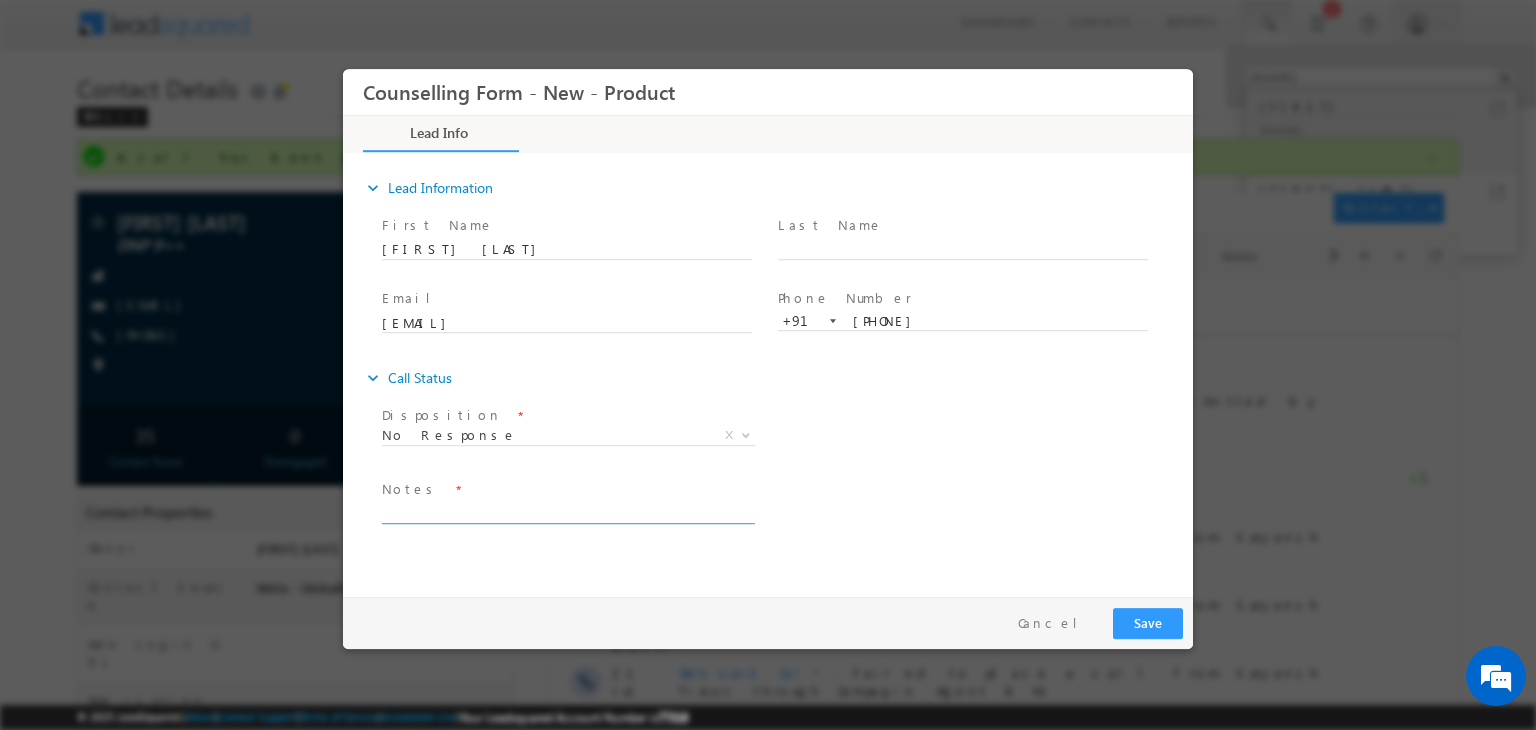 click at bounding box center (567, 512) 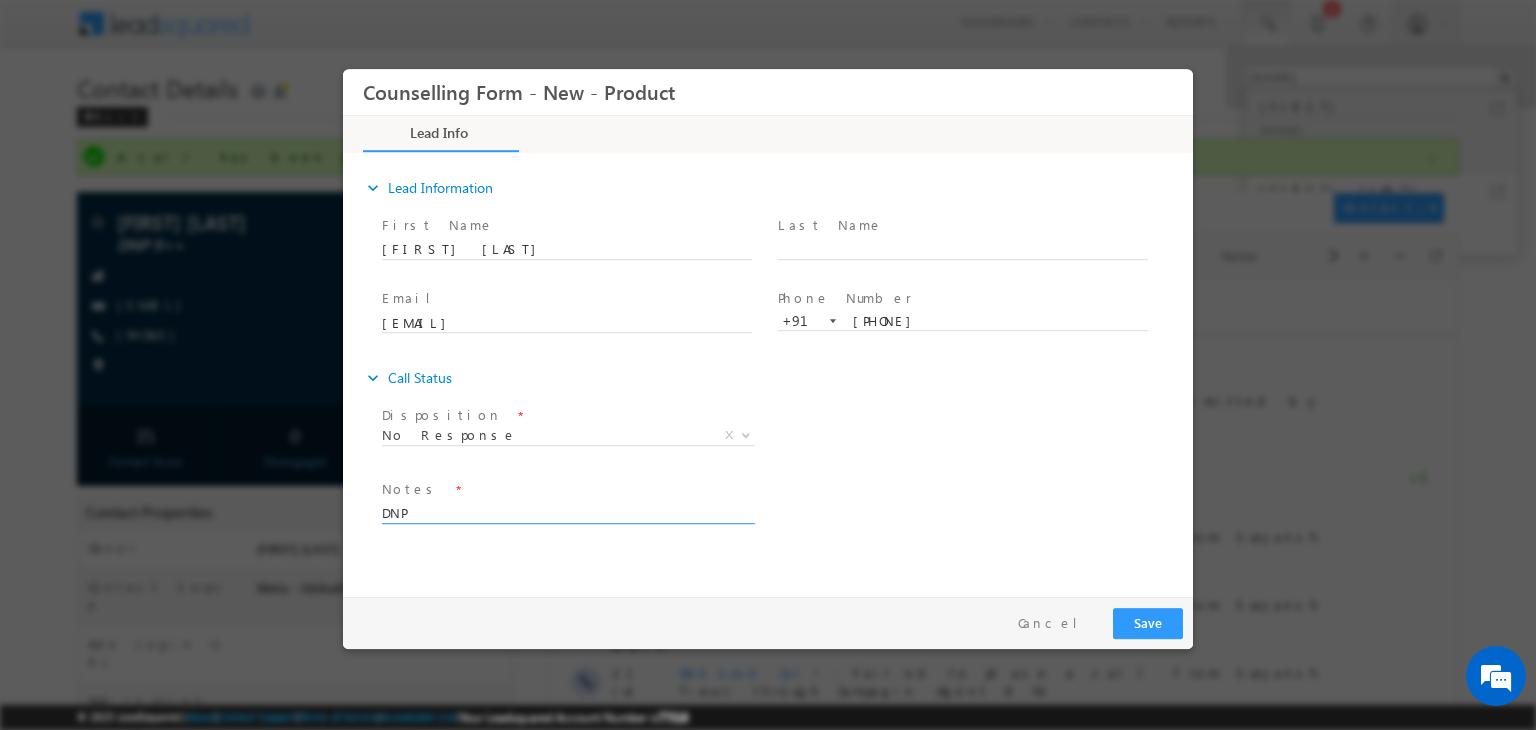 type on "DNP" 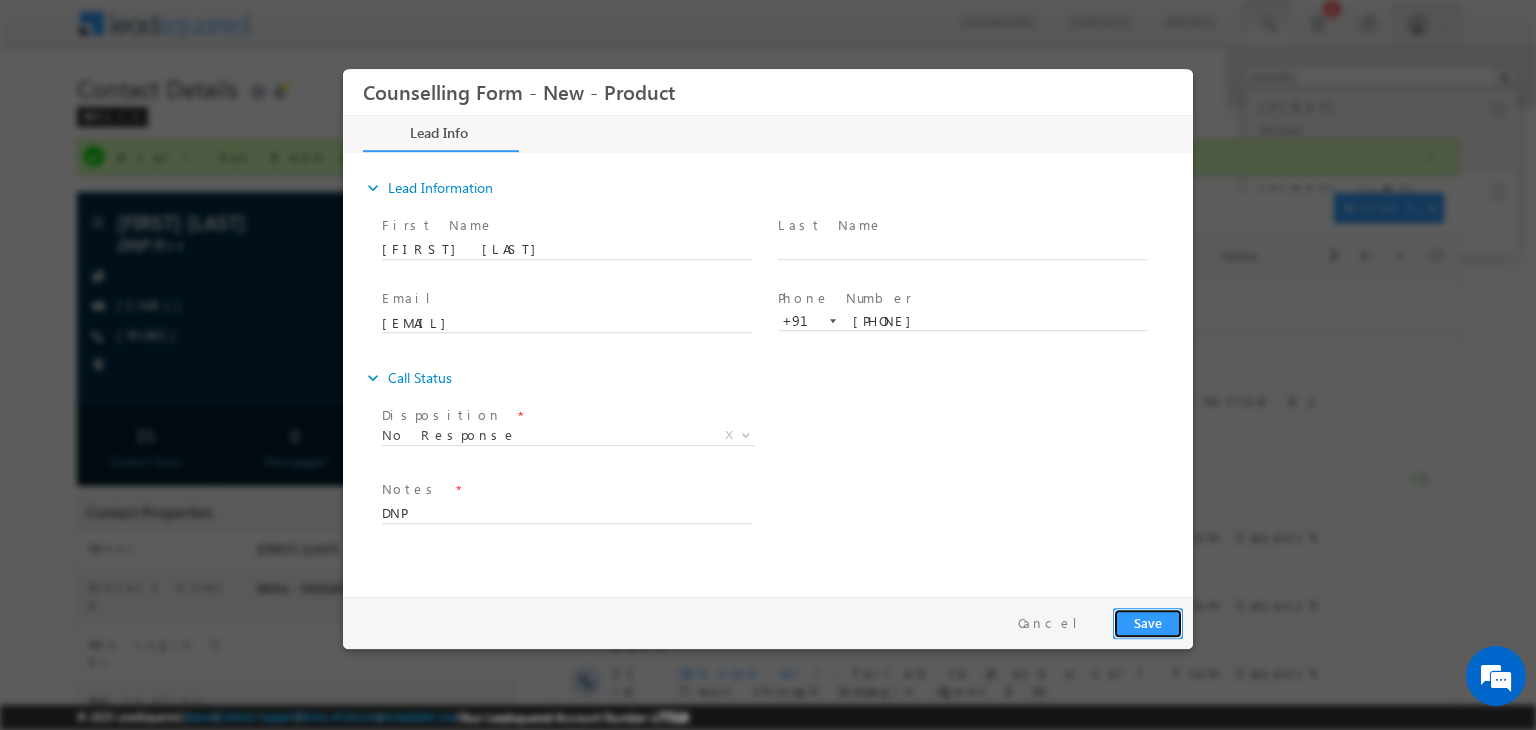 click on "Save" at bounding box center (1148, 623) 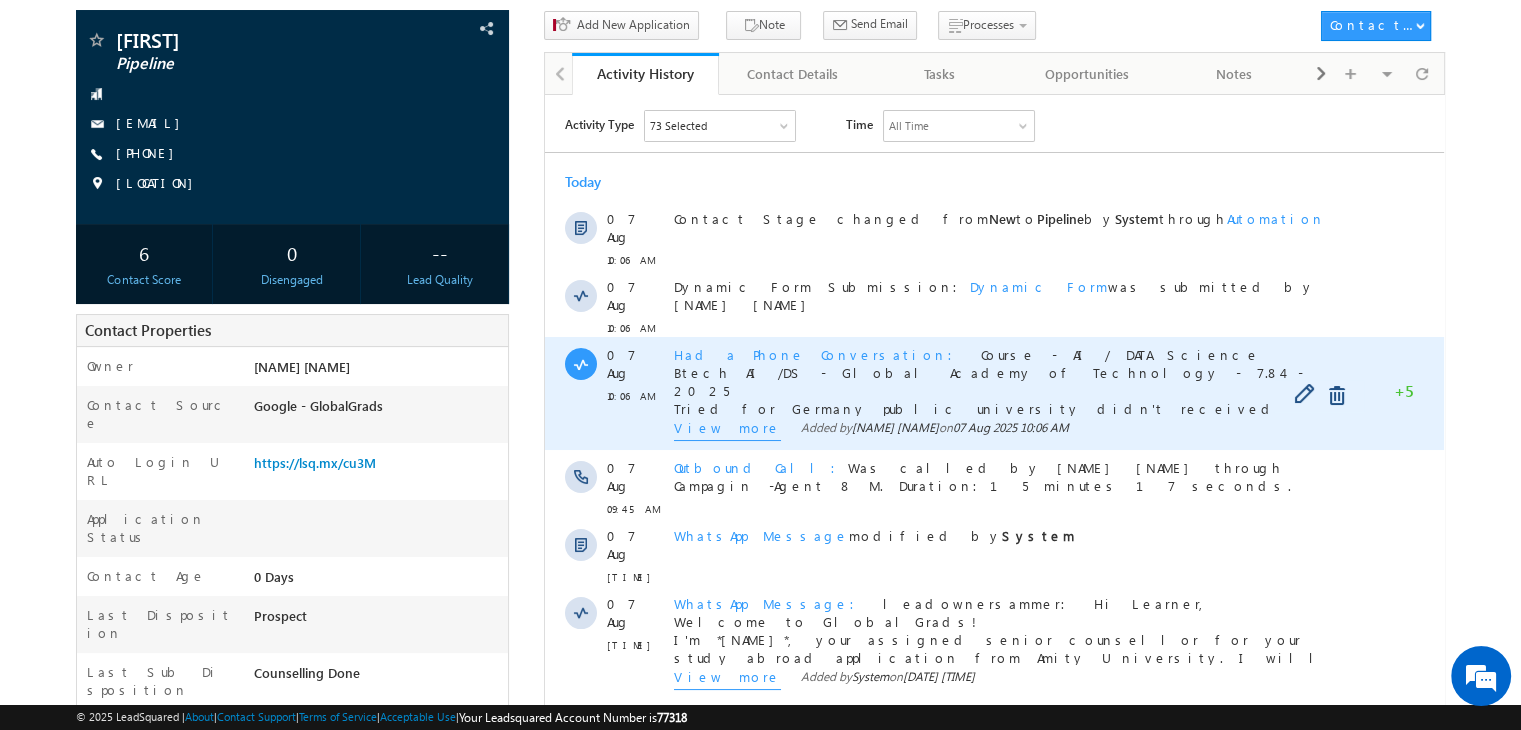 scroll, scrollTop: 130, scrollLeft: 0, axis: vertical 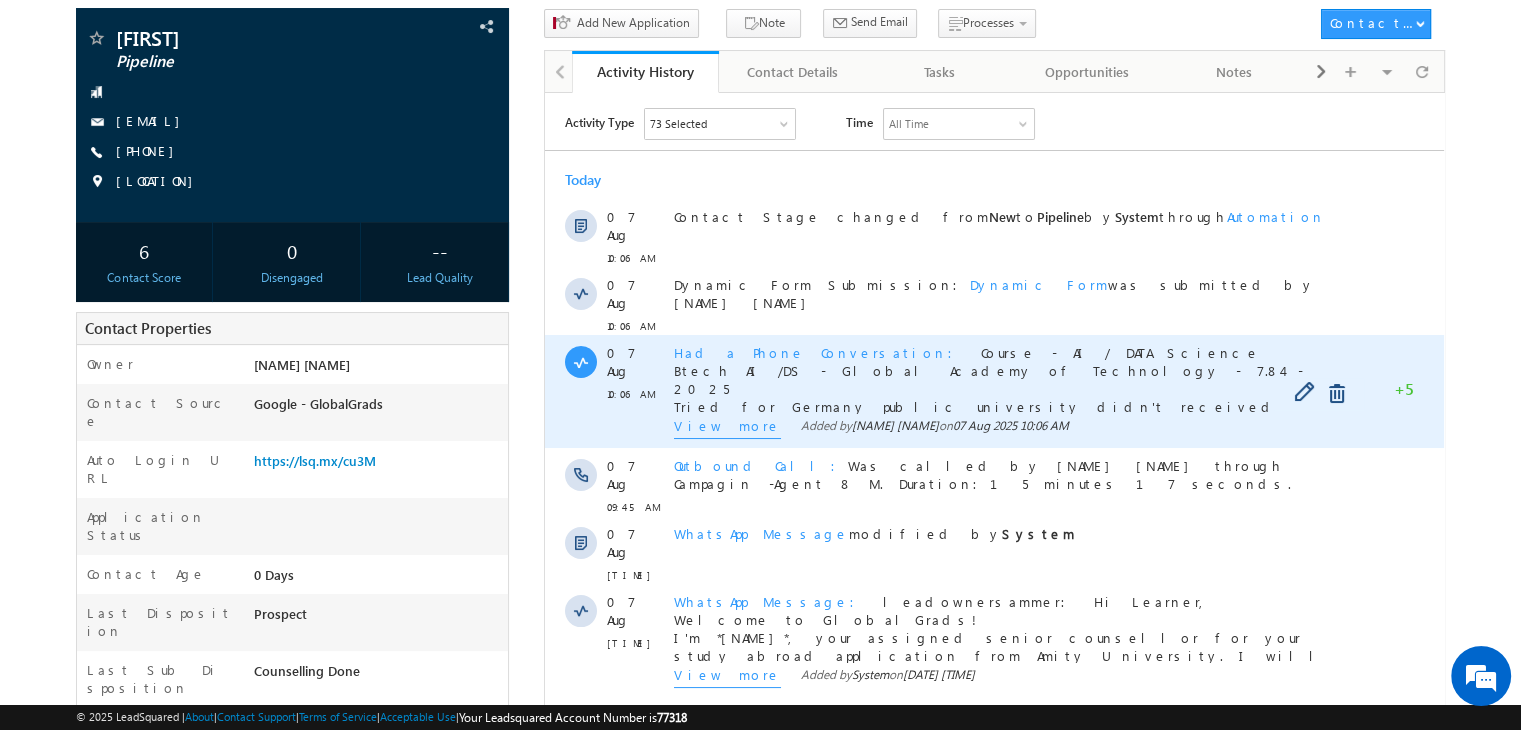 click on "View more" at bounding box center (727, 427) 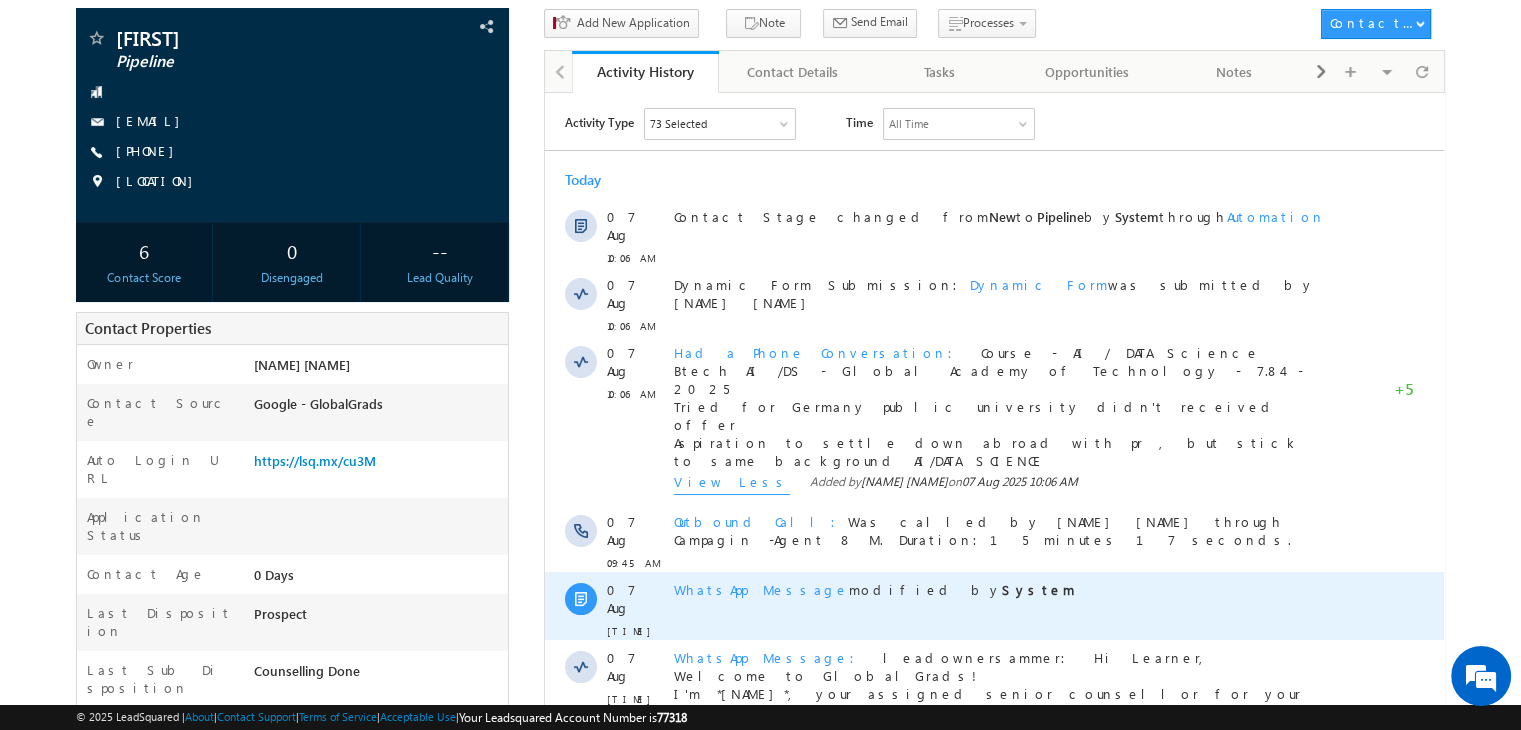 scroll, scrollTop: 0, scrollLeft: 0, axis: both 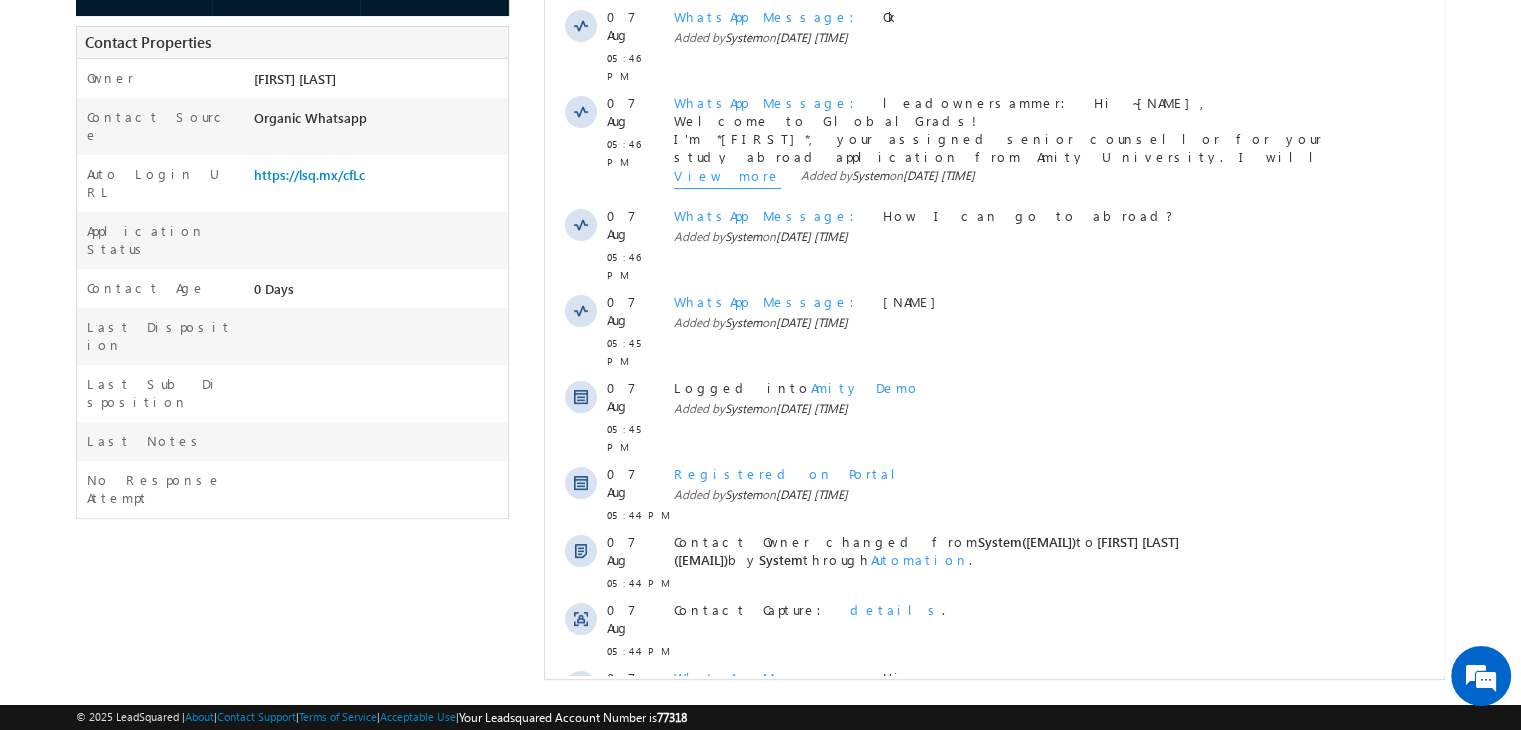 click on "Show More" at bounding box center [994, 763] 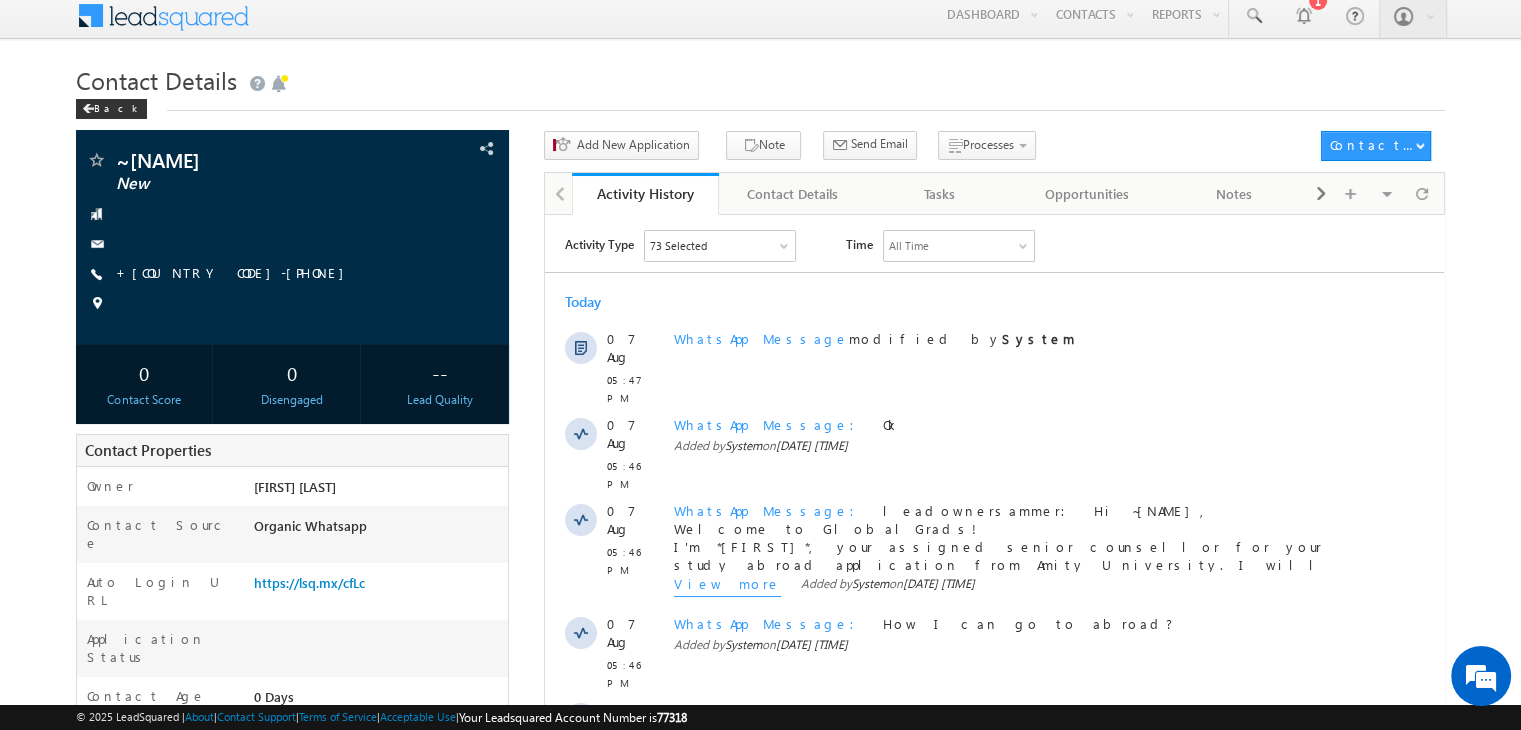 scroll, scrollTop: 0, scrollLeft: 0, axis: both 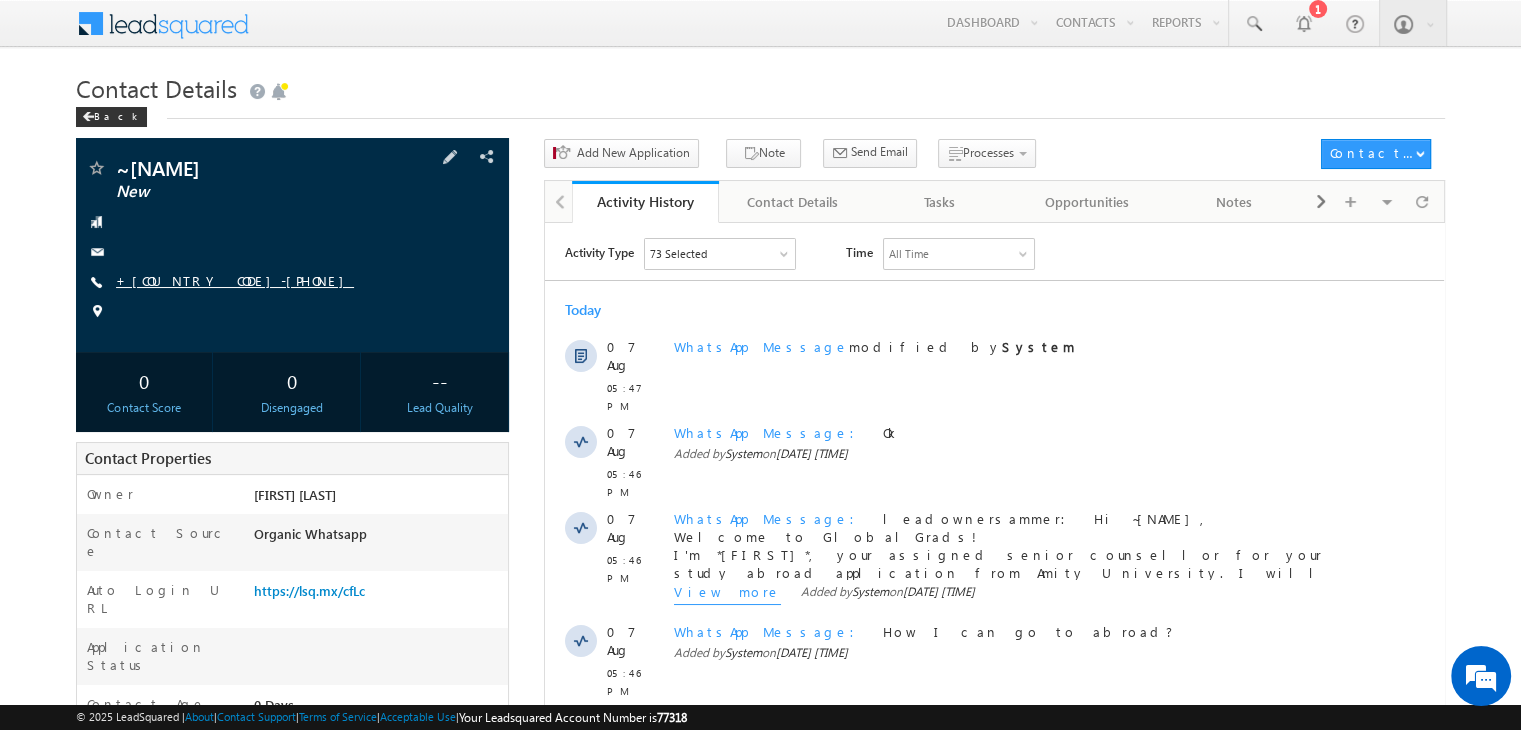 click on "+[COUNTRY CODE]-[PHONE]" at bounding box center (235, 280) 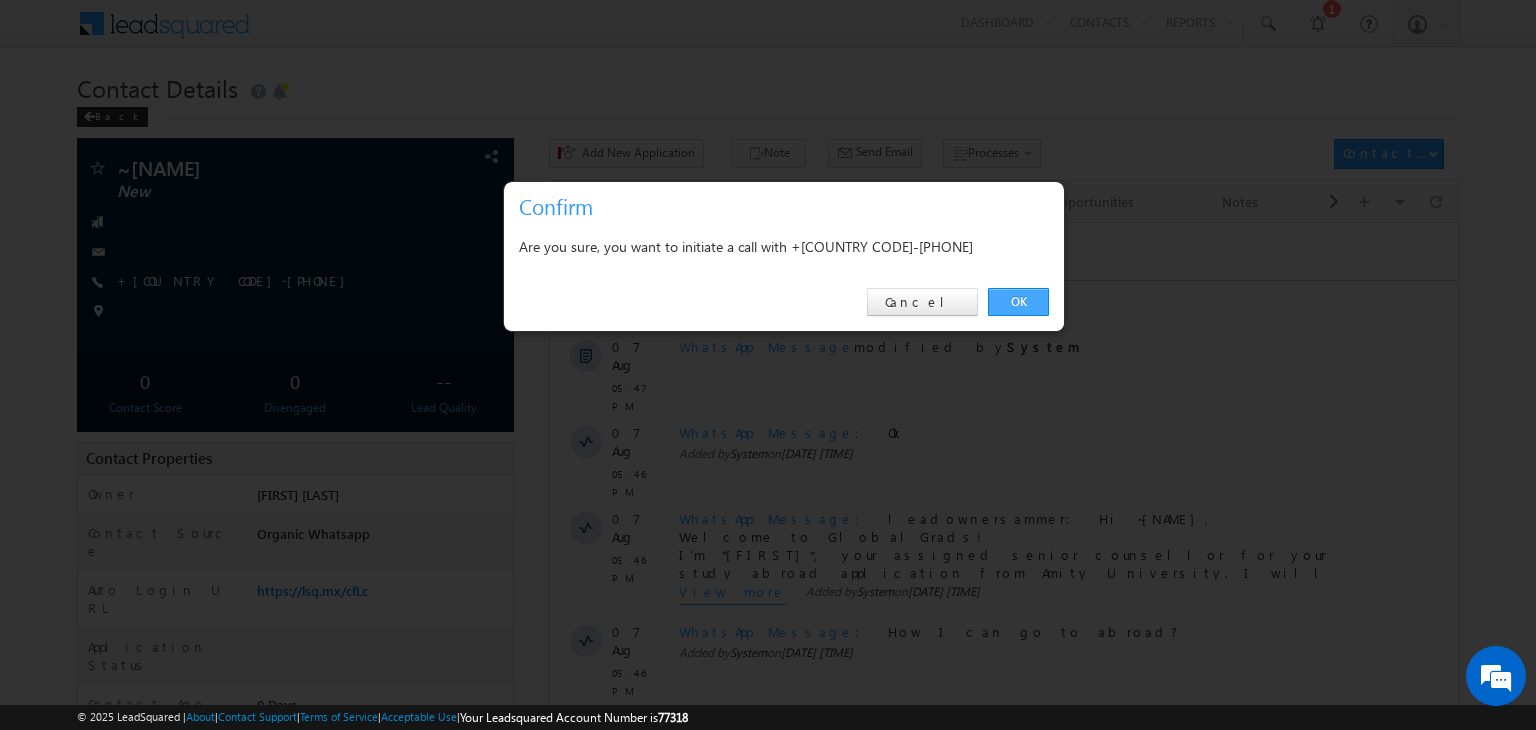 click on "OK" at bounding box center (1018, 302) 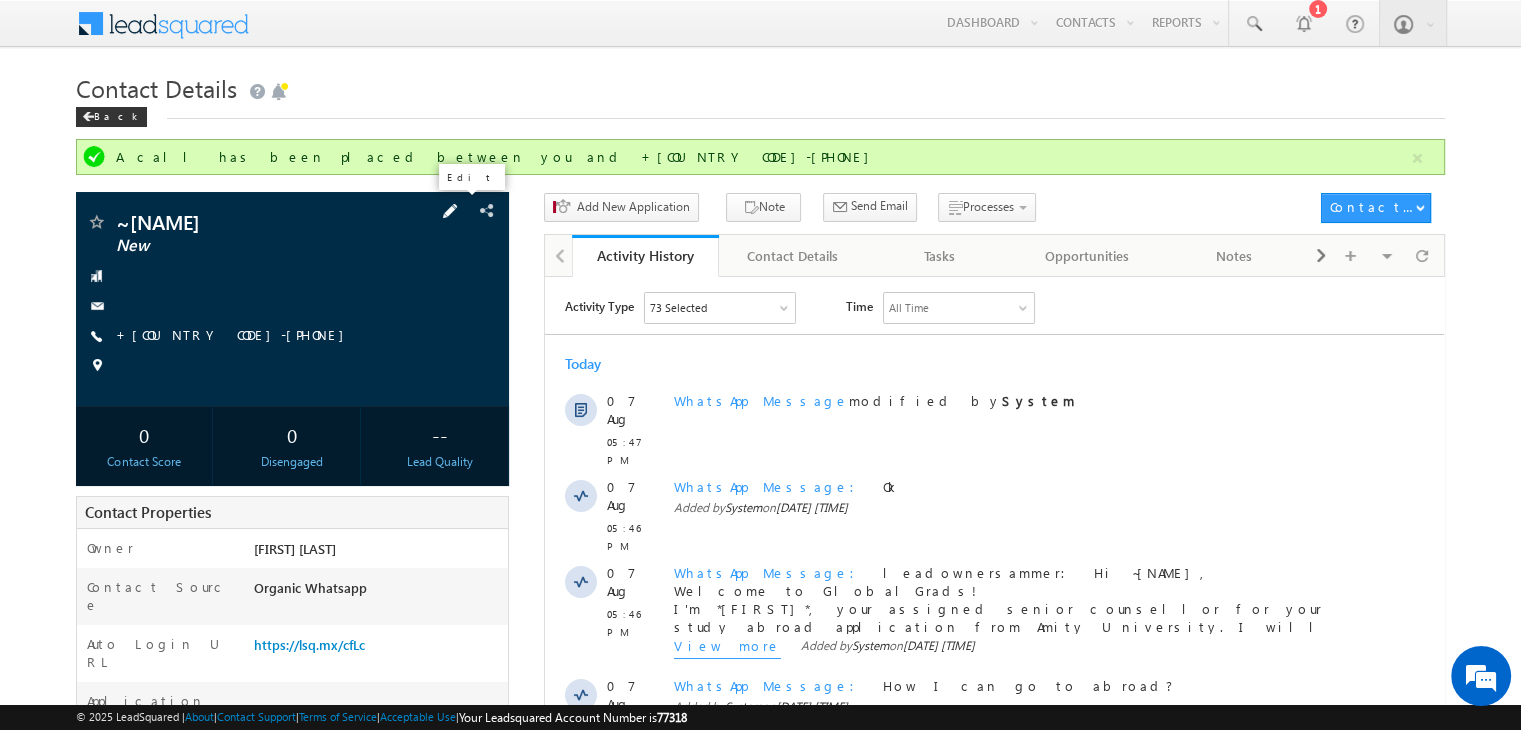 click at bounding box center (450, 211) 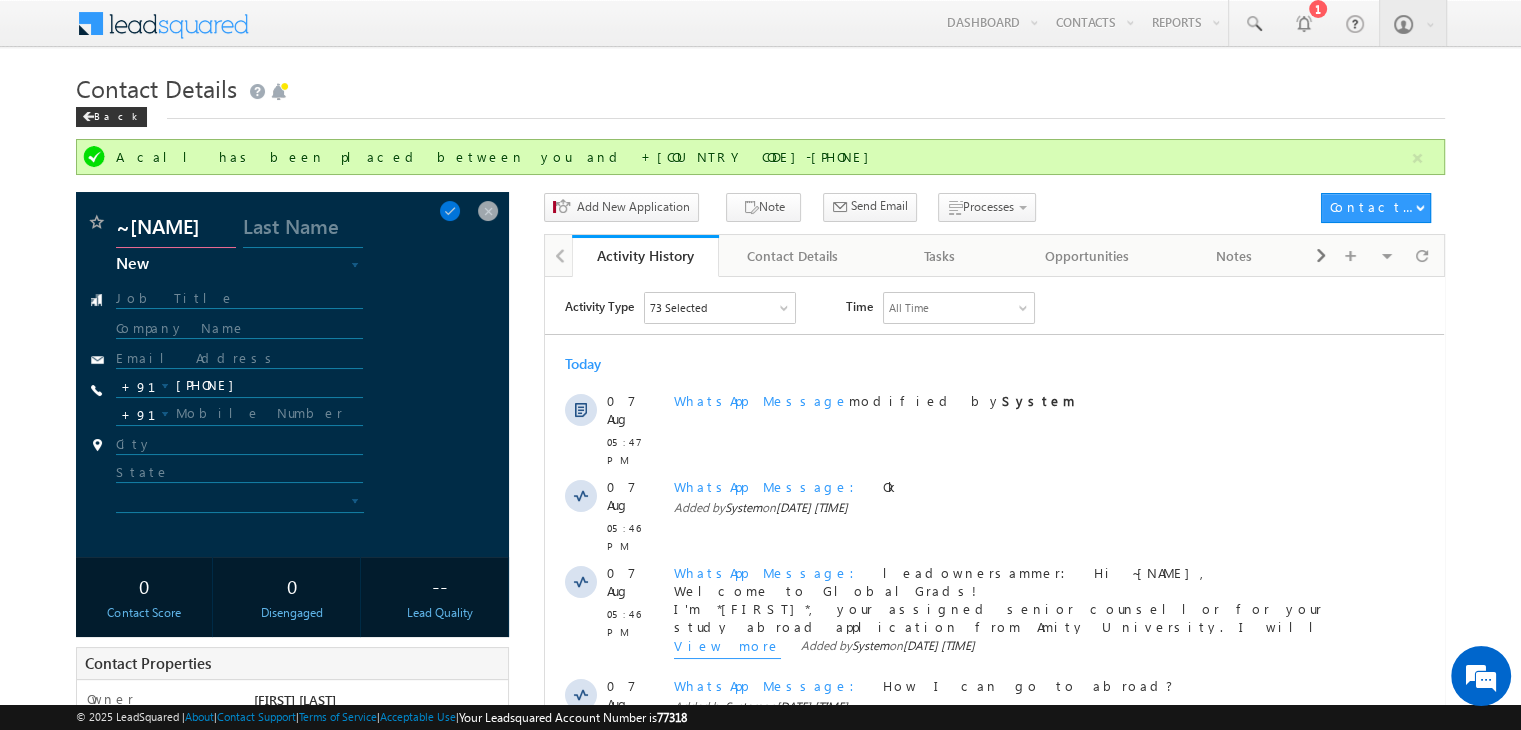 click on "~[NAME]" at bounding box center [176, 230] 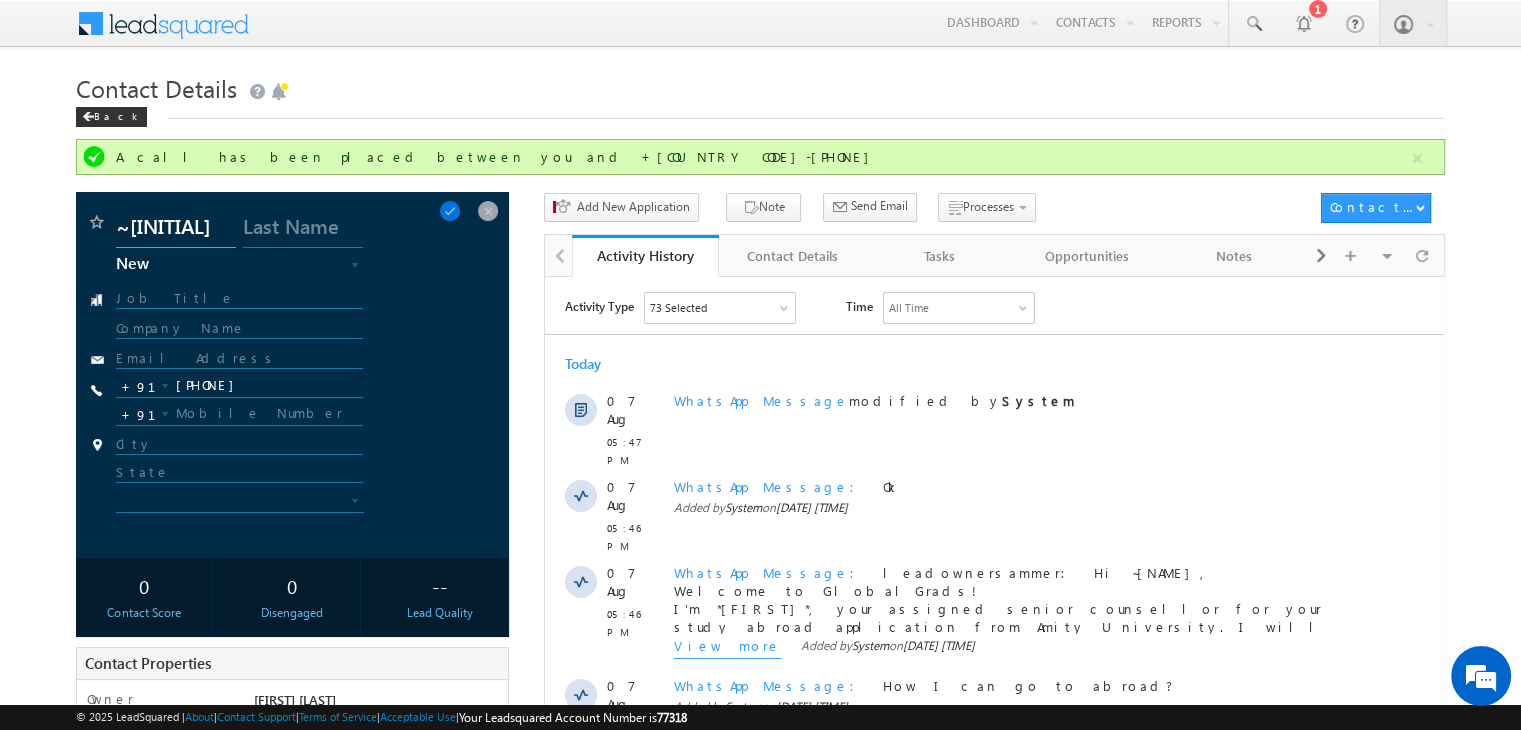 type on "~" 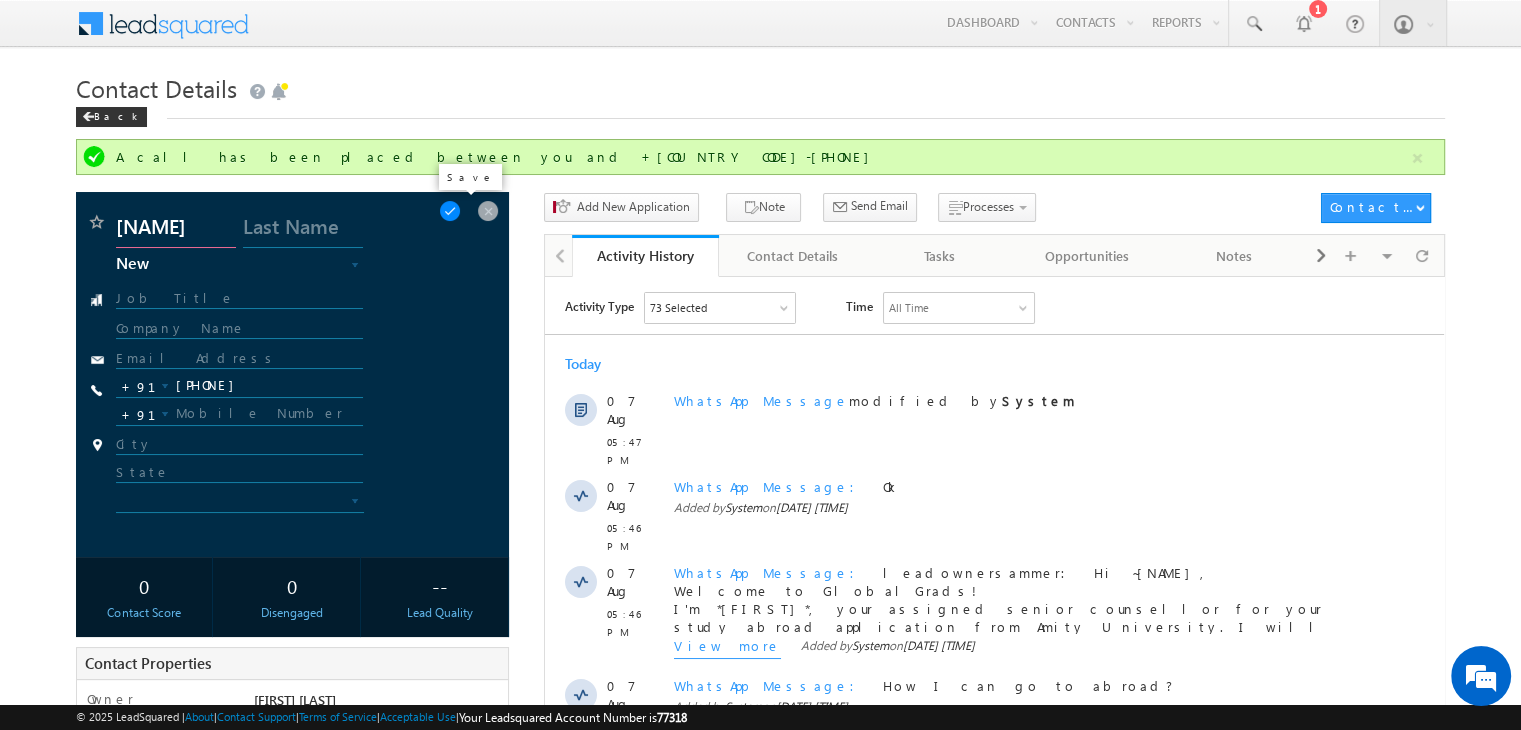 type on "[NAME]" 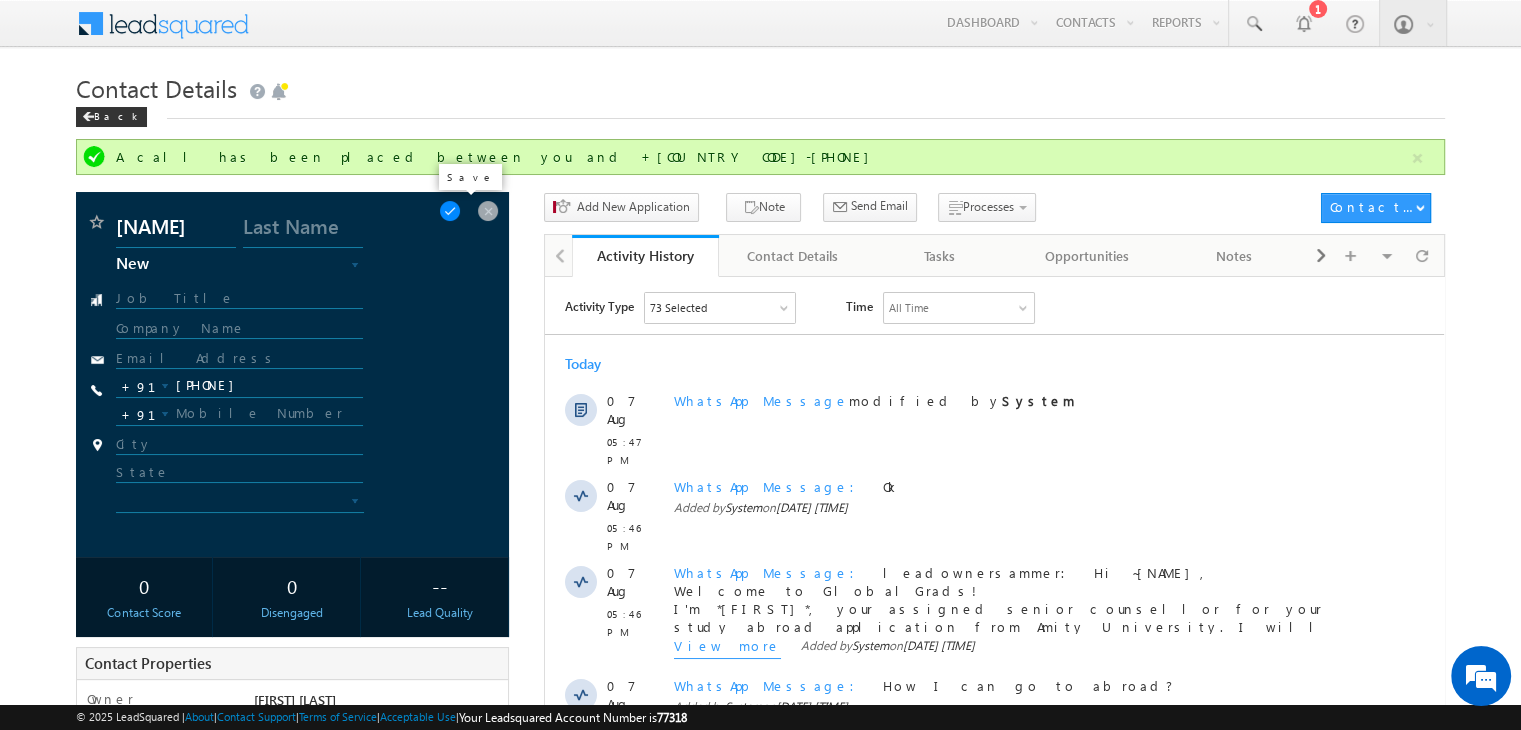 click at bounding box center (450, 211) 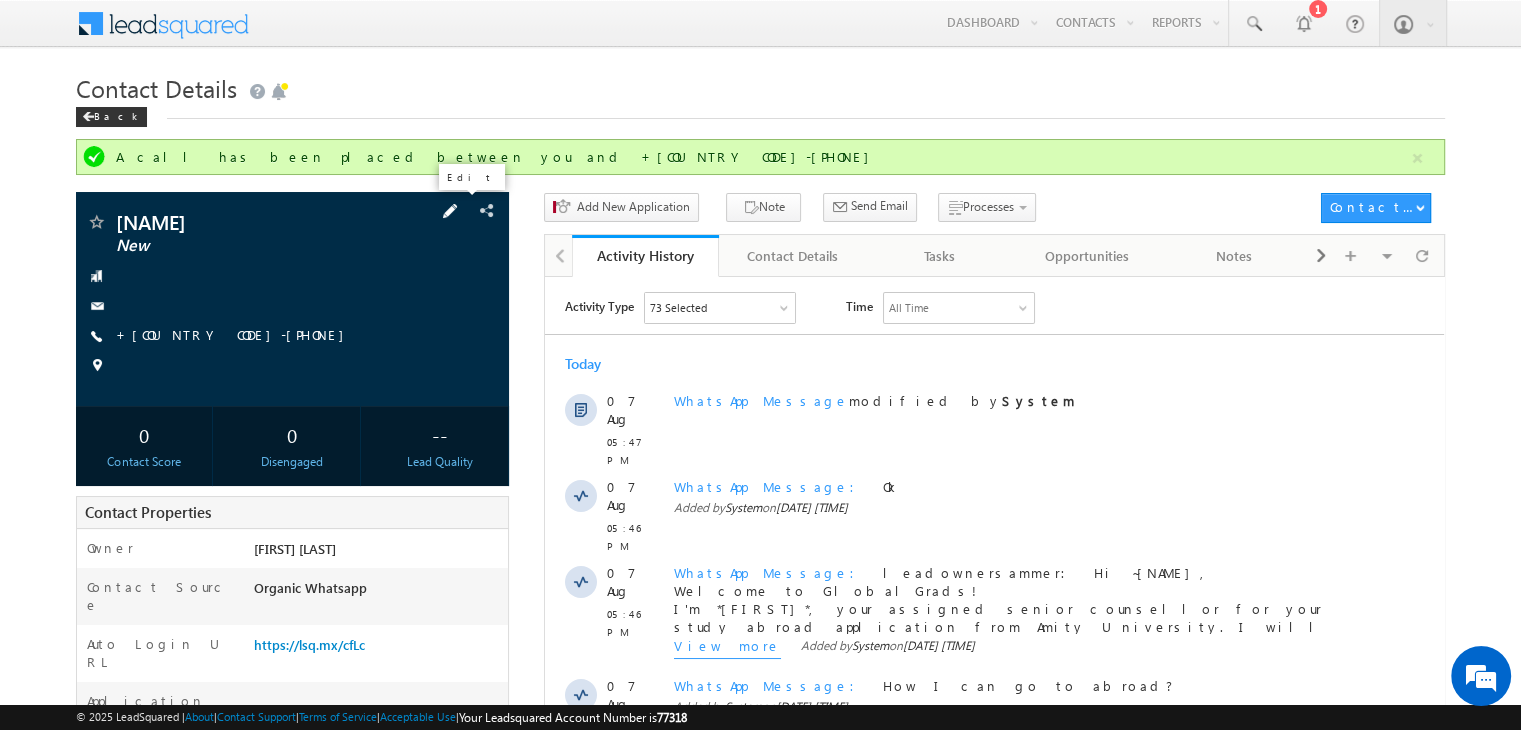 click at bounding box center [450, 211] 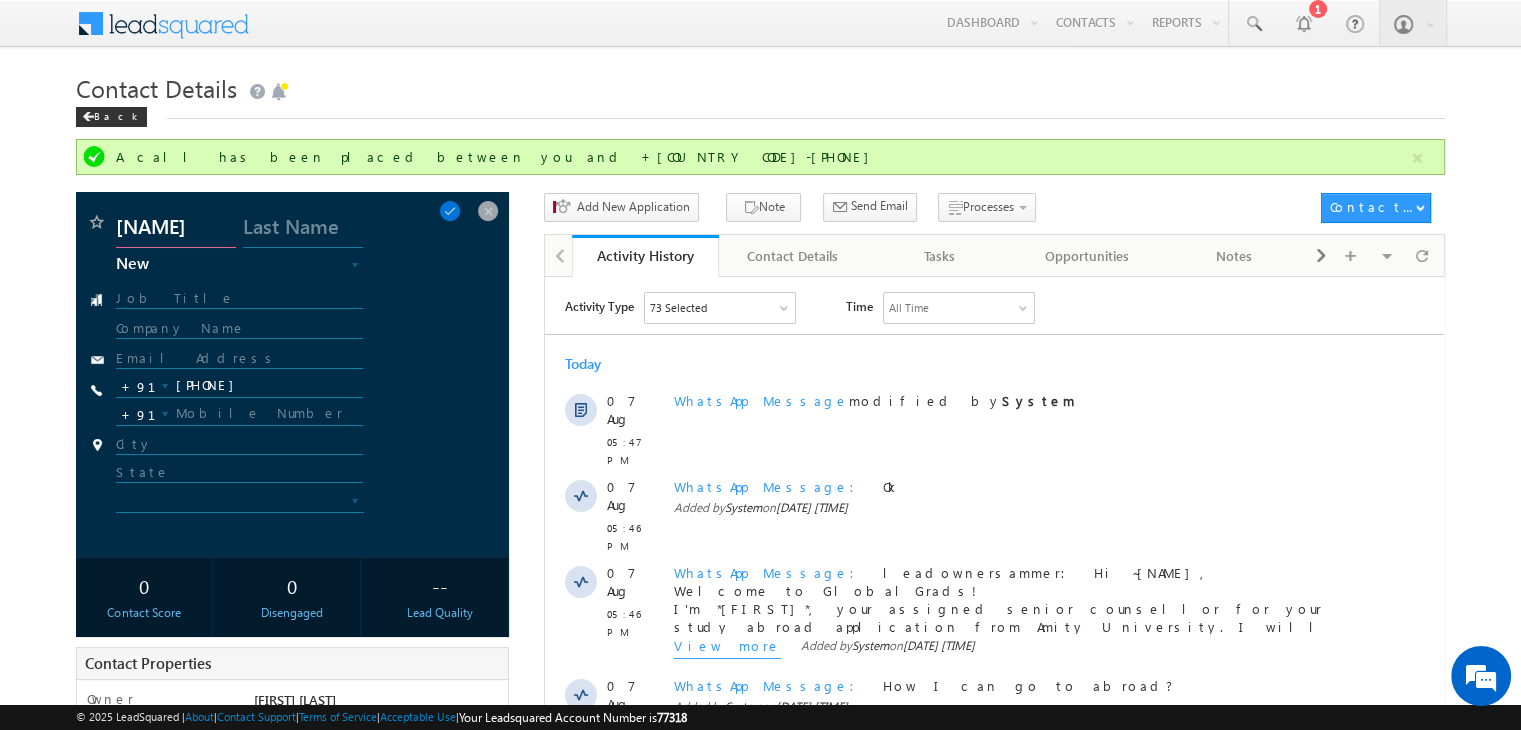 click on "[NAME]" at bounding box center (176, 230) 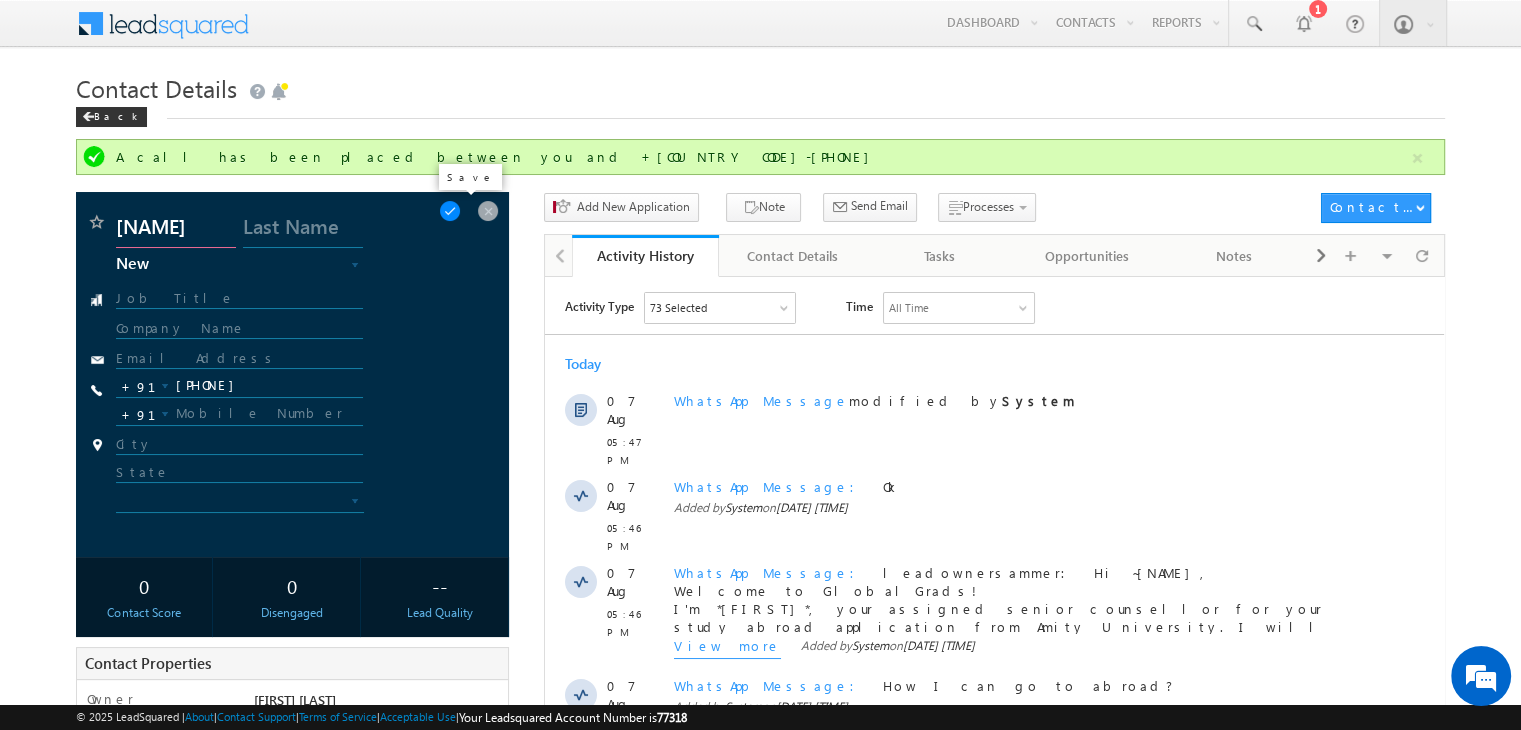 type on "[NAME]" 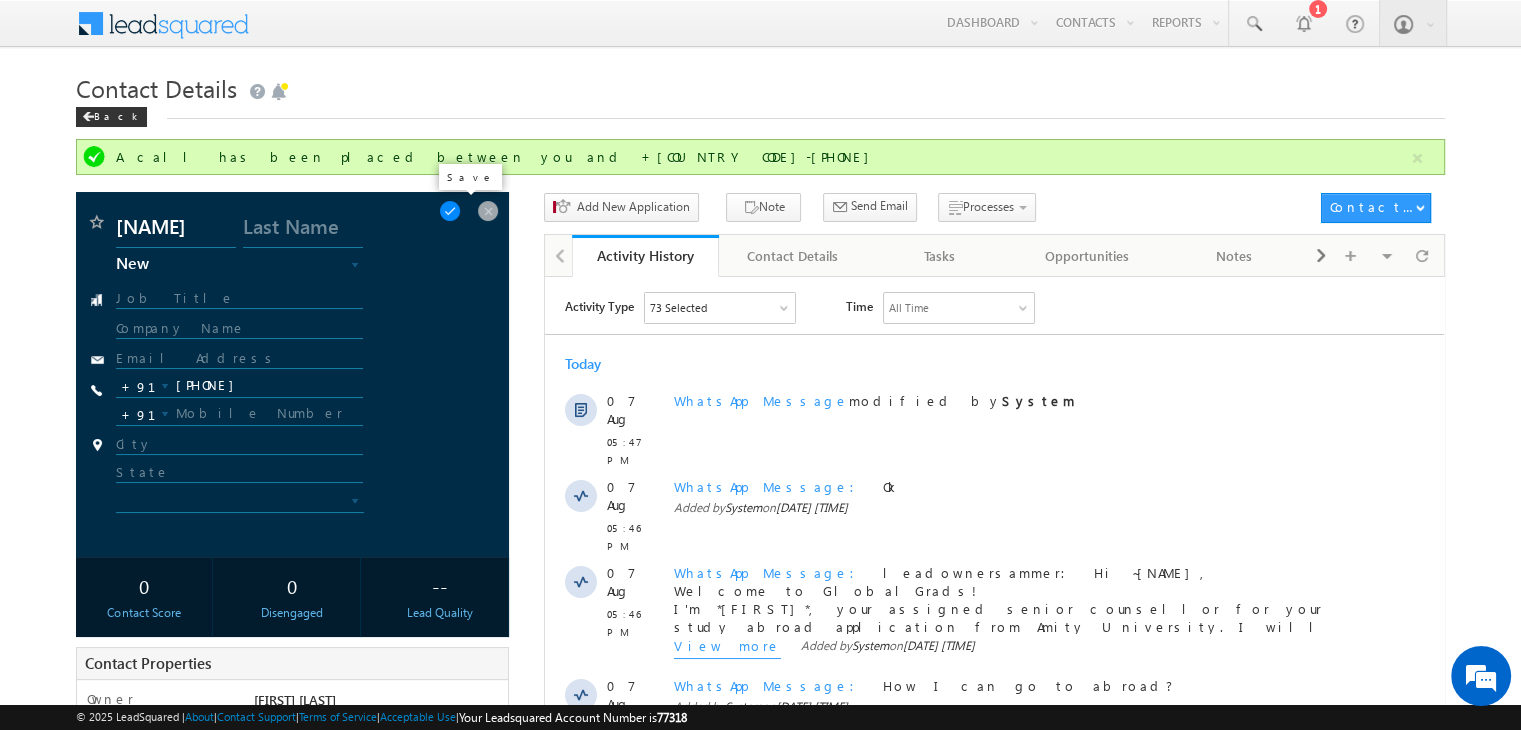 click at bounding box center [450, 211] 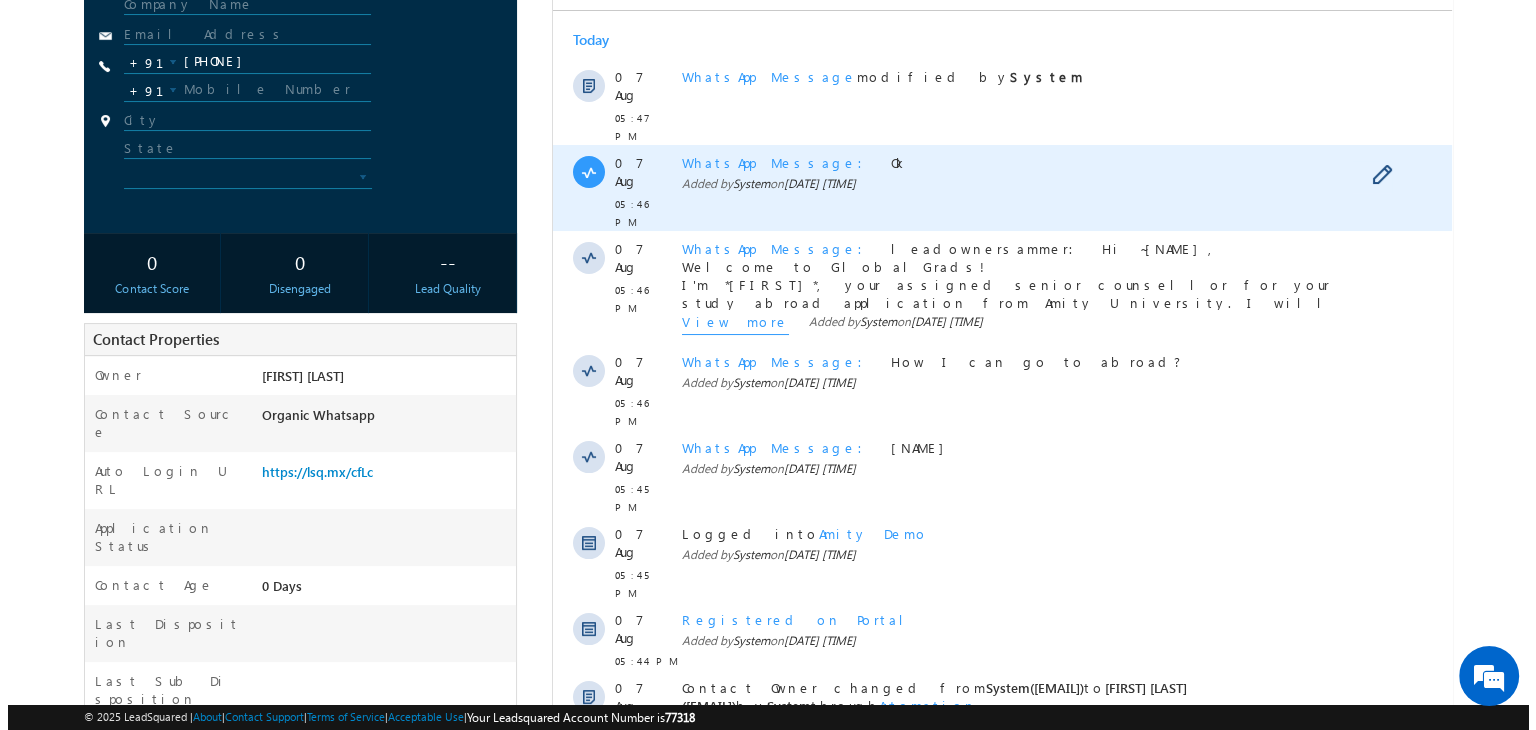 scroll, scrollTop: 0, scrollLeft: 0, axis: both 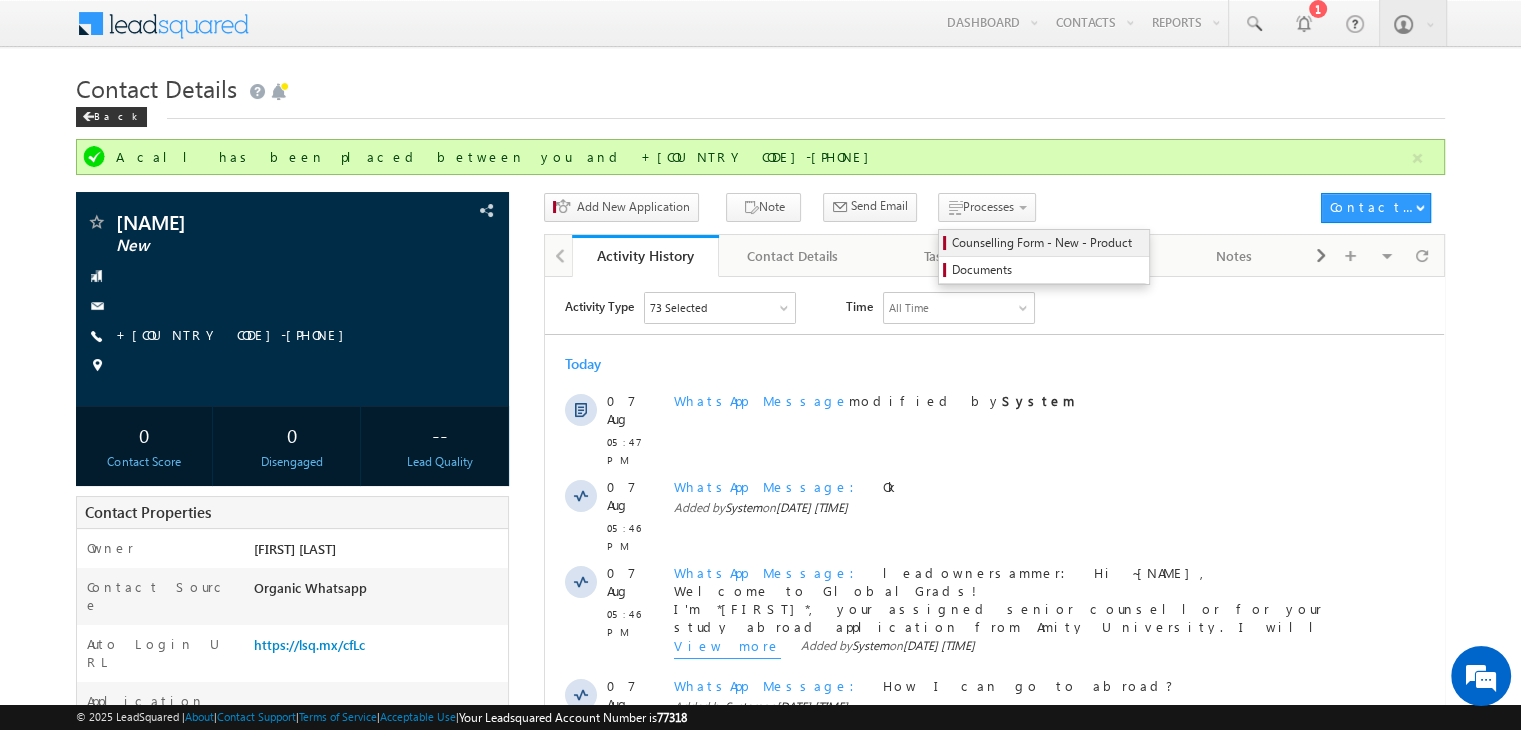click on "Counselling Form - New - Product" at bounding box center [1047, 243] 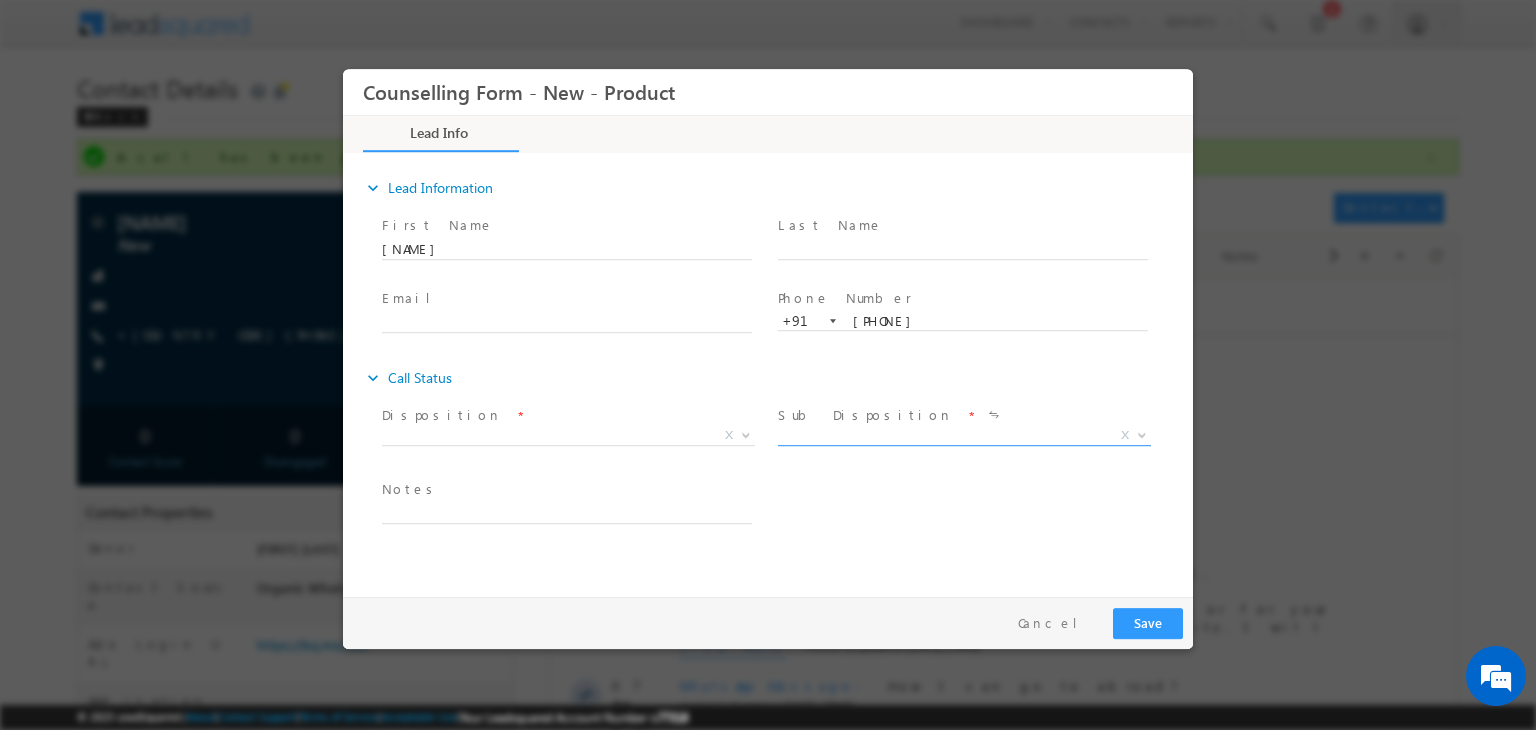 scroll, scrollTop: 0, scrollLeft: 0, axis: both 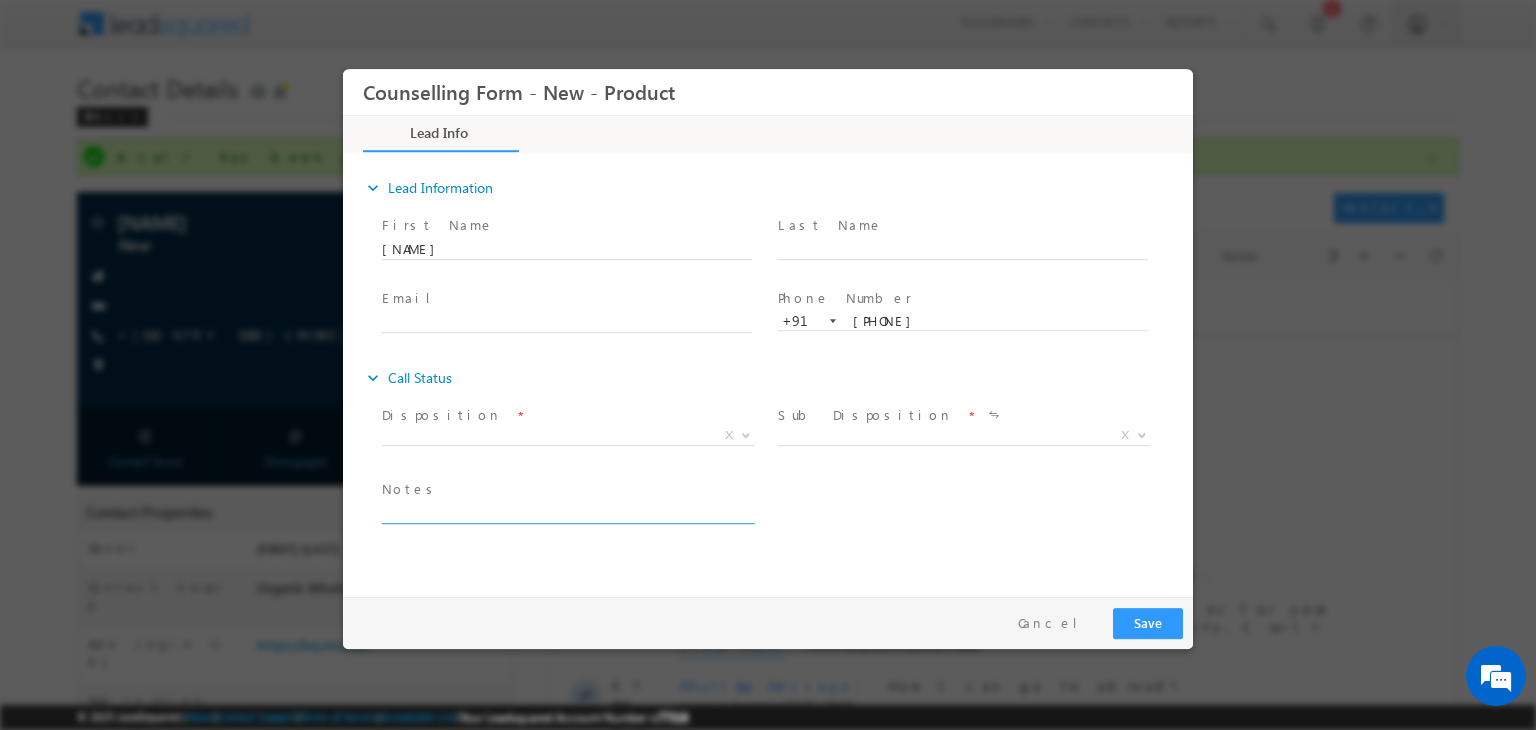 click at bounding box center (567, 512) 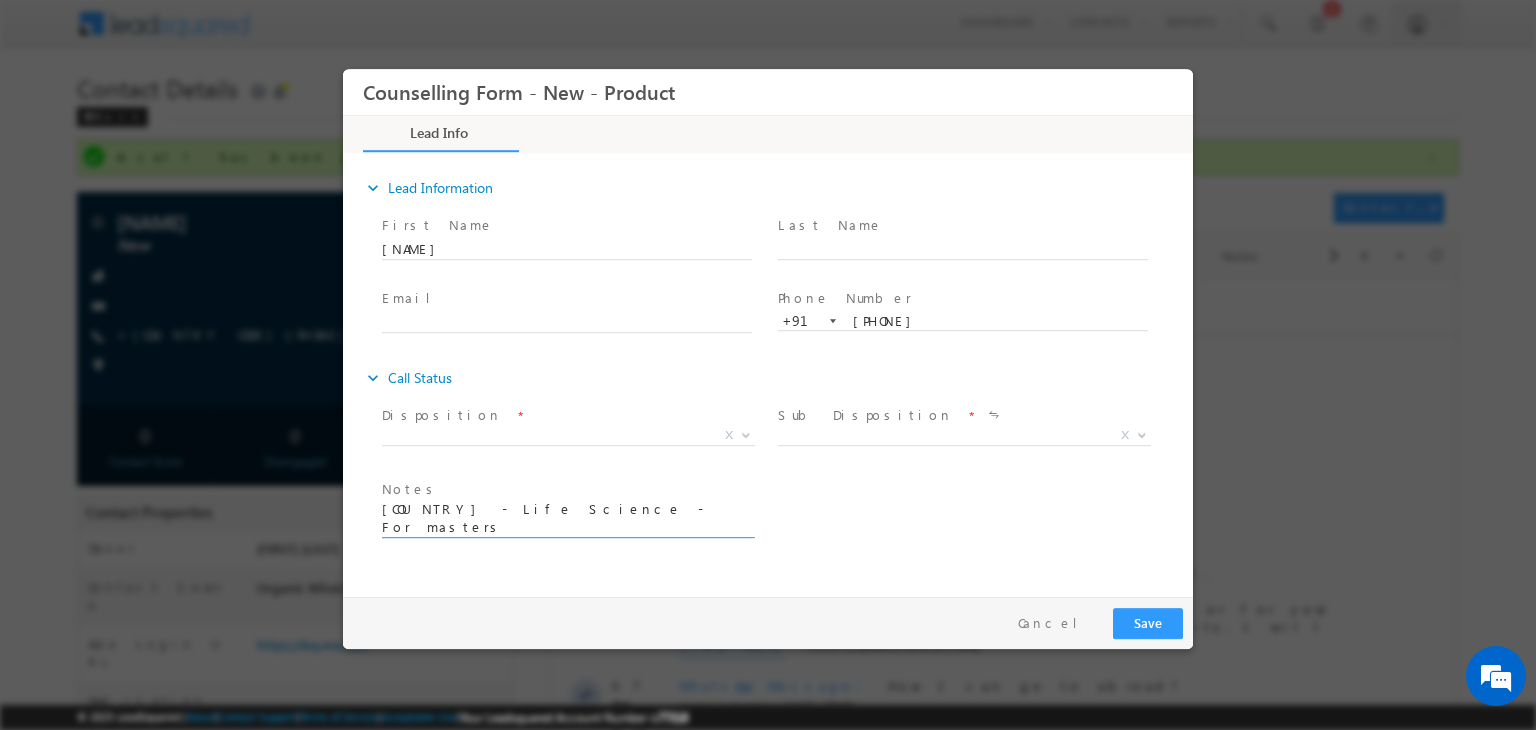 scroll, scrollTop: 3, scrollLeft: 0, axis: vertical 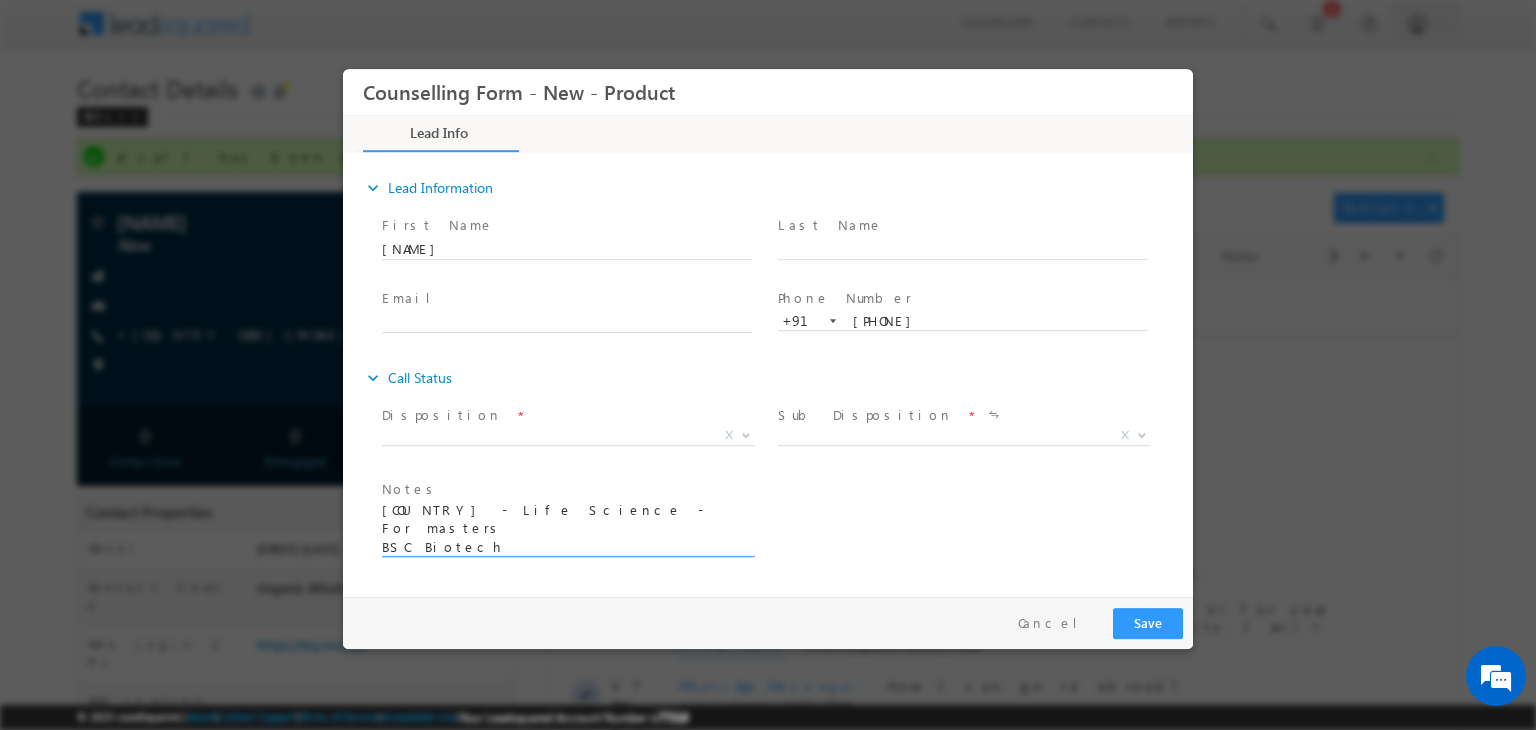 click on "[COUNTRY] - Life Science - For masters
BSC Biotech" at bounding box center (567, 529) 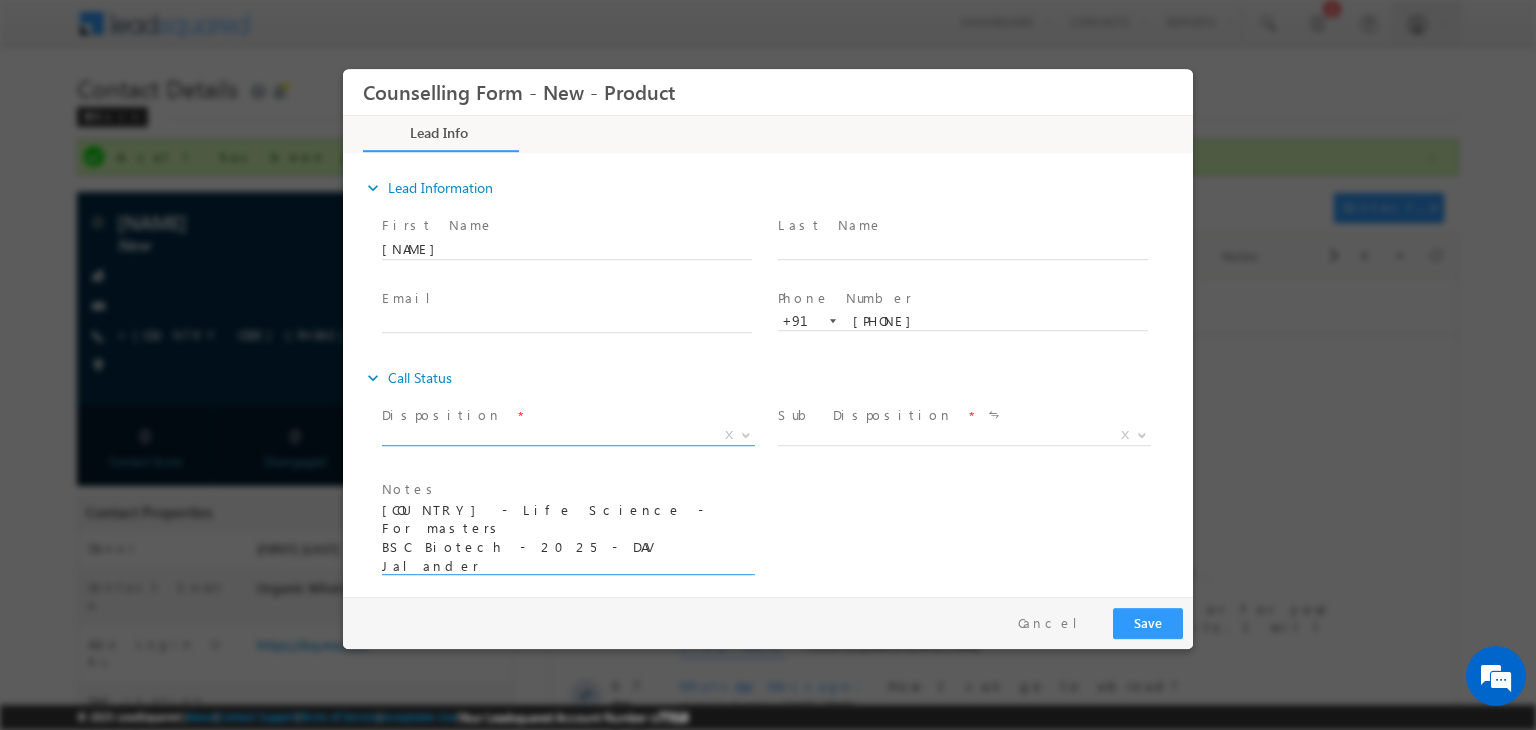 type on "[COUNTRY] - Life Science - For masters
BSC Biotech - 2025 - DAV Jalander" 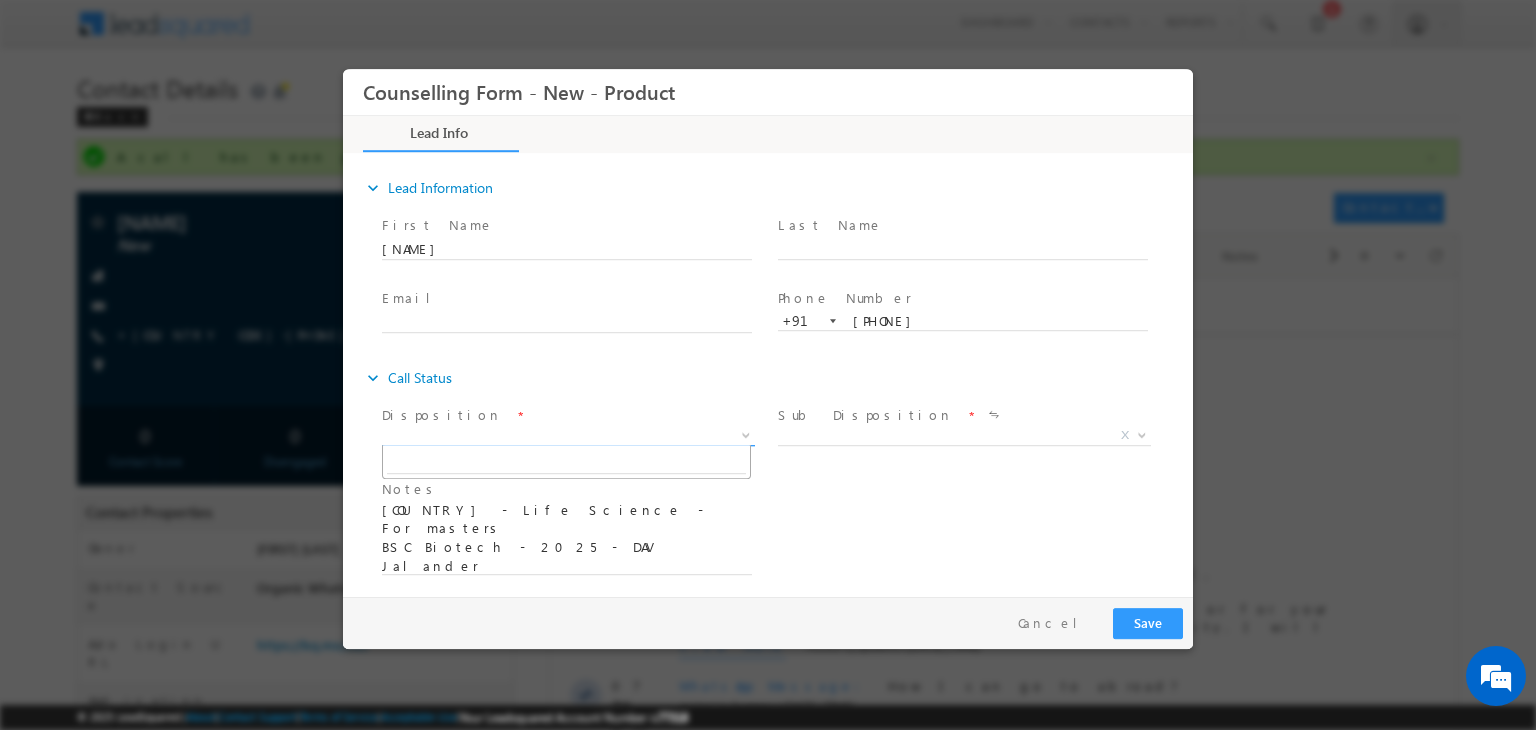 click on "X" at bounding box center (568, 436) 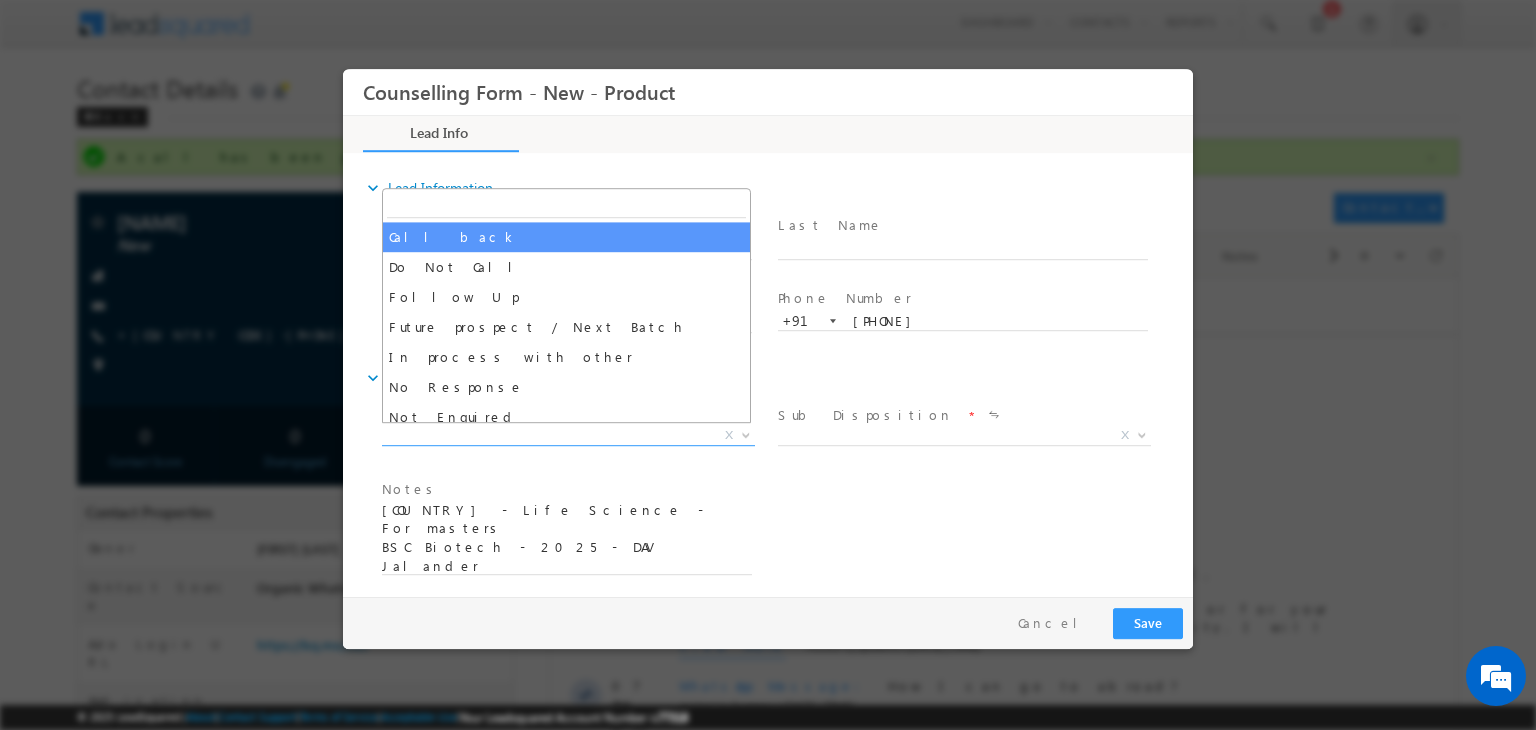 select on "Call back" 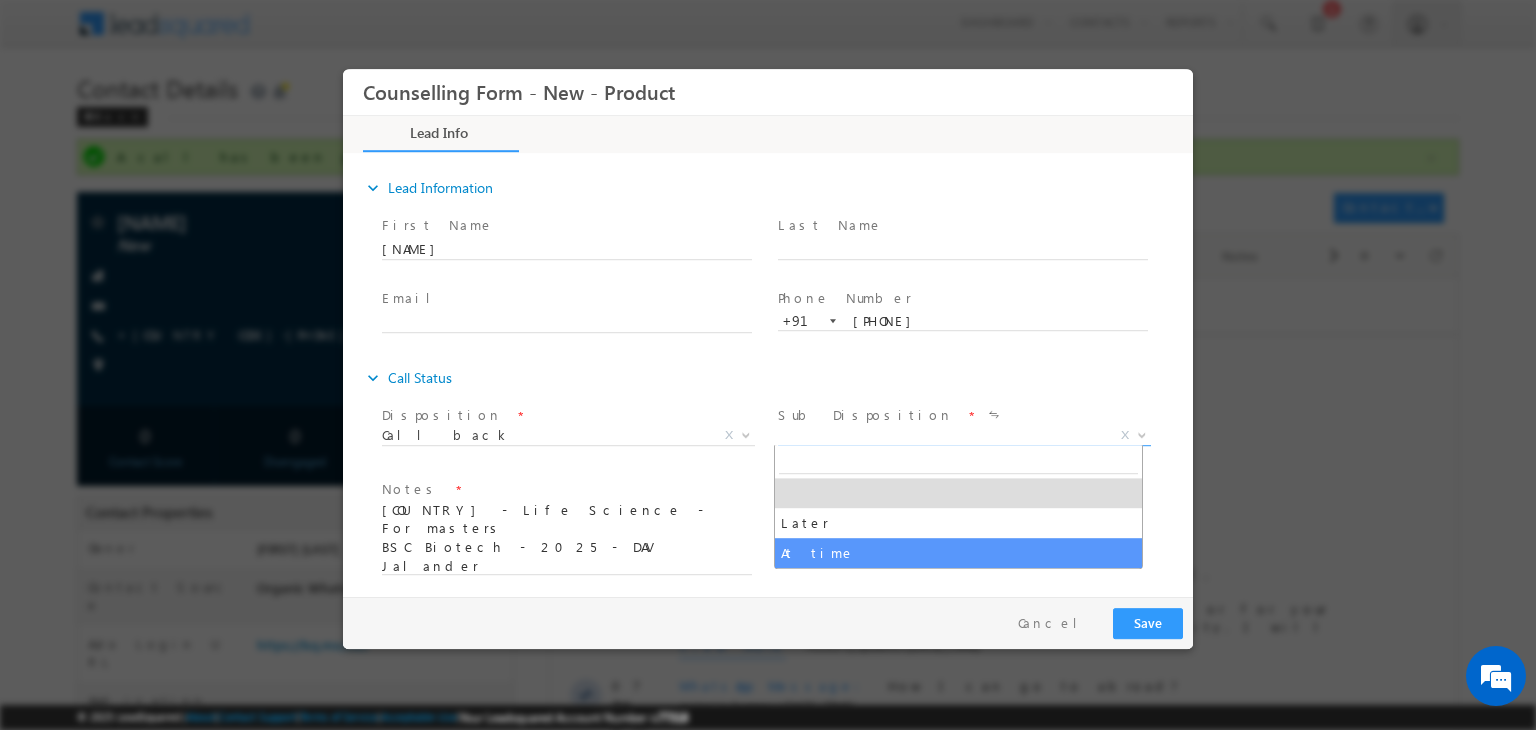 drag, startPoint x: 842, startPoint y: 432, endPoint x: 876, endPoint y: 558, distance: 130.5067 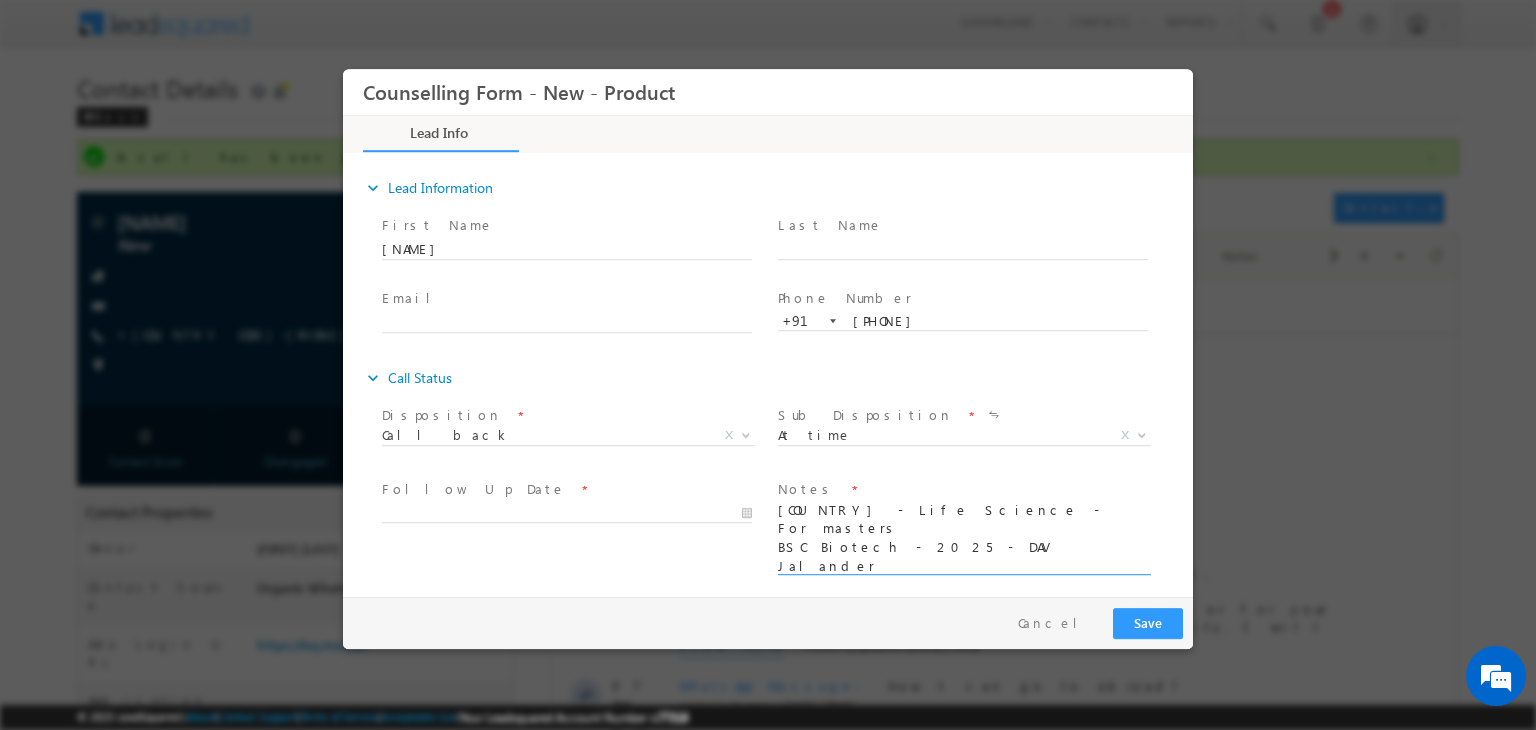 drag, startPoint x: 876, startPoint y: 558, endPoint x: 771, endPoint y: 524, distance: 110.36757 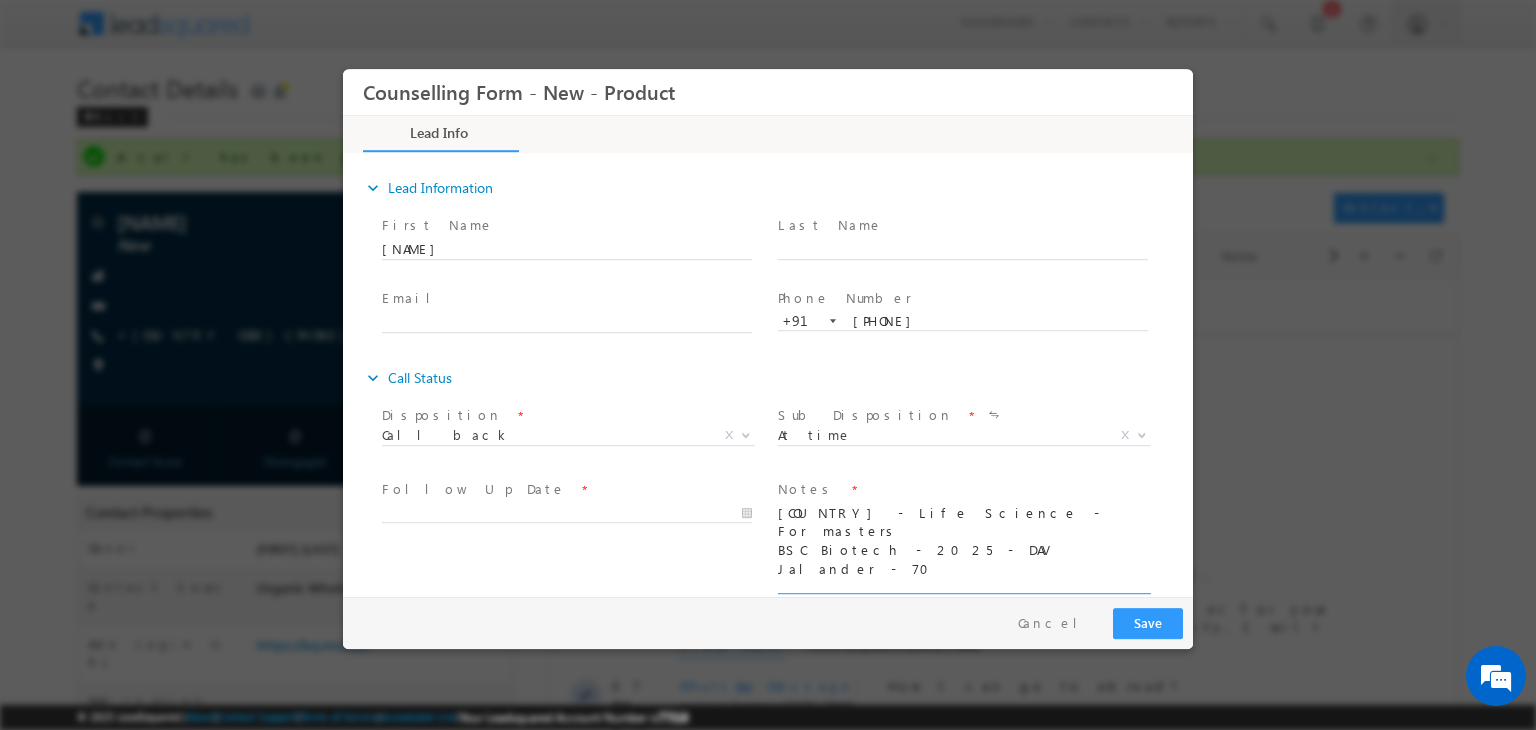 click on "[COUNTRY] - Life Science - For masters
BSC Biotech - 2025 - DAV Jalander - 70" at bounding box center (963, 547) 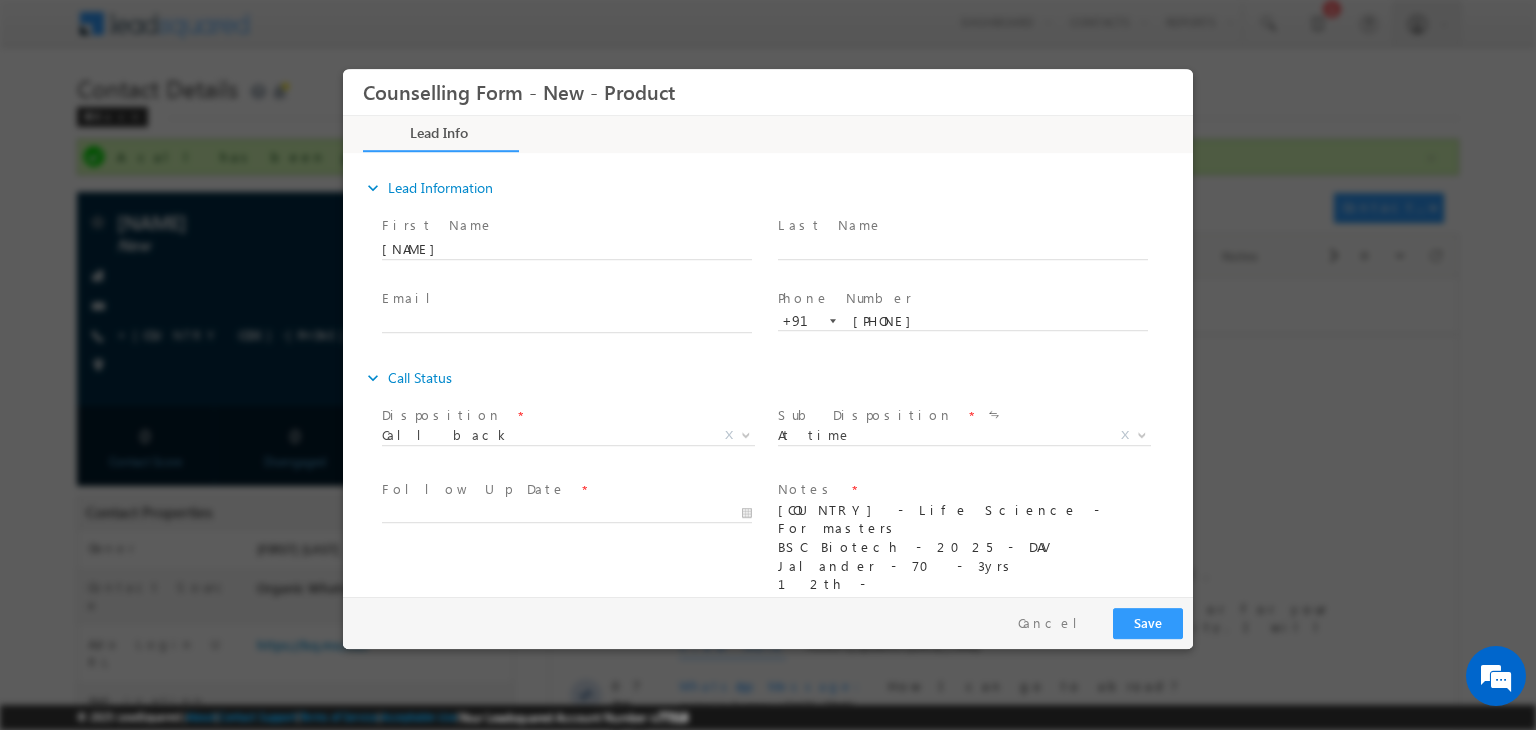 click on "[COUNTRY] - Life Science - For masters
BSC Biotech - 2025 - DAV Jalander - 70 - 3yrs
12th -
10th -" at bounding box center (963, 551) 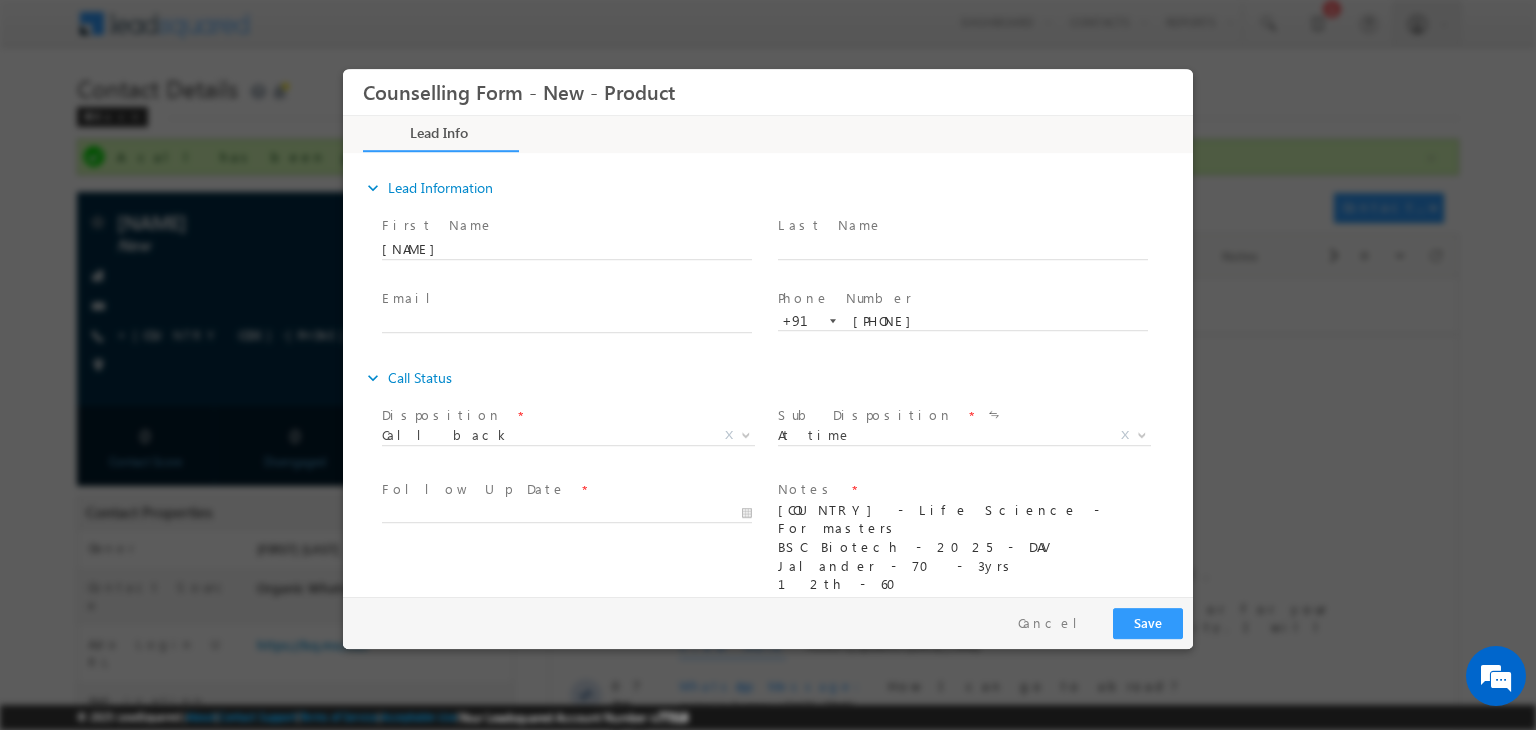 click on "[COUNTRY] - Life Science - For masters
BSC Biotech - 2025 - DAV Jalander - 70 - 3yrs
12th - 60
10th - 60" at bounding box center (963, 551) 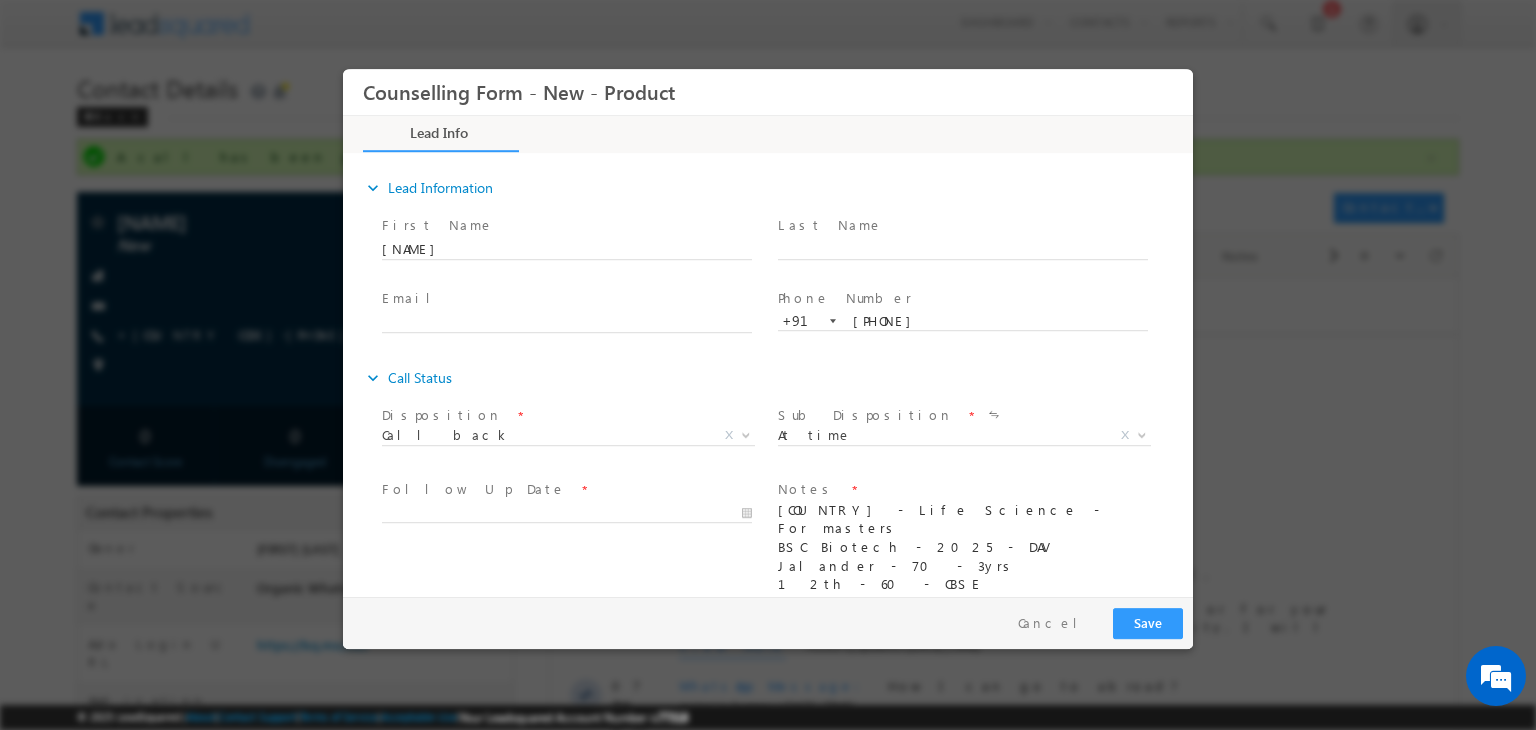 click on "[COUNTRY] - Life Science - For masters
BSC Biotech - 2025 - DAV Jalander - 70 - 3yrs
12th - 60 - CBSE
10th - 60 -" at bounding box center (963, 551) 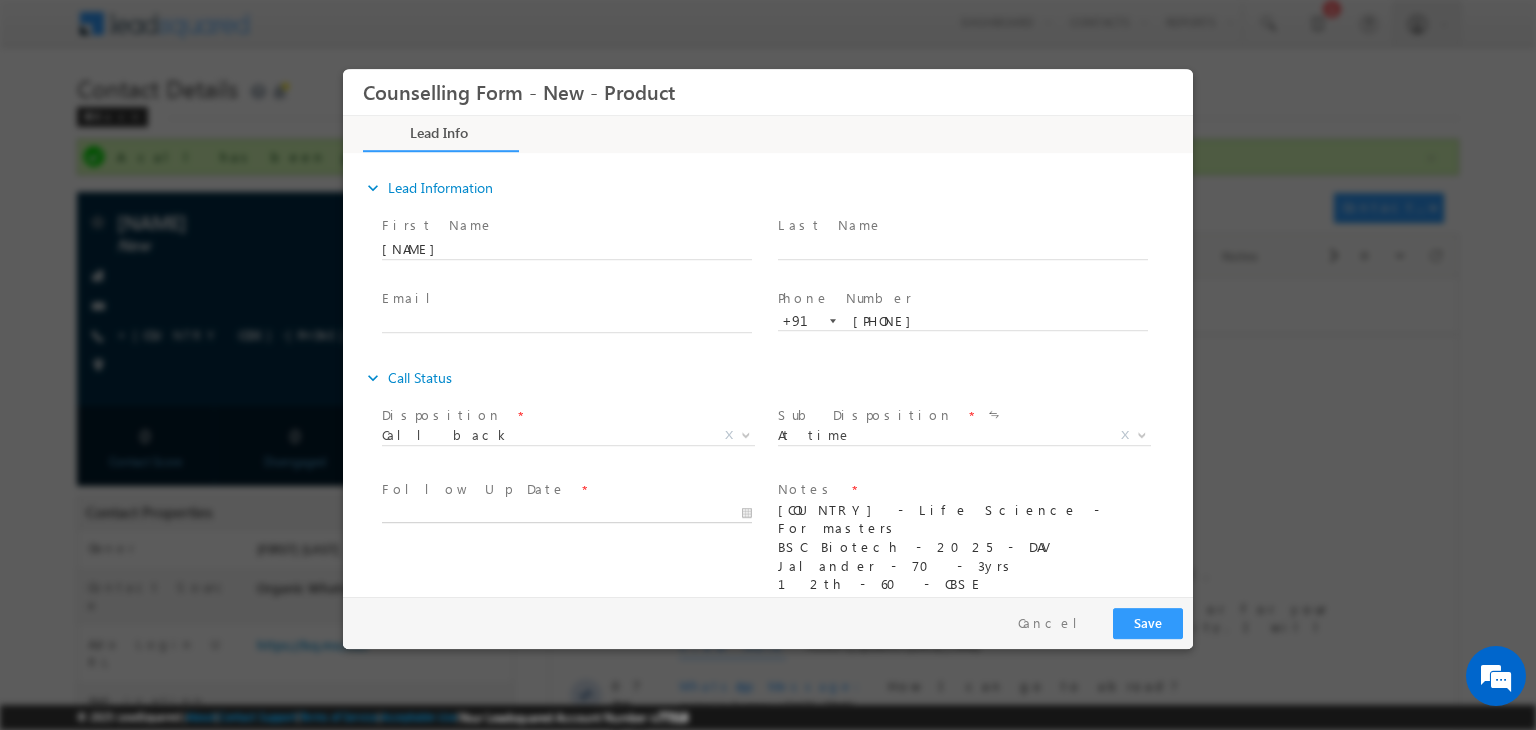 click at bounding box center (567, 514) 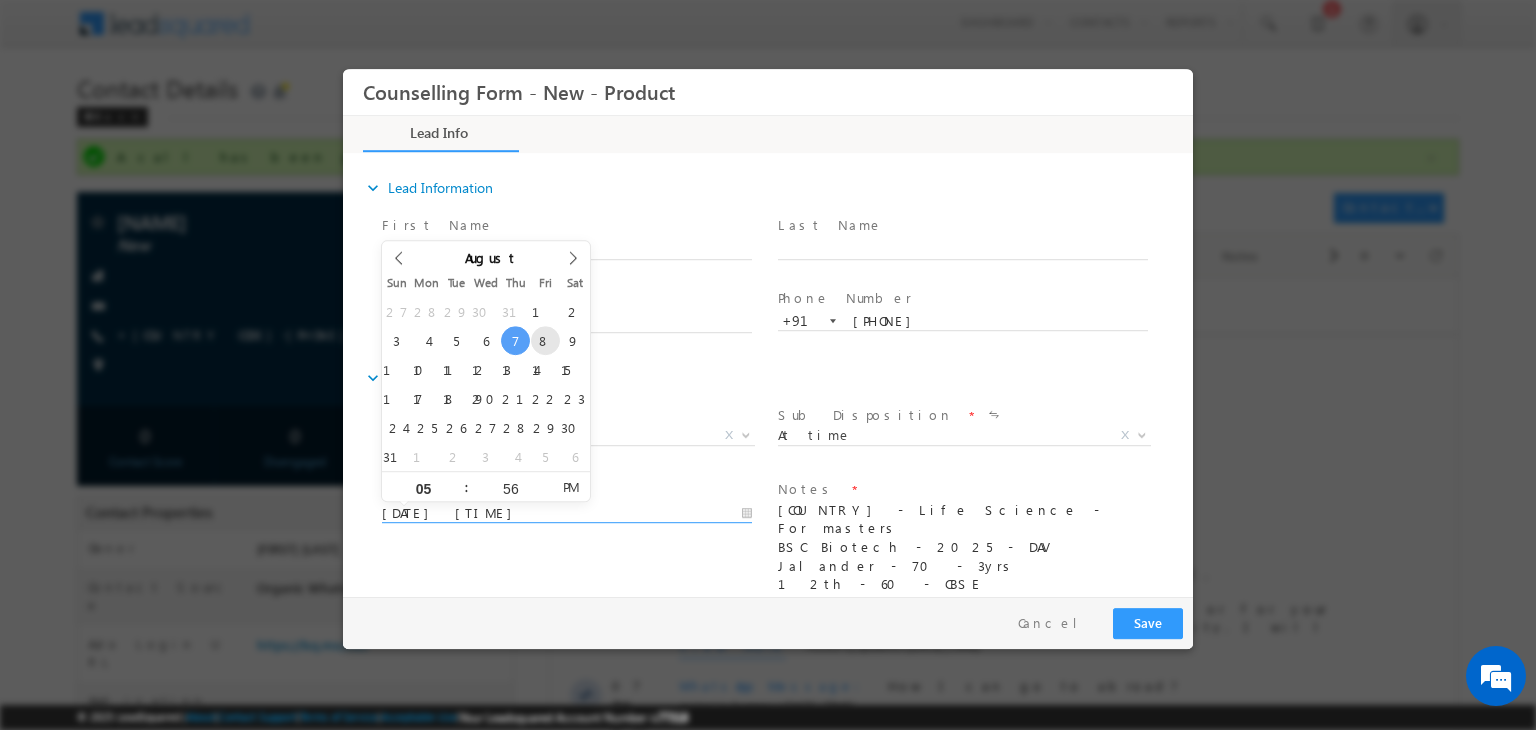 type on "[DATE] [TIME]" 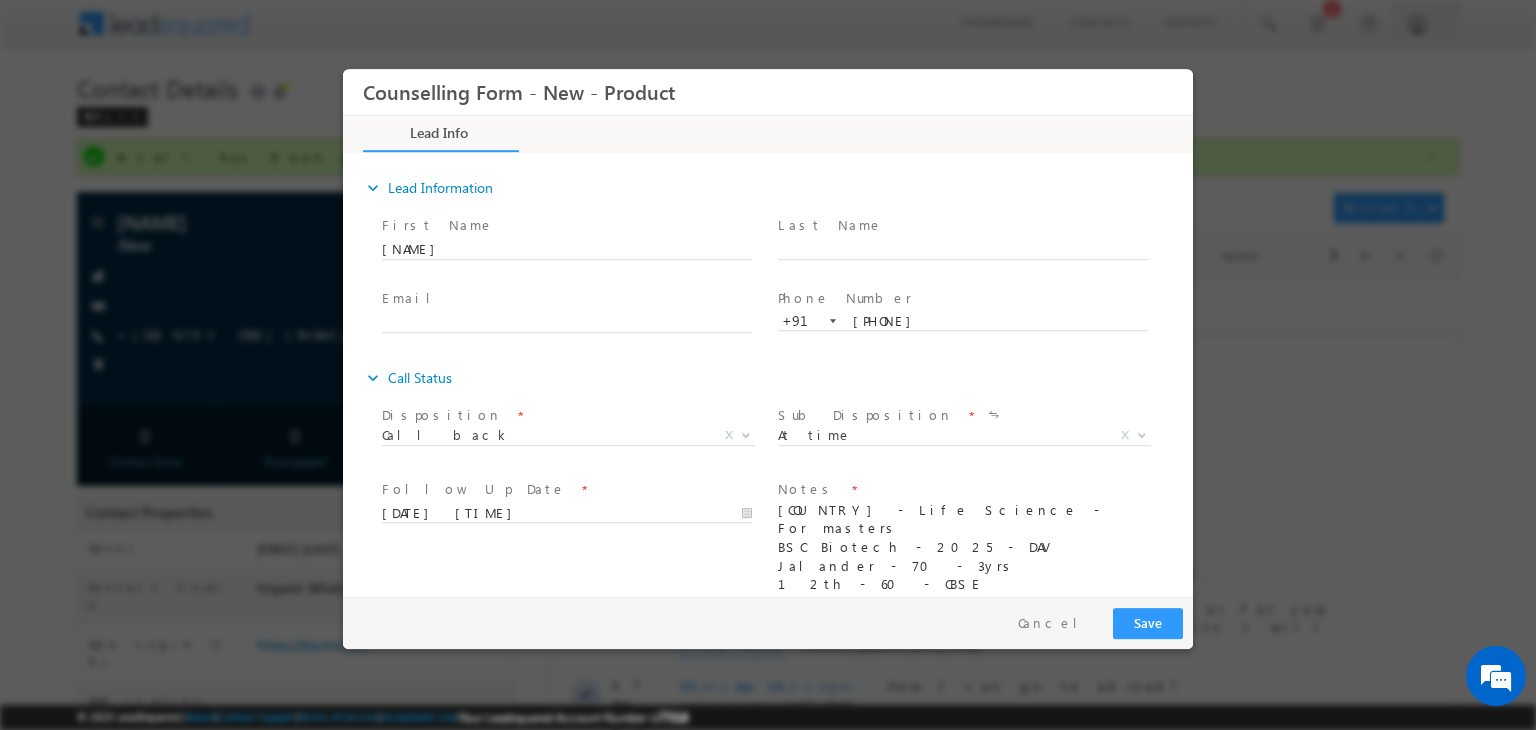 click at bounding box center [566, 533] 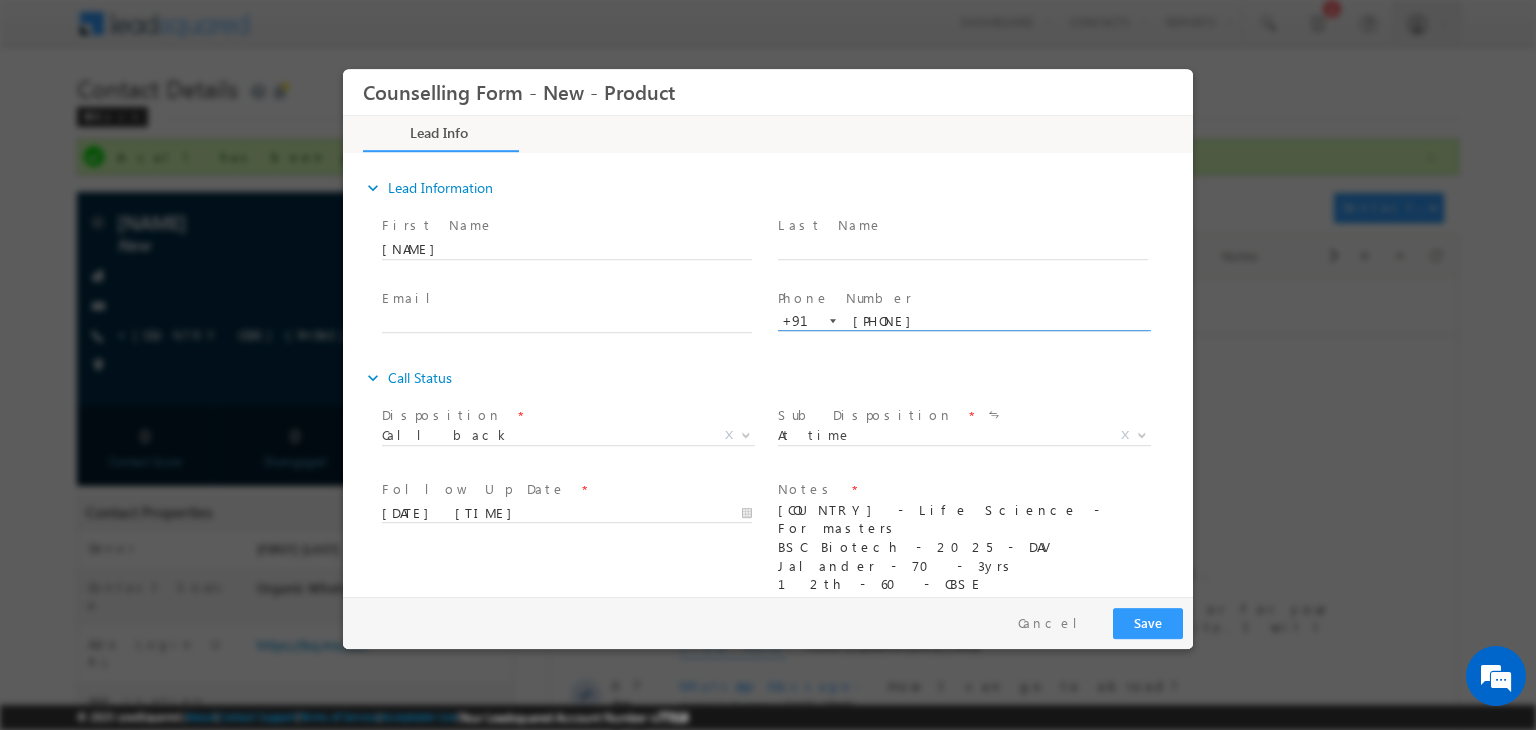 click on "[PHONE]" at bounding box center (963, 322) 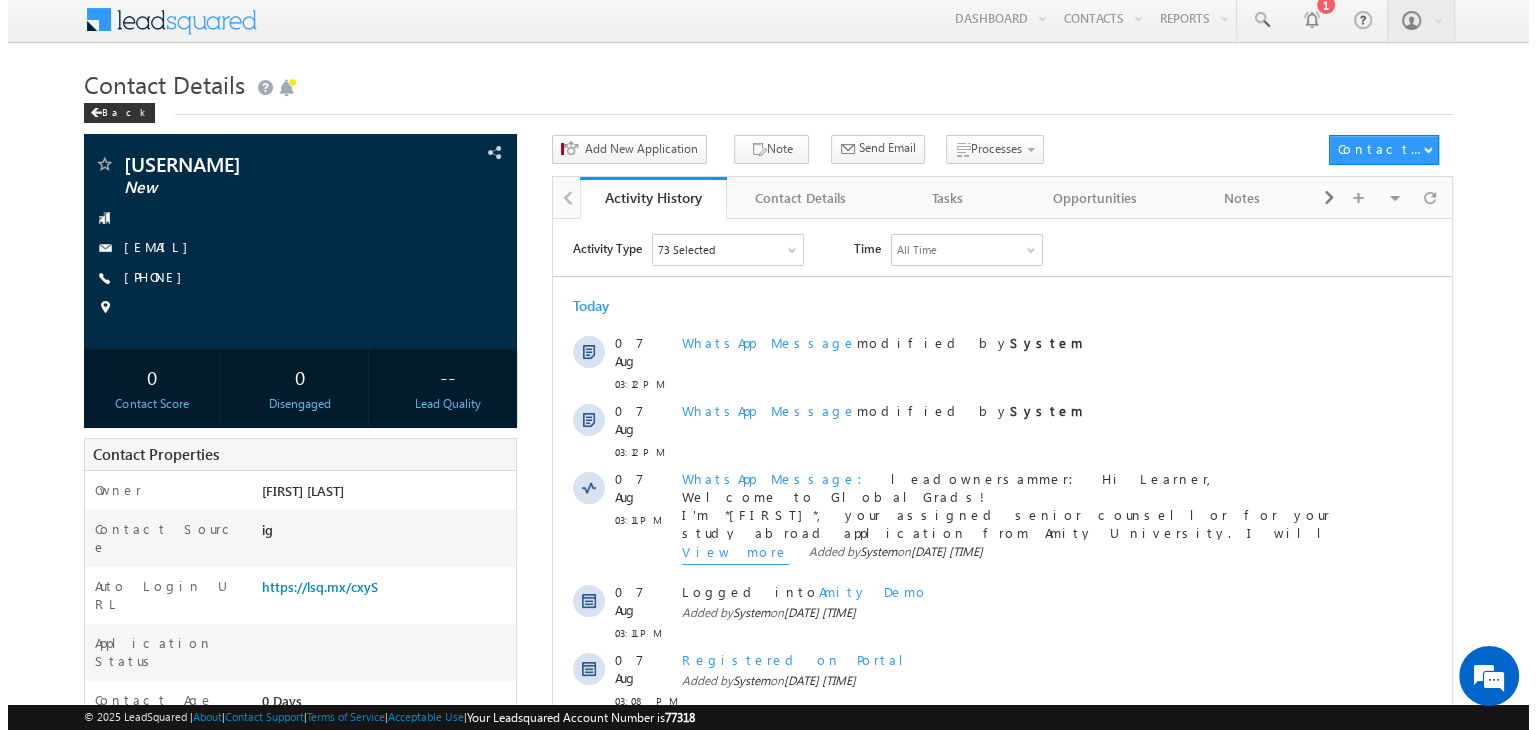 scroll, scrollTop: 353, scrollLeft: 0, axis: vertical 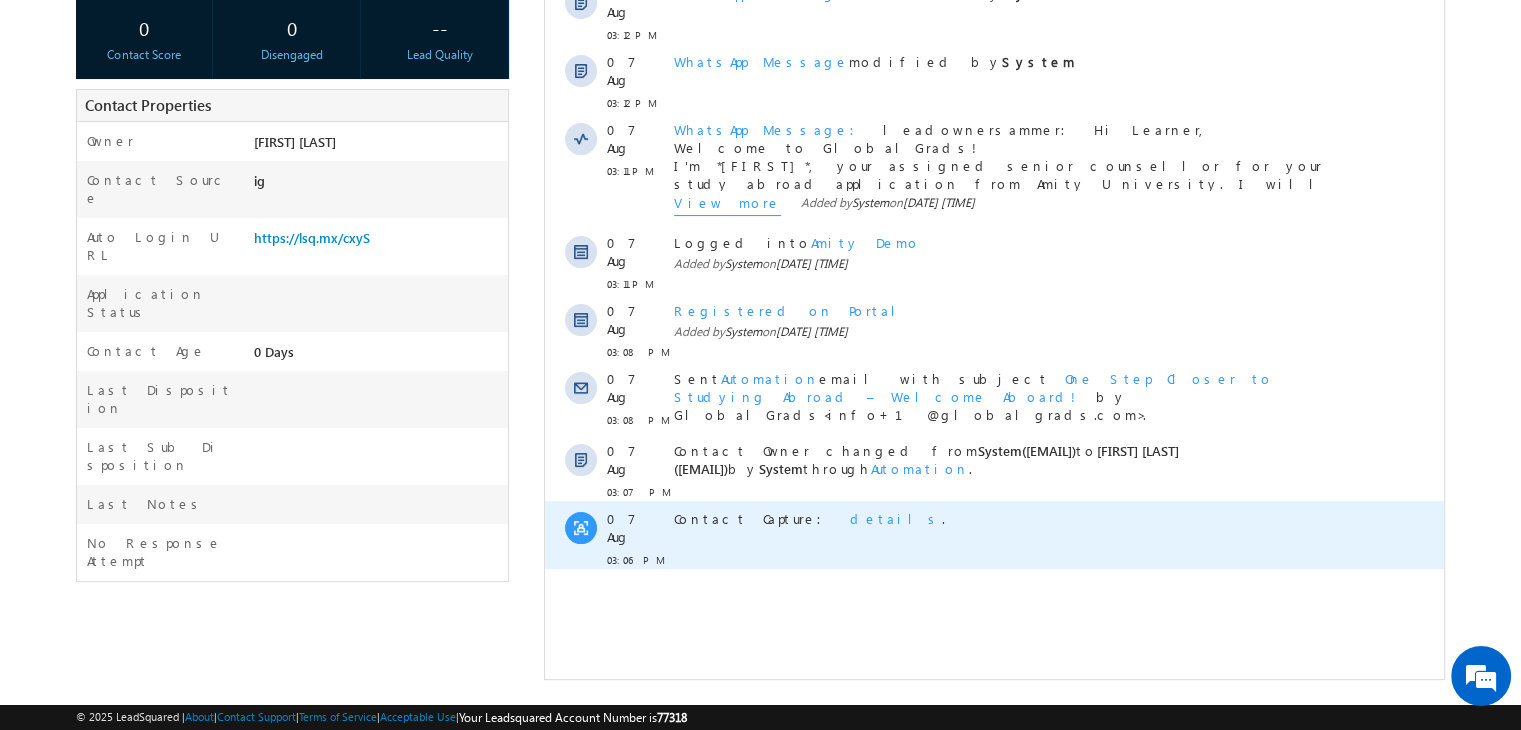 click on "details" at bounding box center [896, 518] 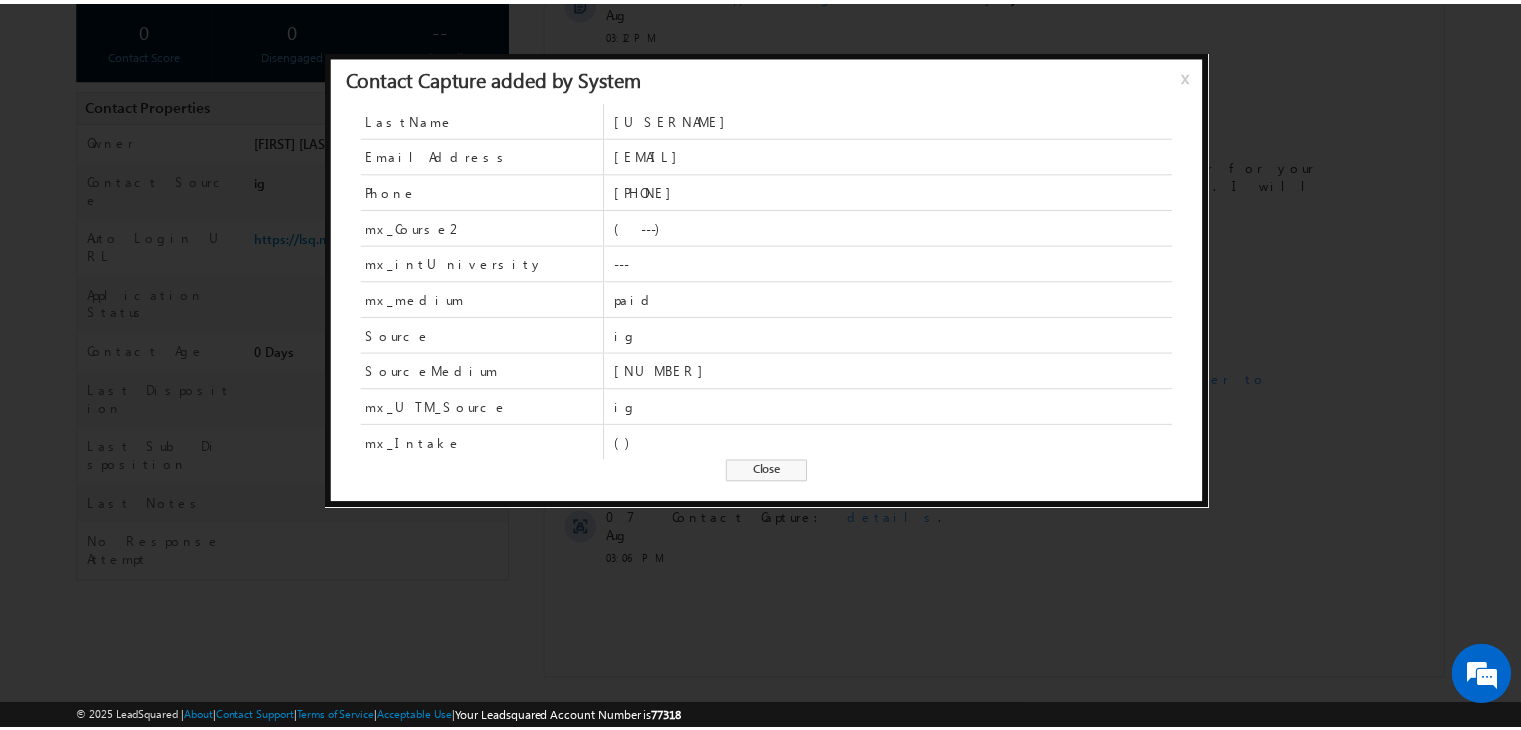 scroll, scrollTop: 0, scrollLeft: 0, axis: both 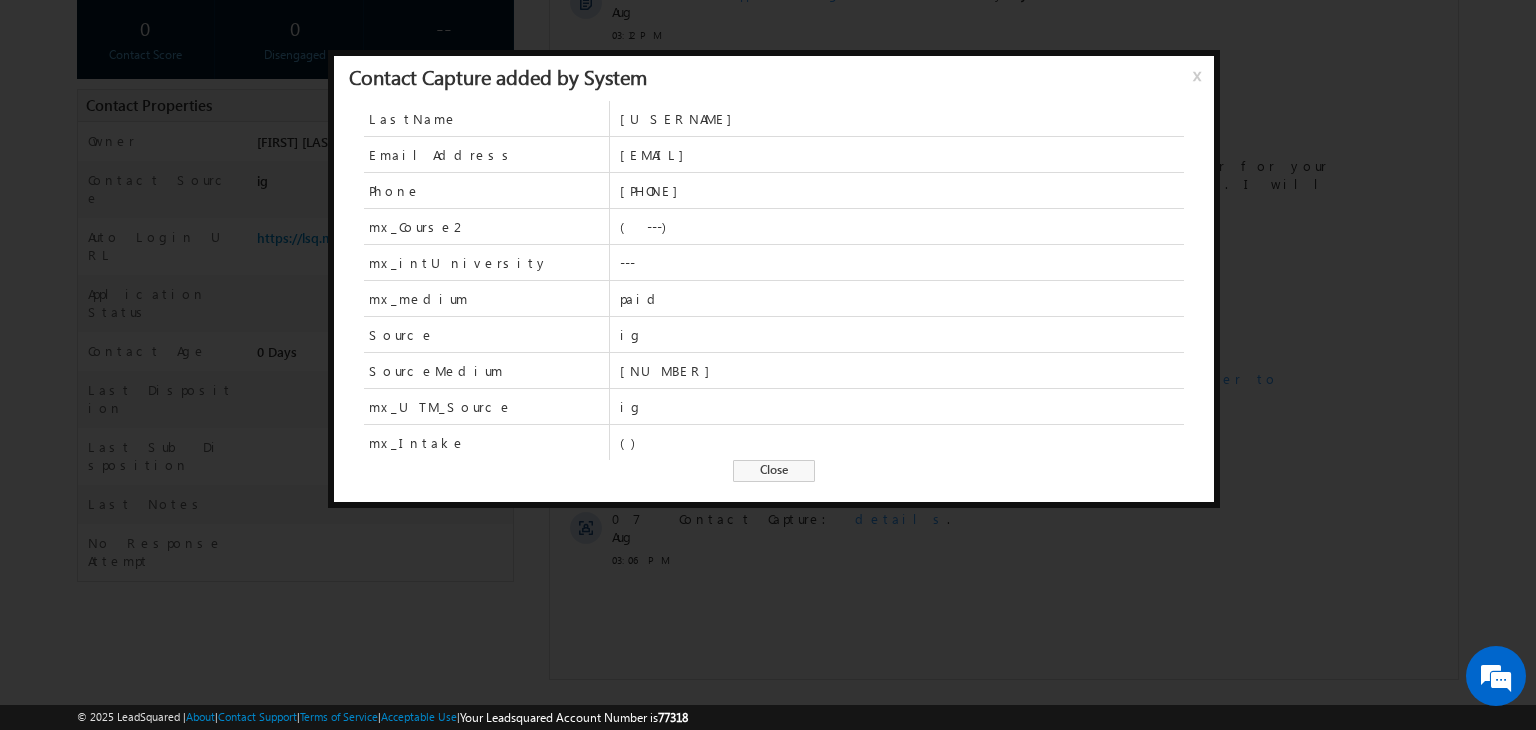 click on "Close" at bounding box center (774, 471) 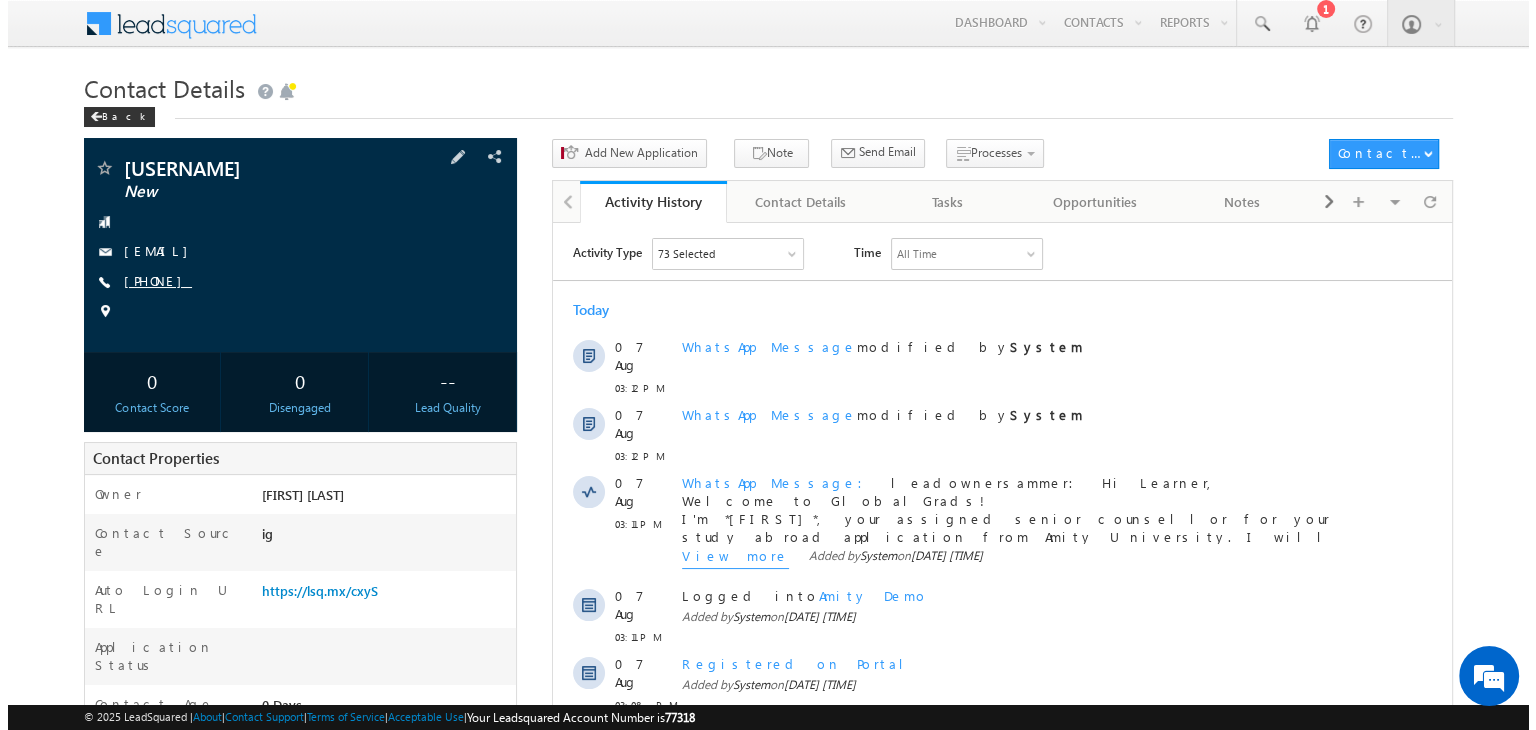 scroll, scrollTop: 0, scrollLeft: 0, axis: both 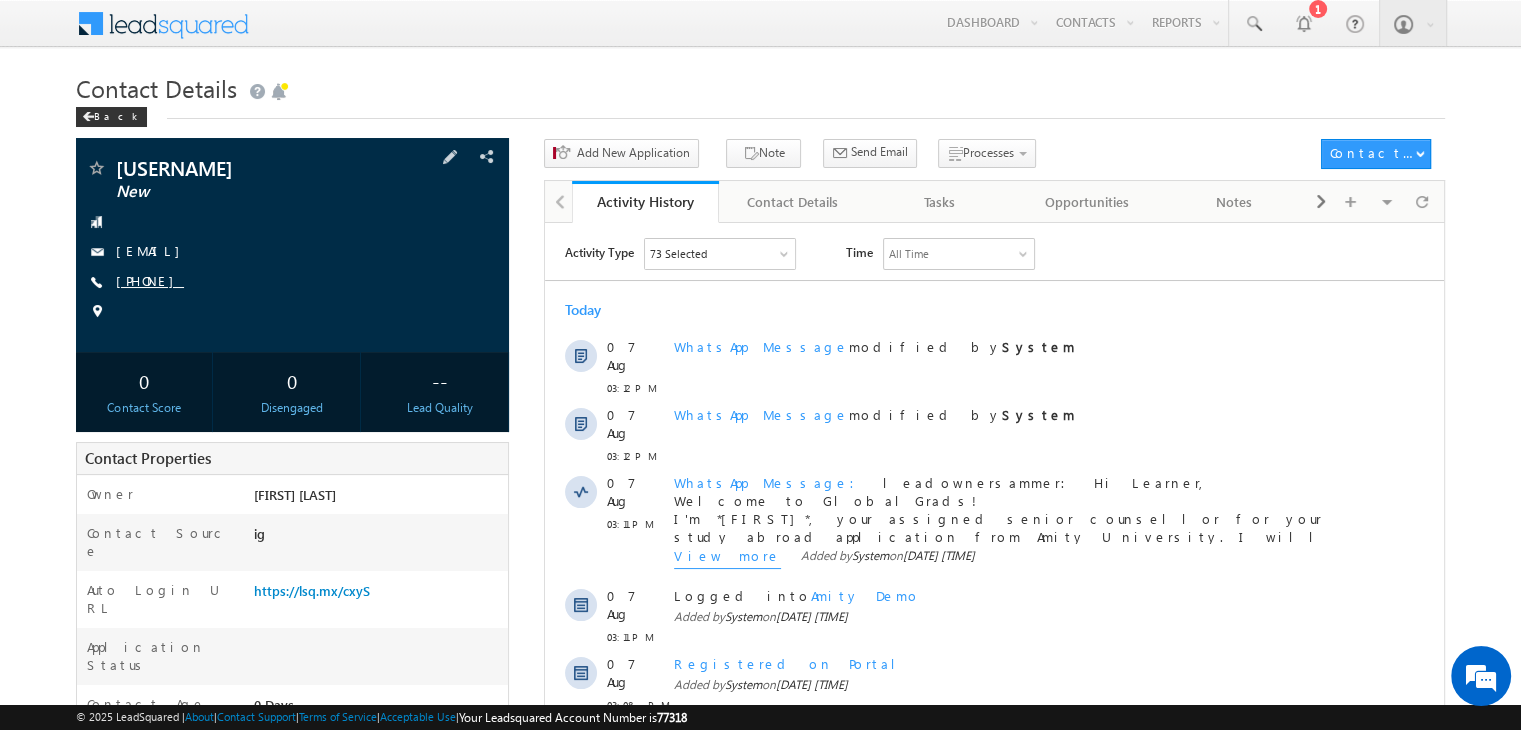 click on "+91-7860327453" at bounding box center [150, 280] 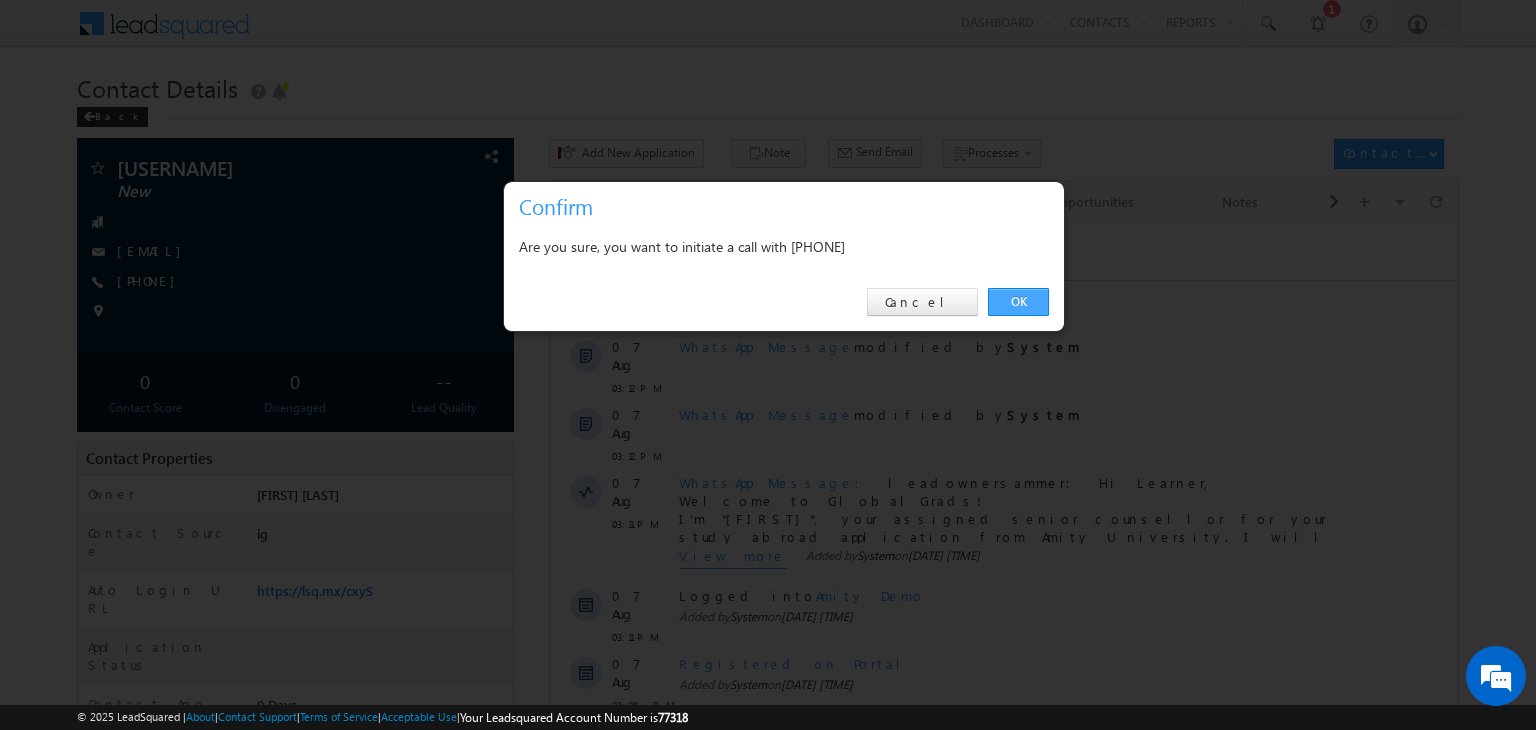 click on "OK" at bounding box center [1018, 302] 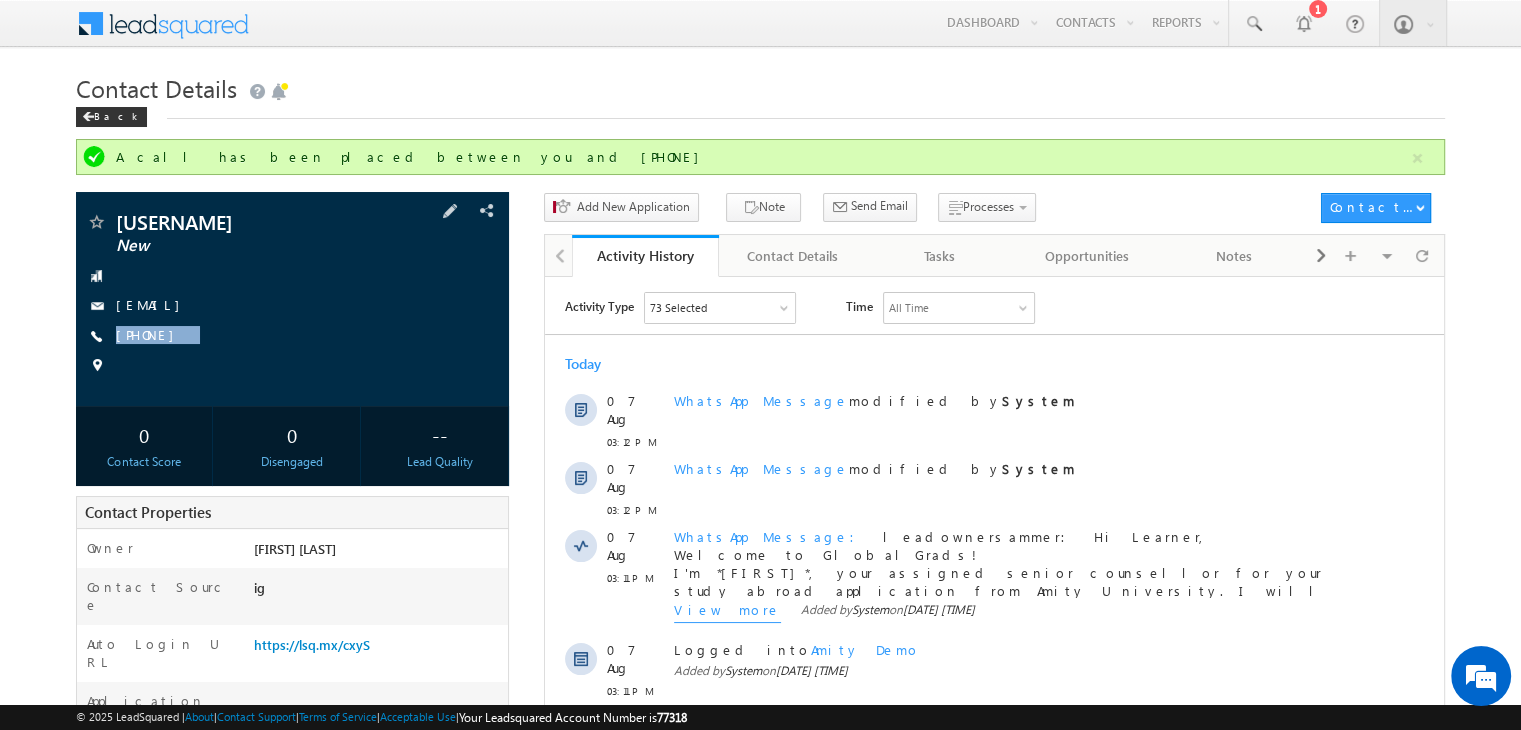 copy on "+91-7860327453" 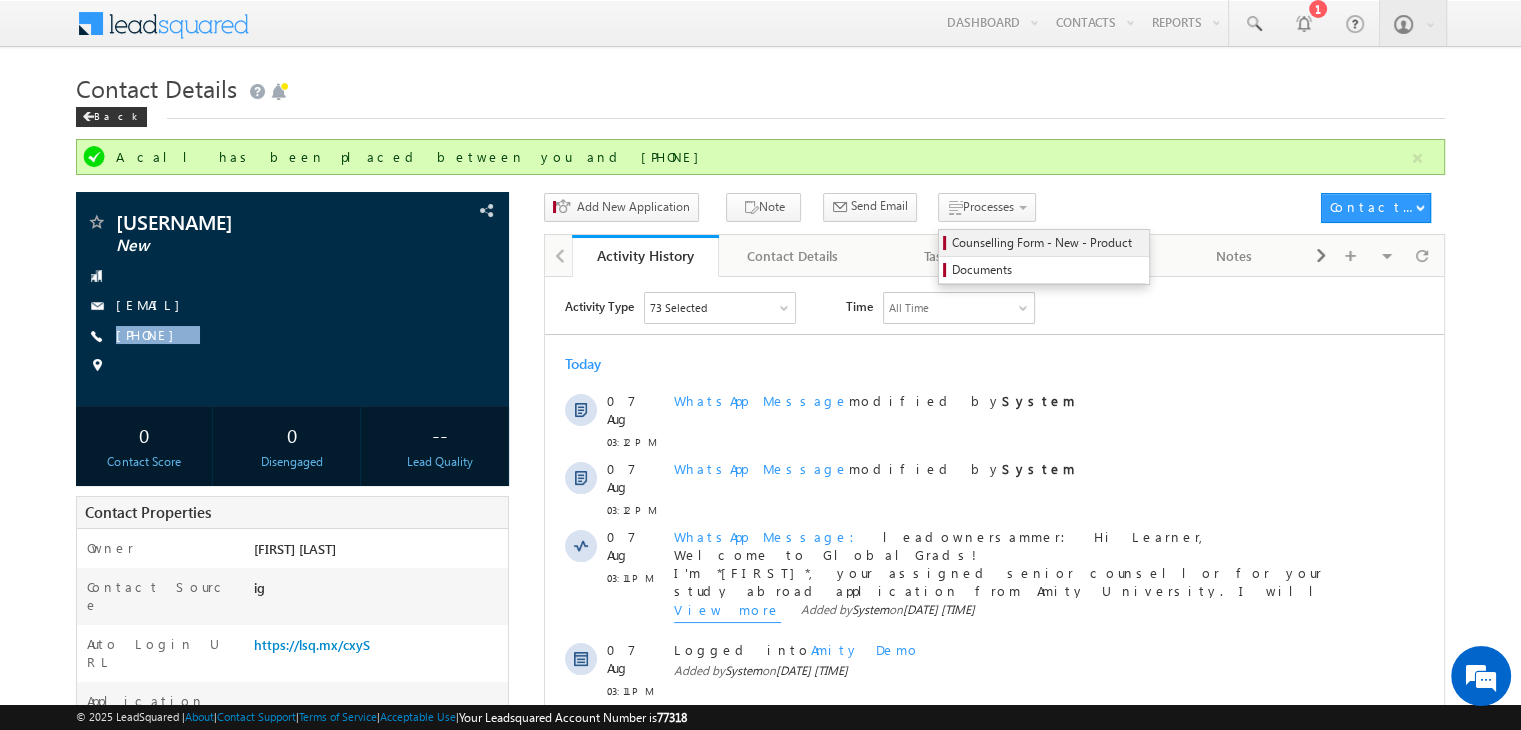 click on "Counselling Form - New - Product" at bounding box center [1047, 243] 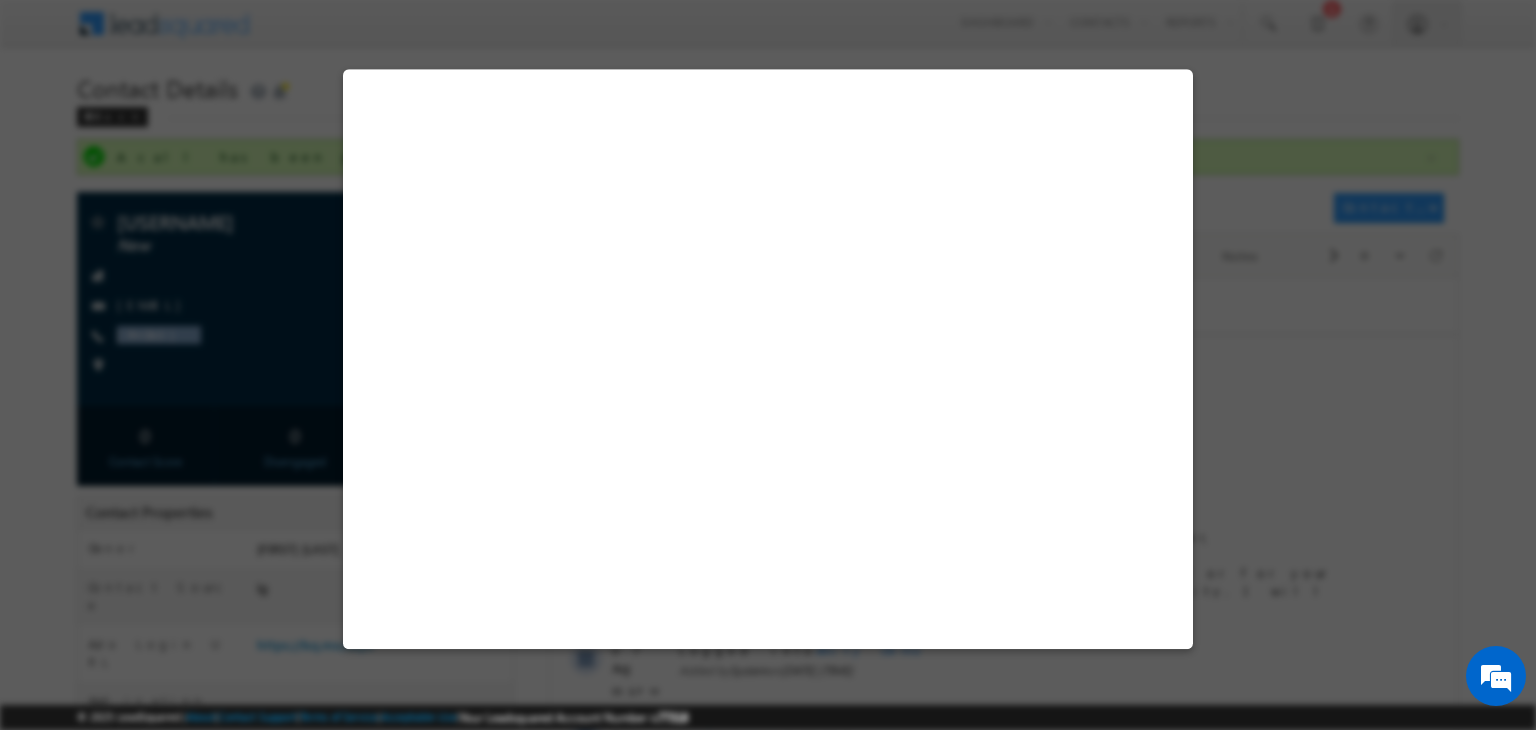 select on "New" 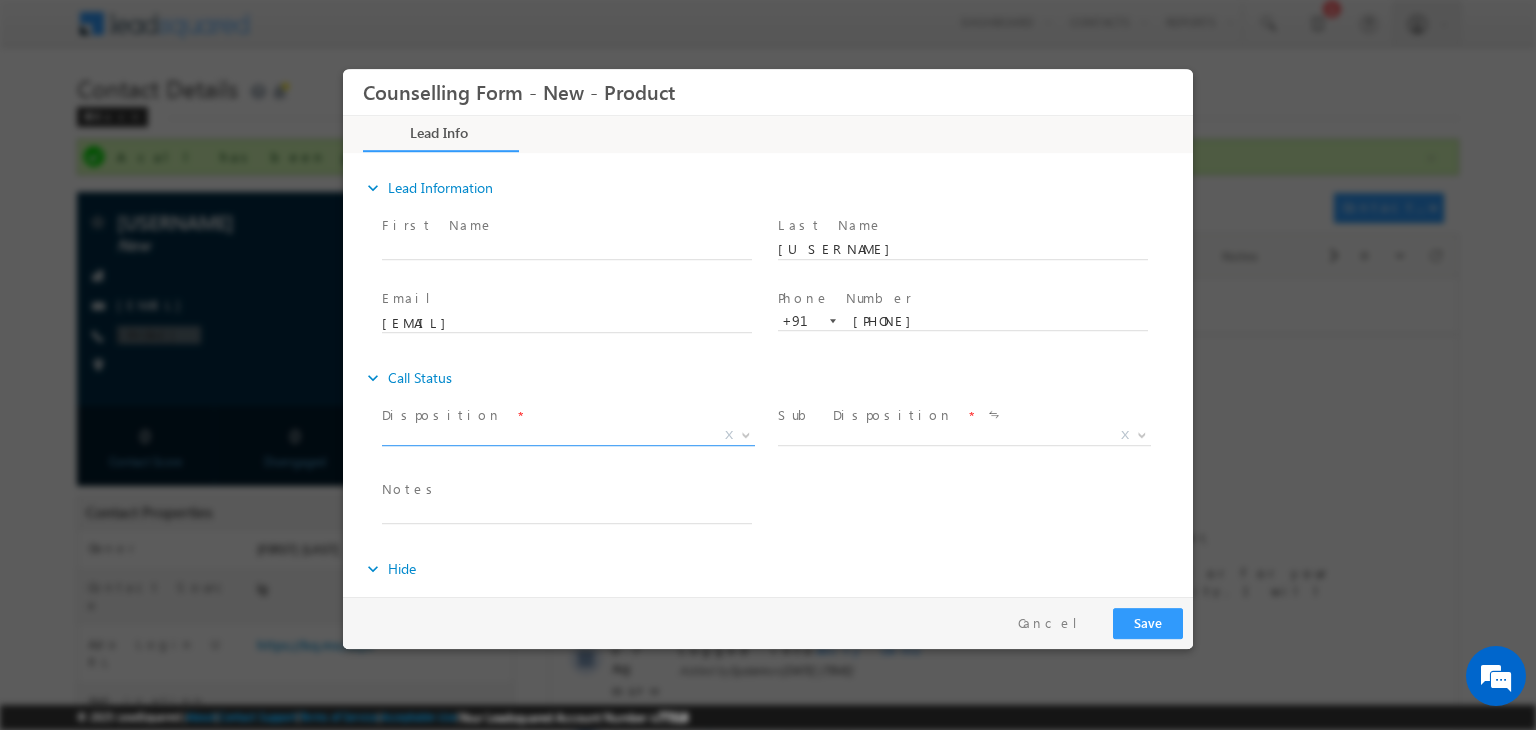 click on "X" at bounding box center (568, 436) 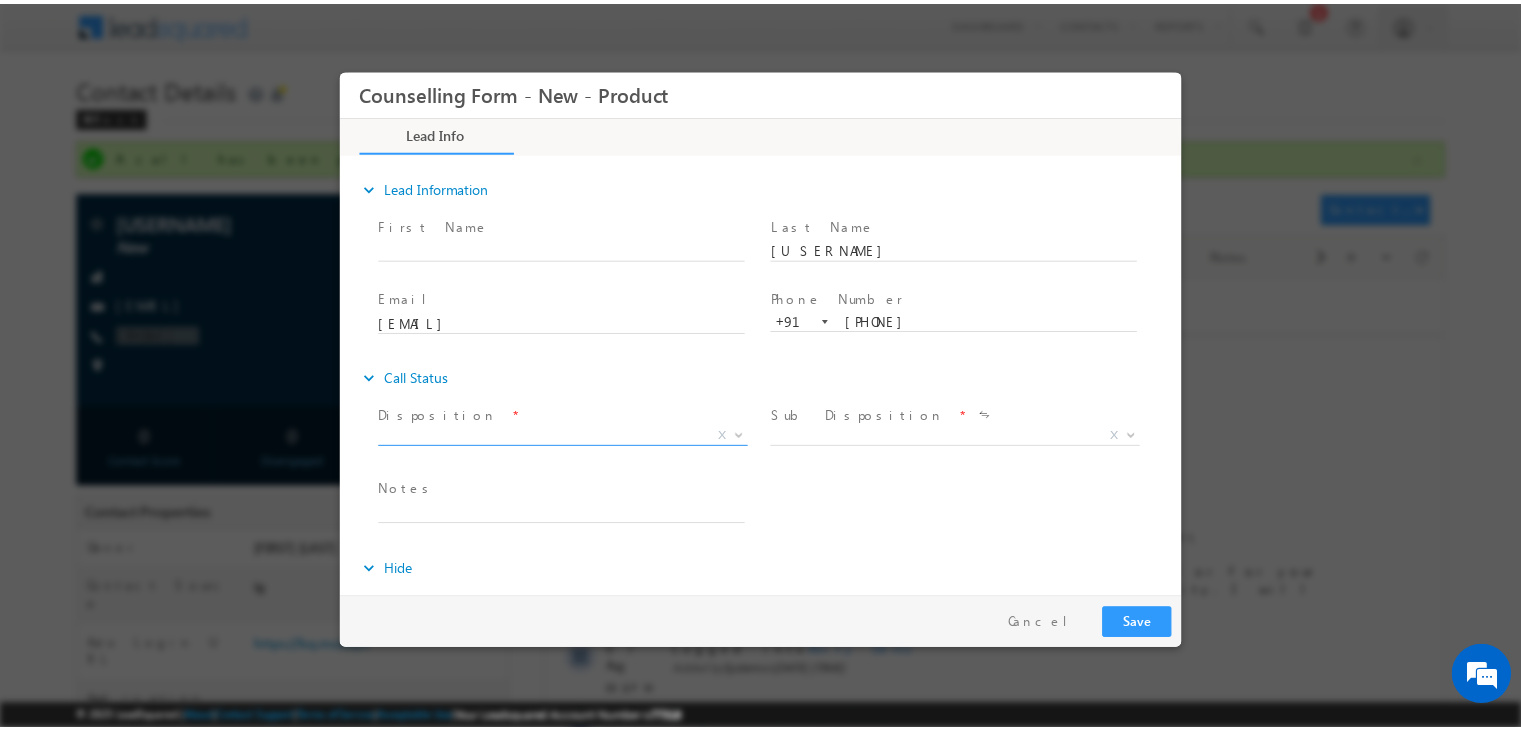 scroll, scrollTop: 0, scrollLeft: 0, axis: both 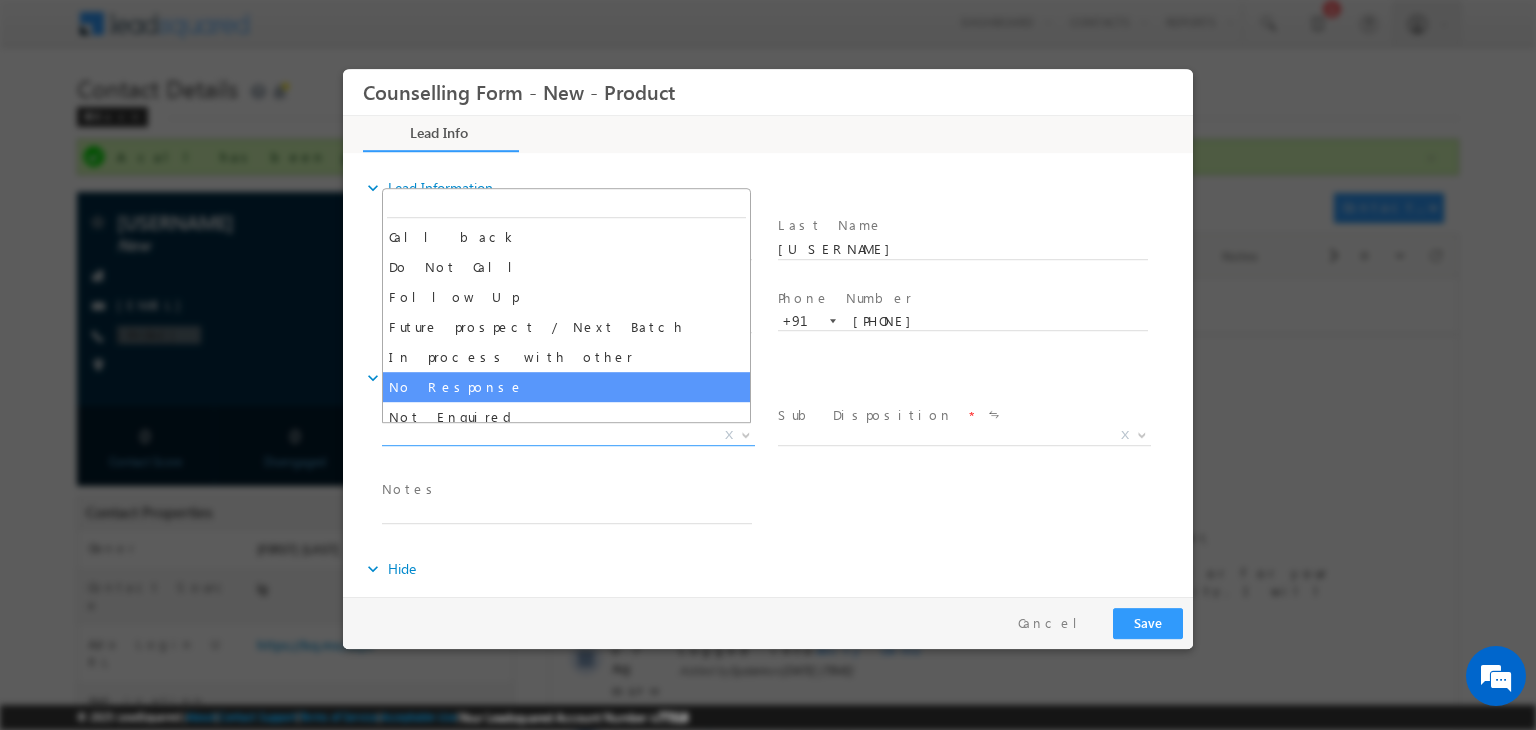 select on "No Response" 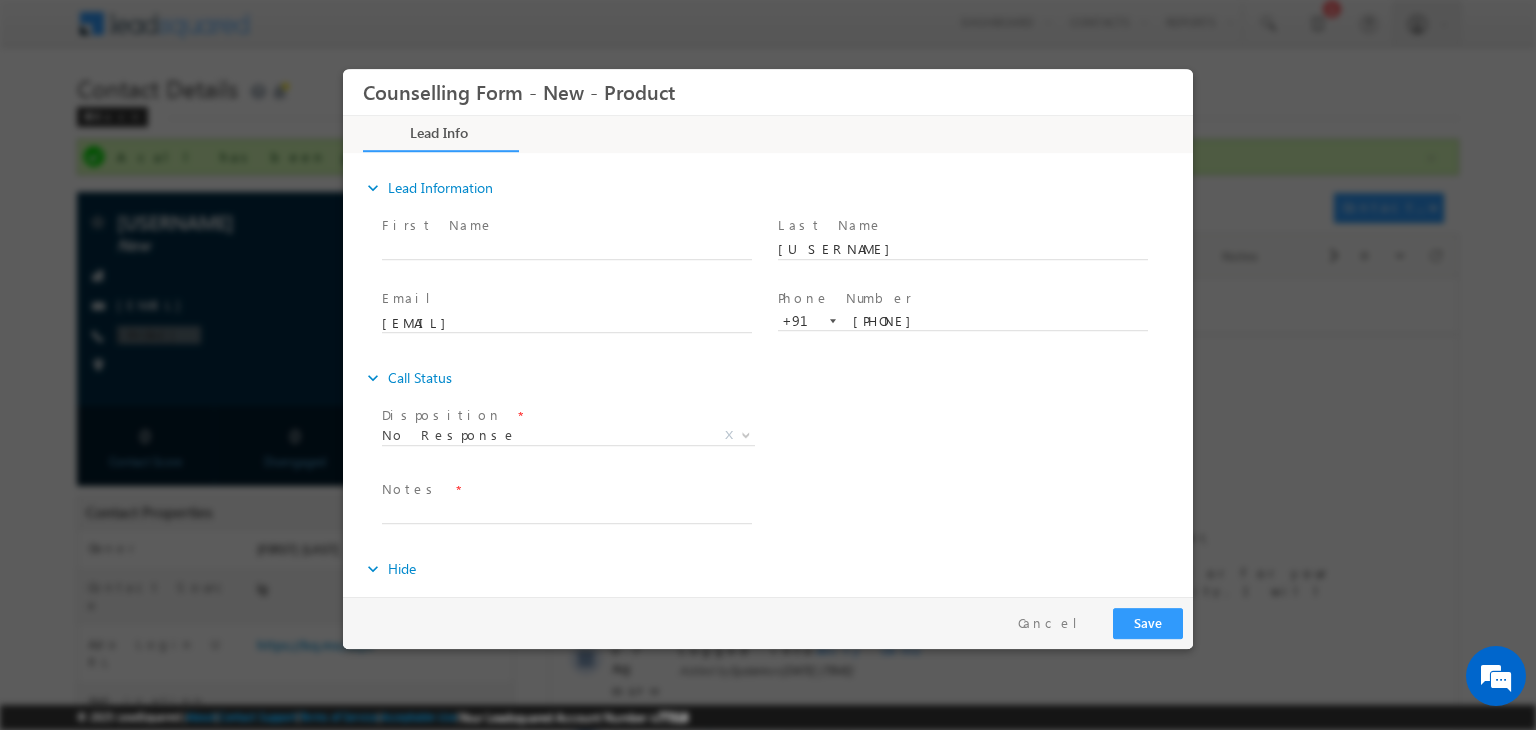 click on "Notes
*" at bounding box center (566, 490) 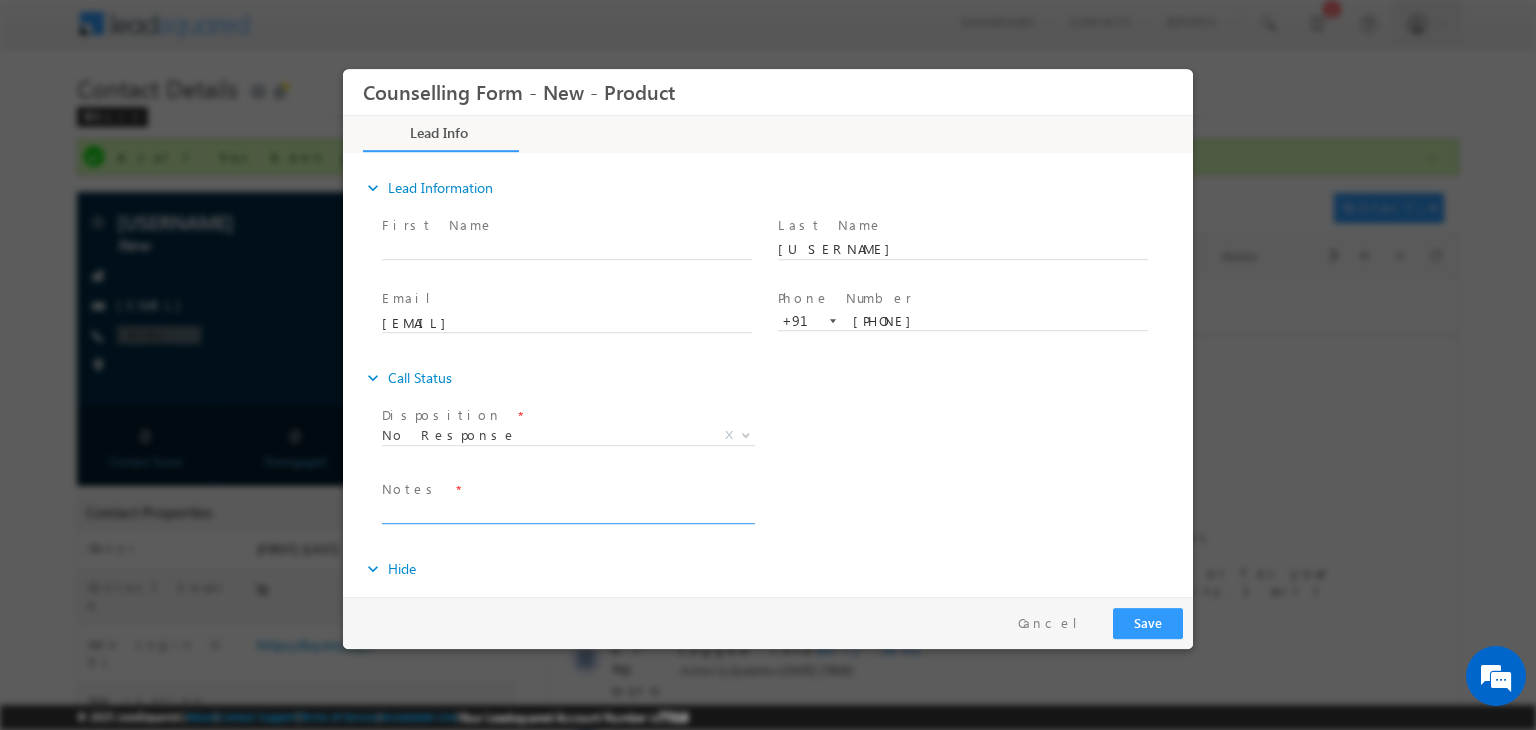 click at bounding box center (567, 512) 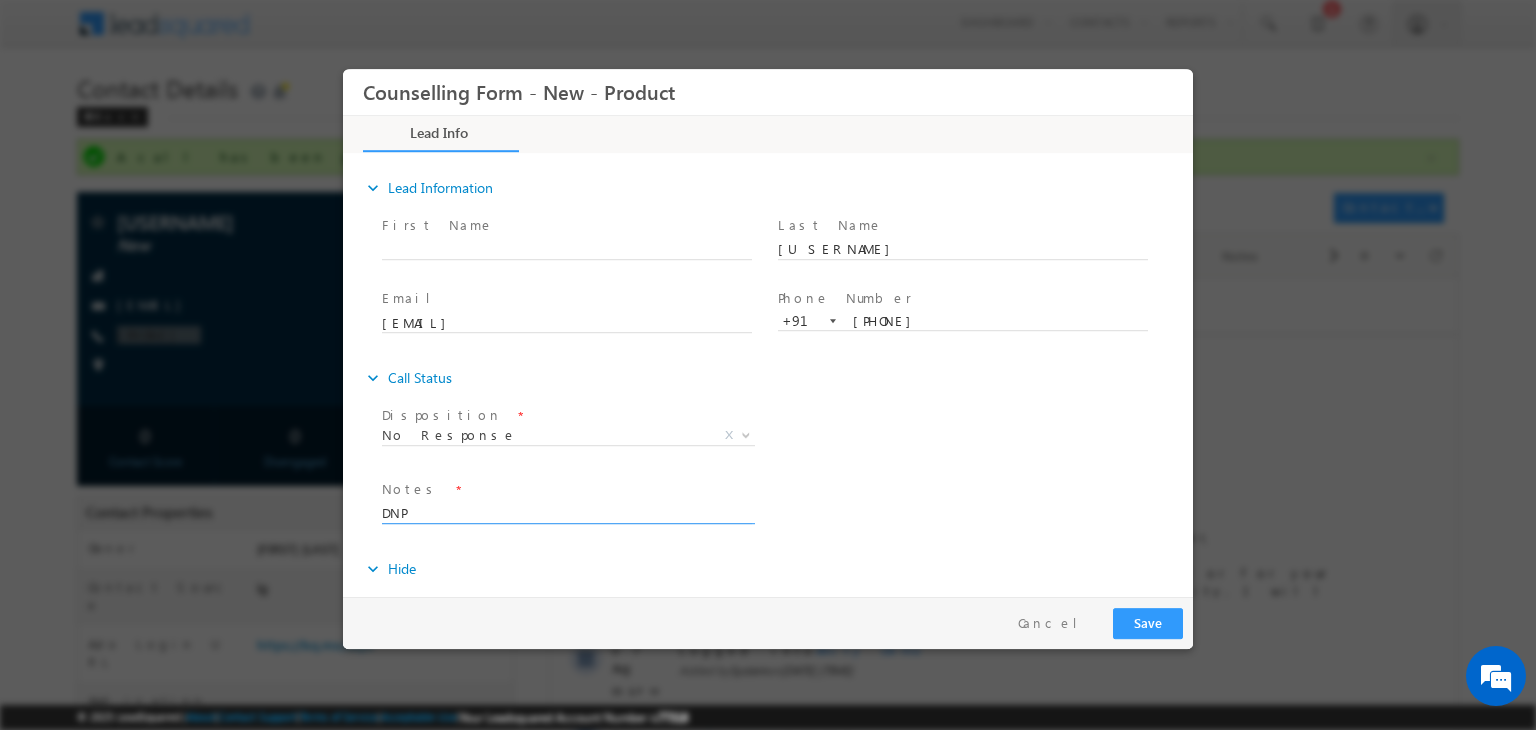 type on "DNP" 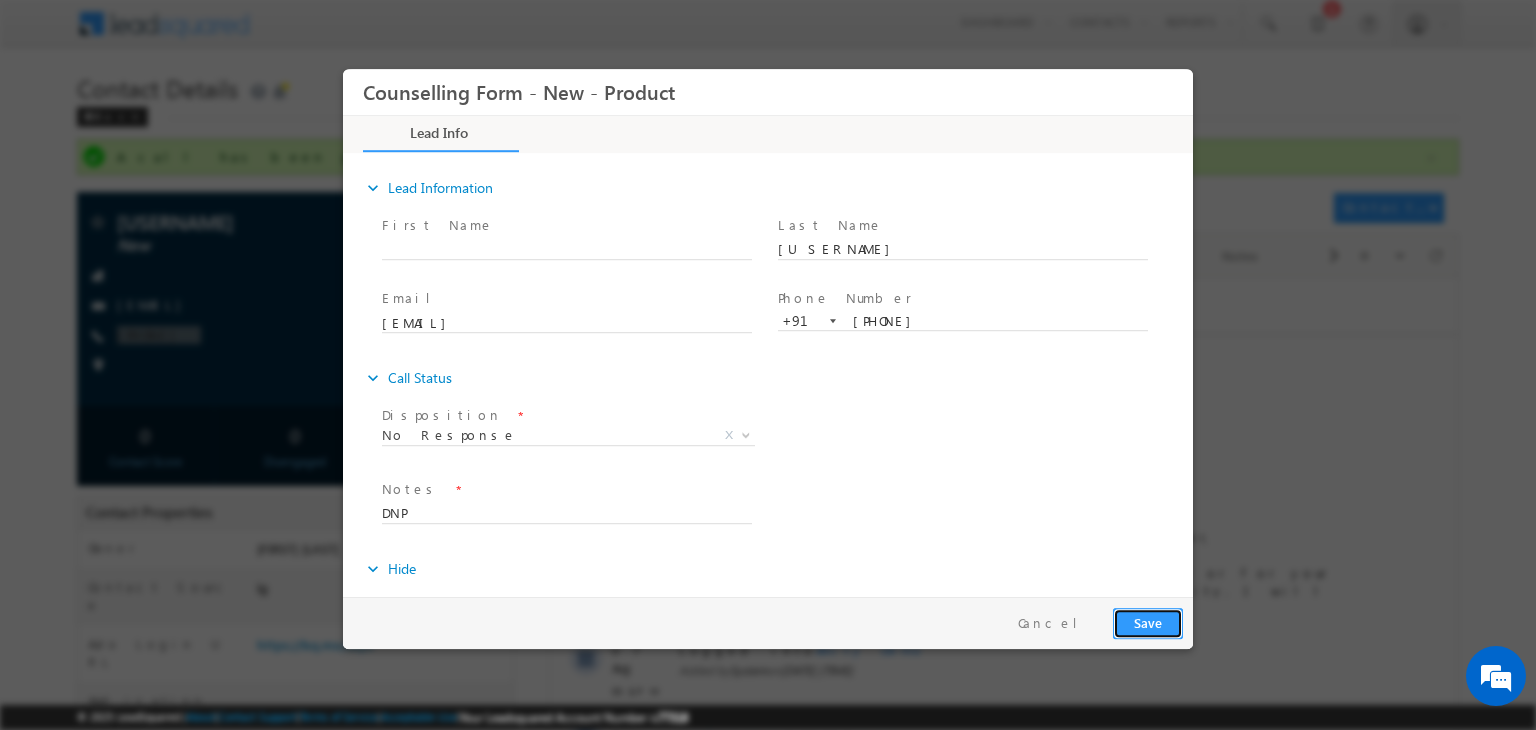click on "Save" at bounding box center [1148, 623] 